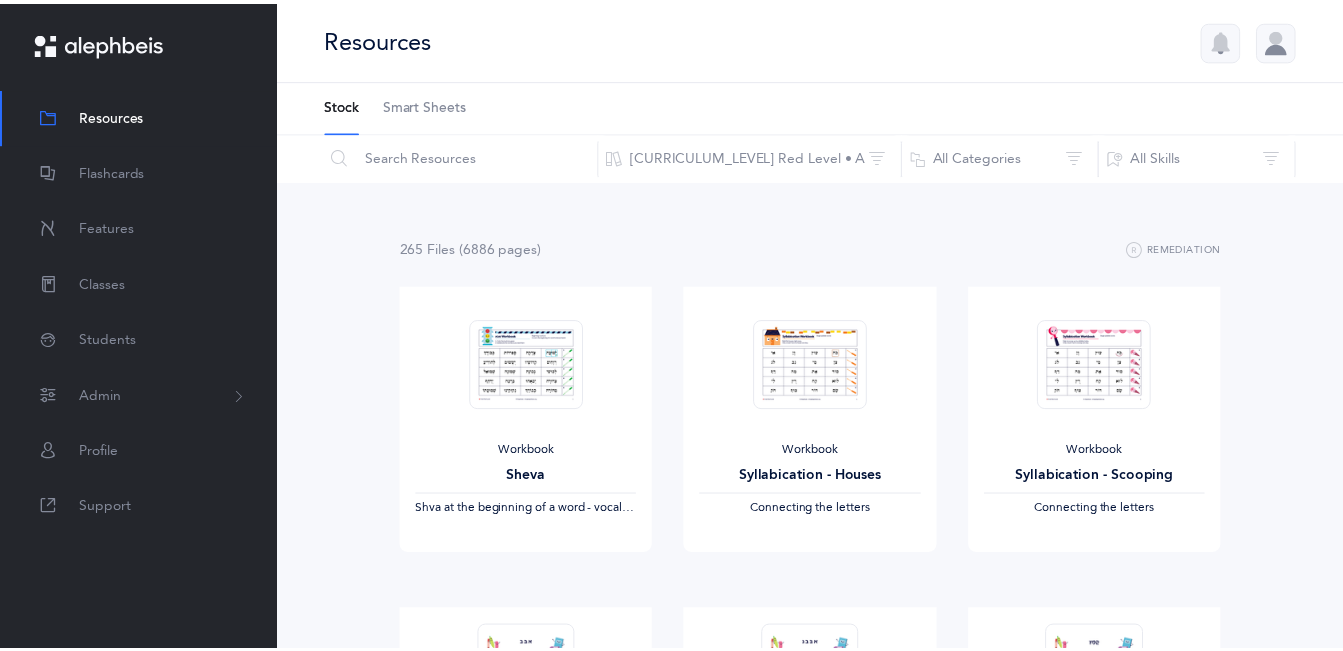 scroll, scrollTop: 0, scrollLeft: 0, axis: both 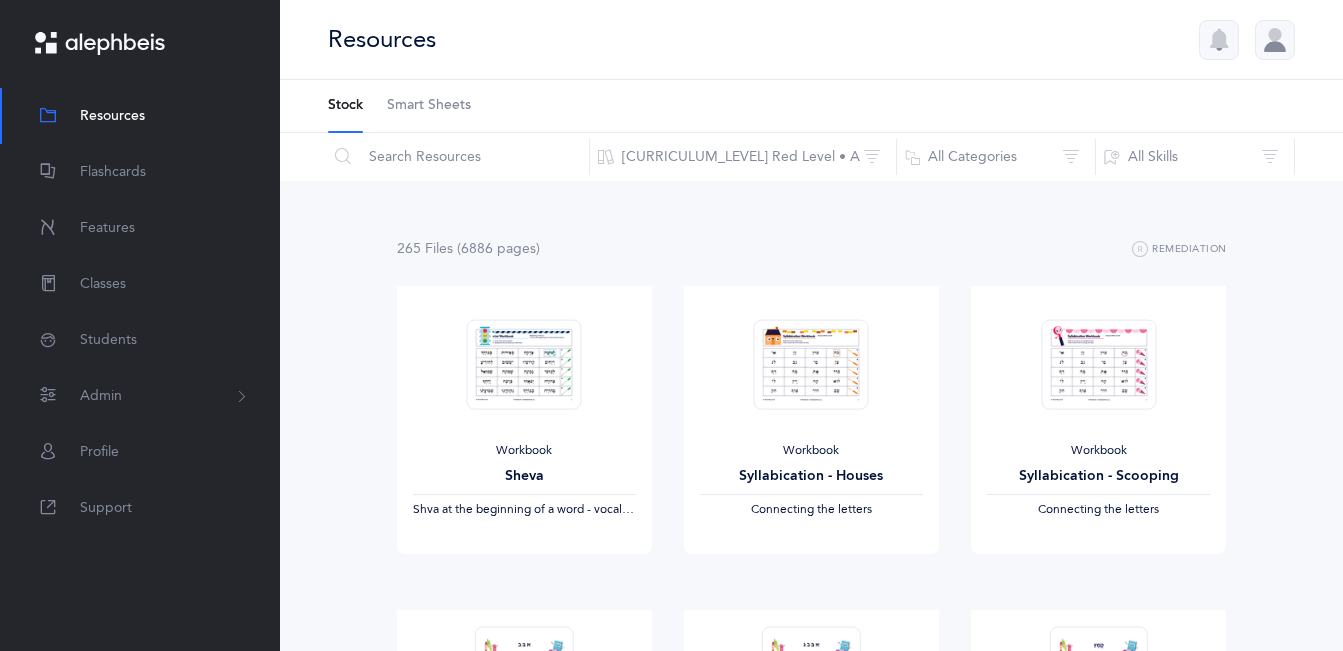 click on "Smart Sheets" at bounding box center [429, 106] 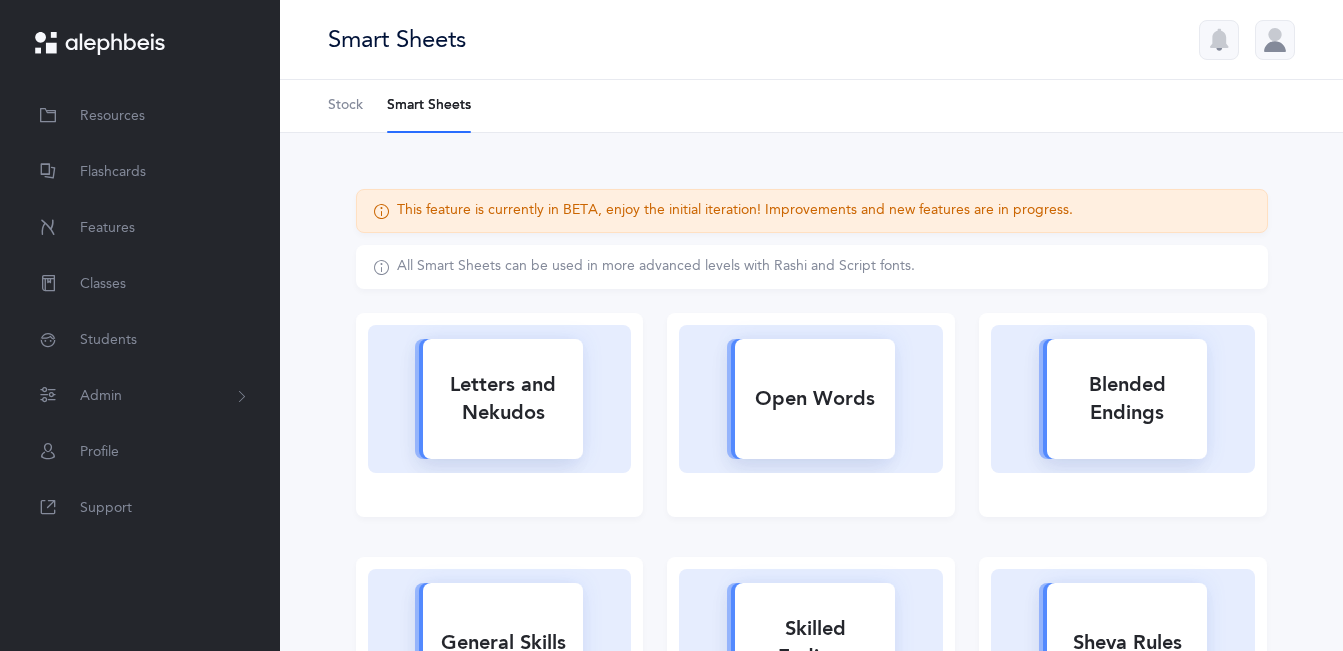 scroll, scrollTop: 0, scrollLeft: 0, axis: both 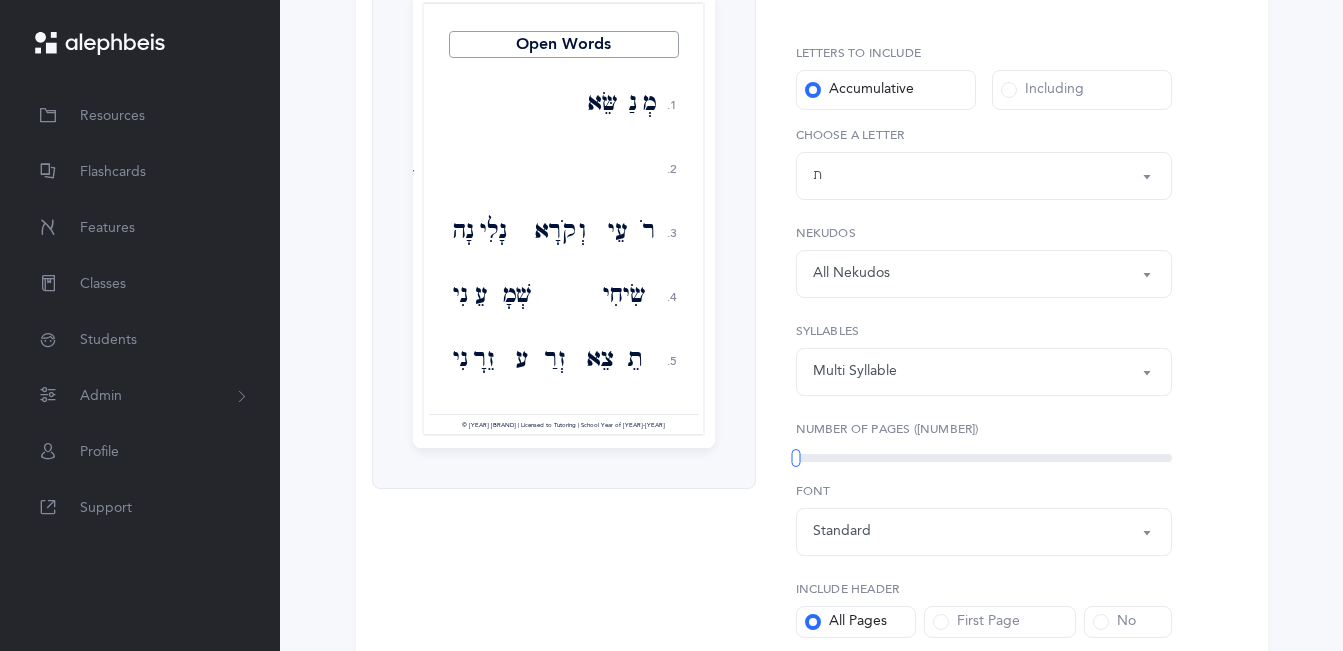 click on "Words up until: ת" at bounding box center [984, 176] 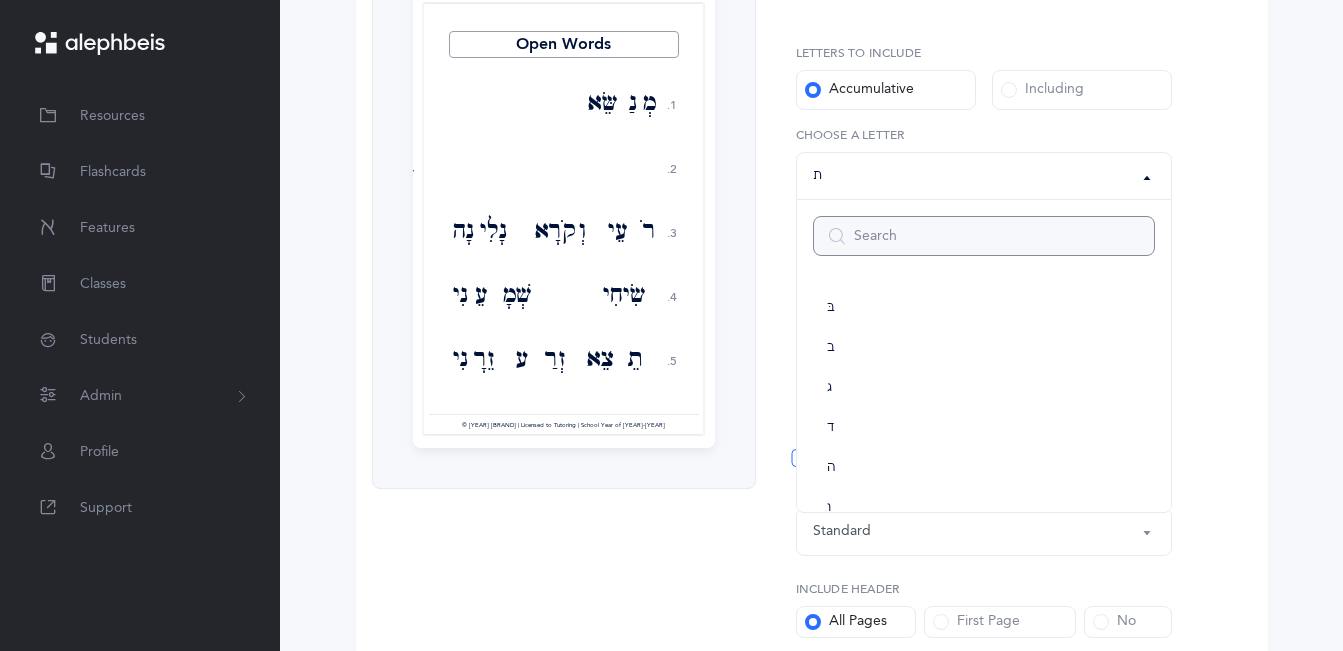 scroll, scrollTop: 1072, scrollLeft: 0, axis: vertical 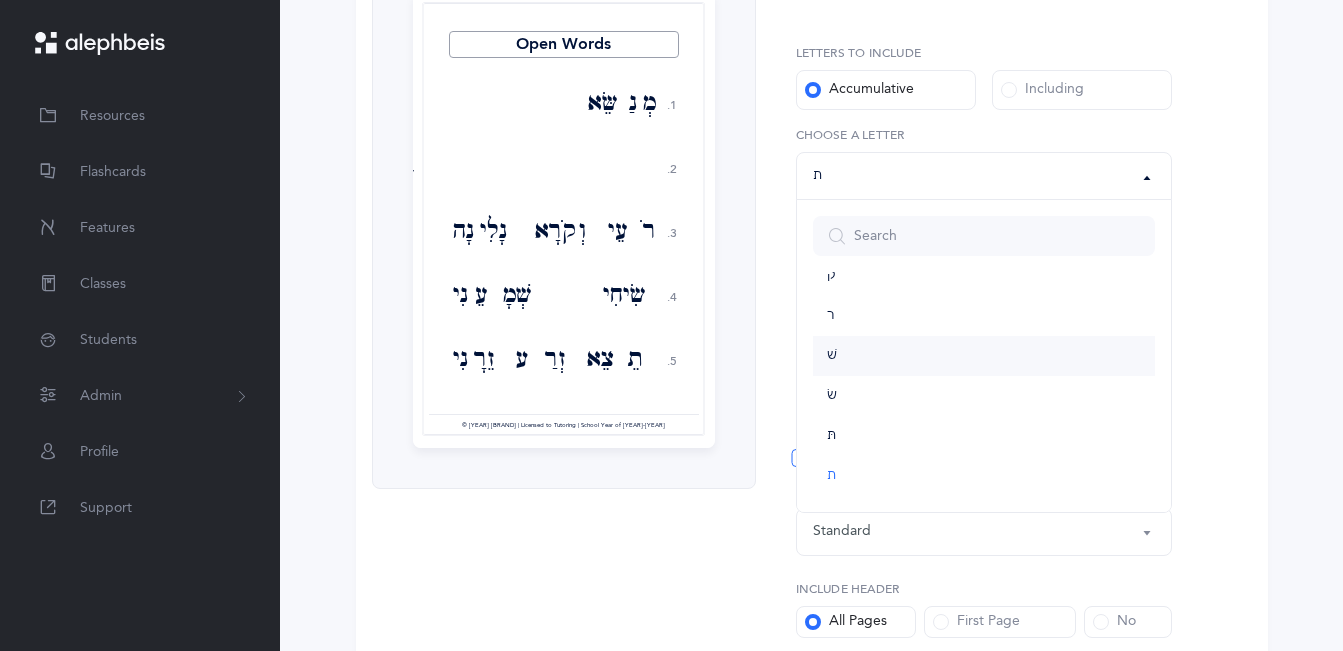 click on "שׁ" at bounding box center (984, 356) 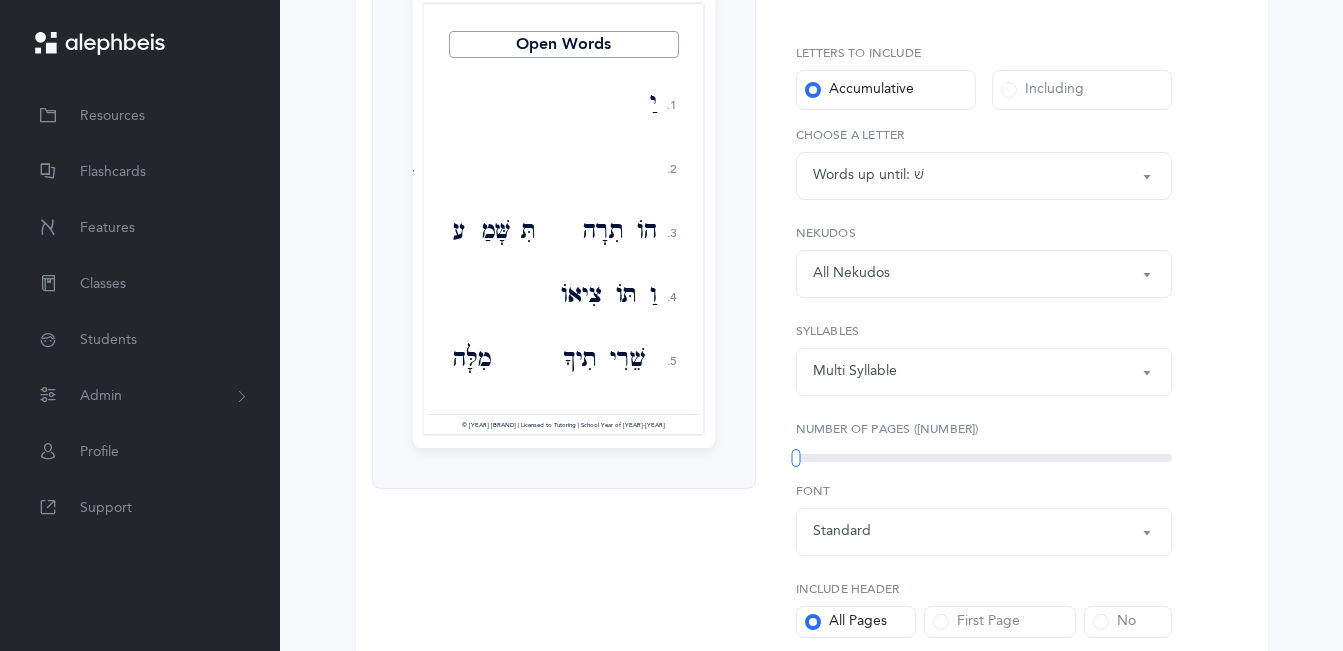click at bounding box center (1009, 90) 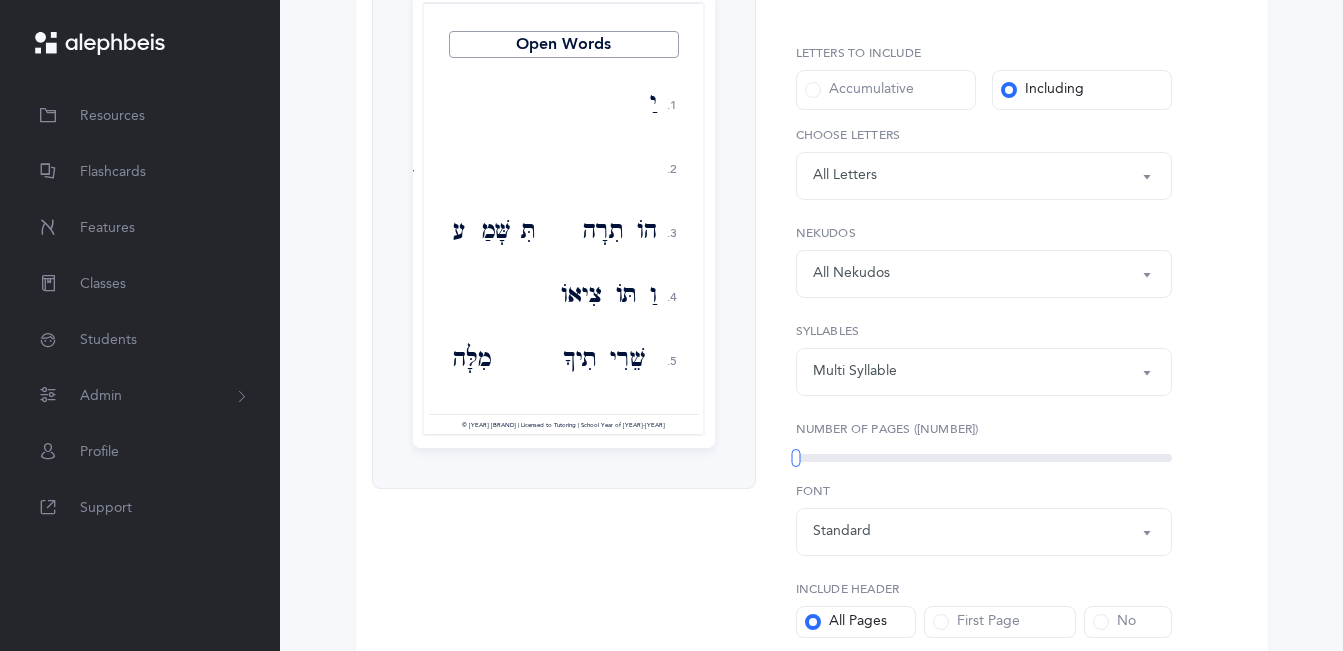 click on "Words including: All Letters" at bounding box center (984, 176) 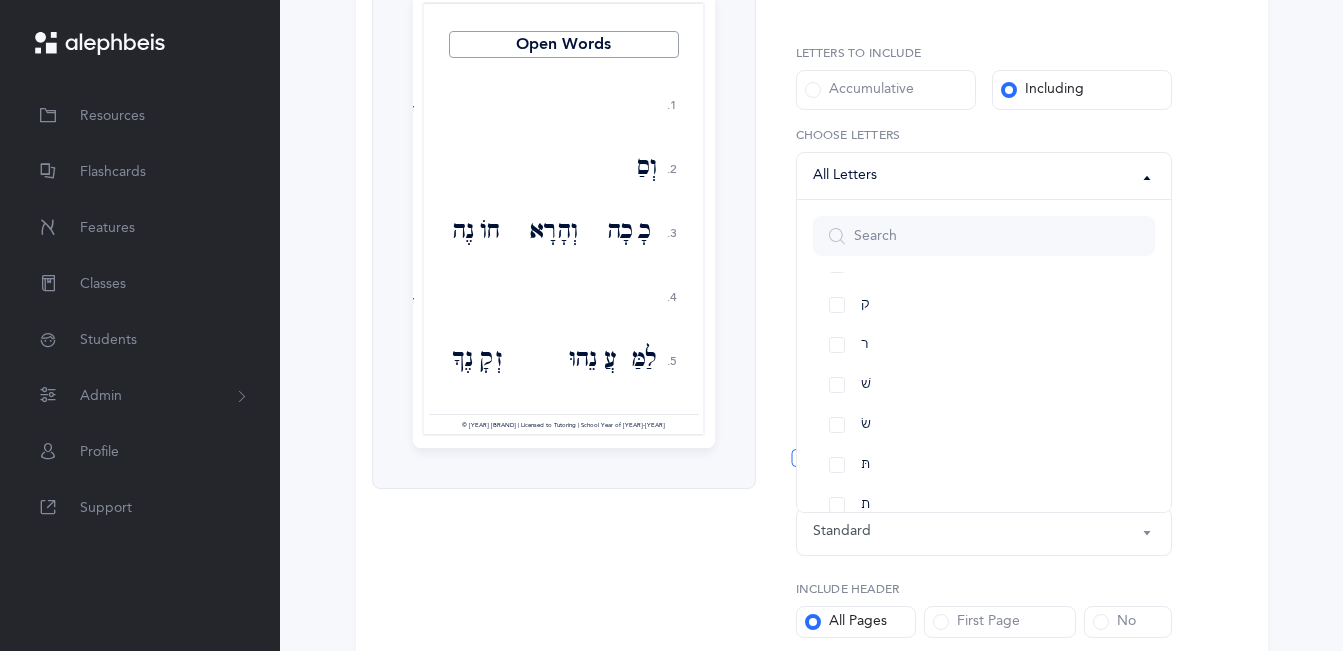 scroll, scrollTop: 1152, scrollLeft: 0, axis: vertical 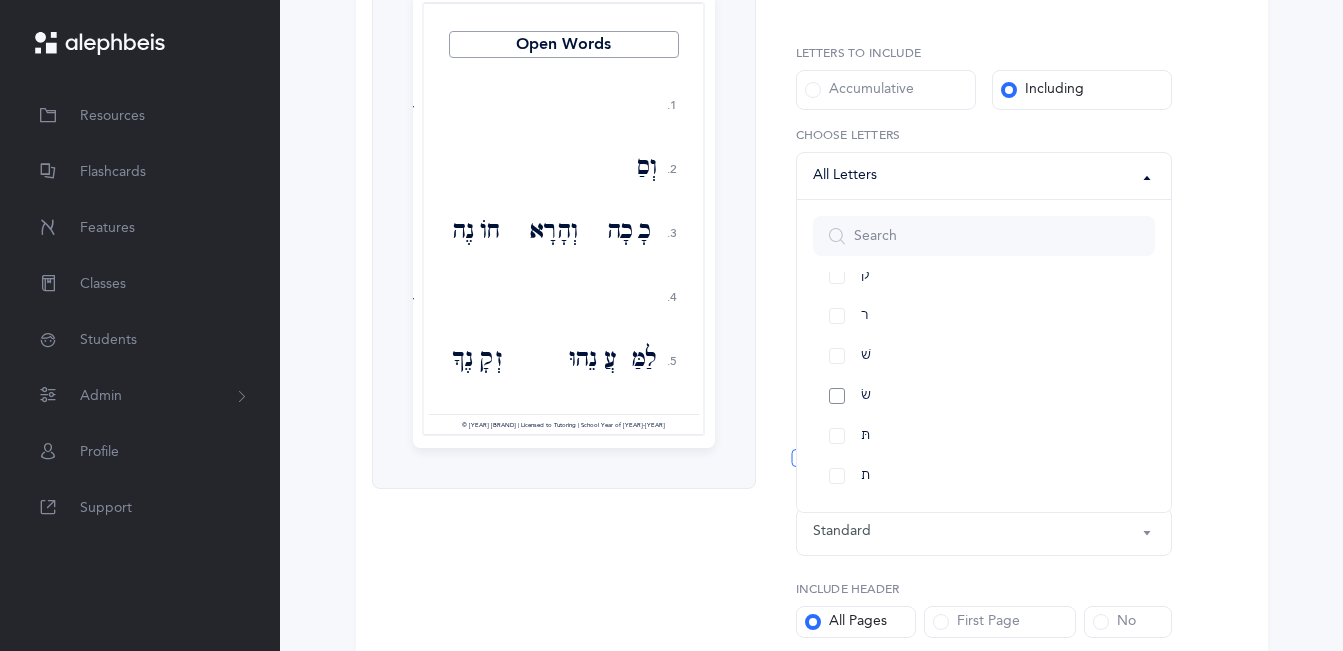 click on "שׂ" at bounding box center [984, 396] 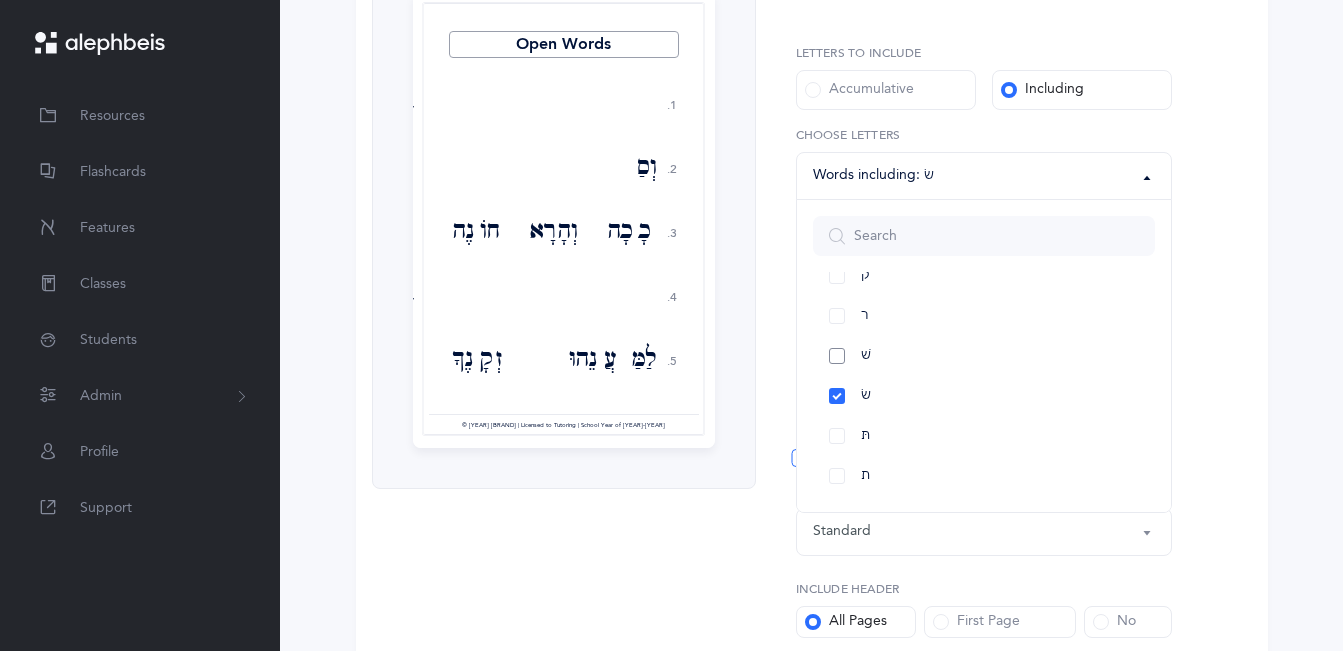 click on "שׁ" at bounding box center (984, 356) 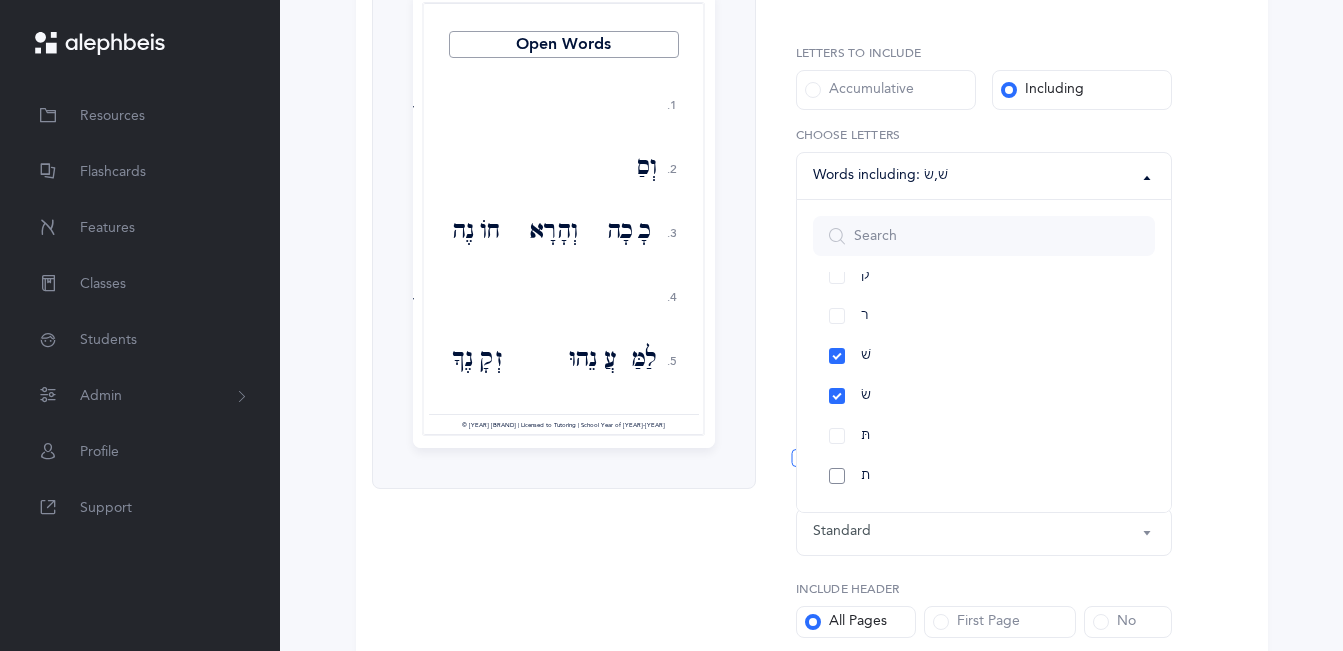 click on "ת" at bounding box center [984, 476] 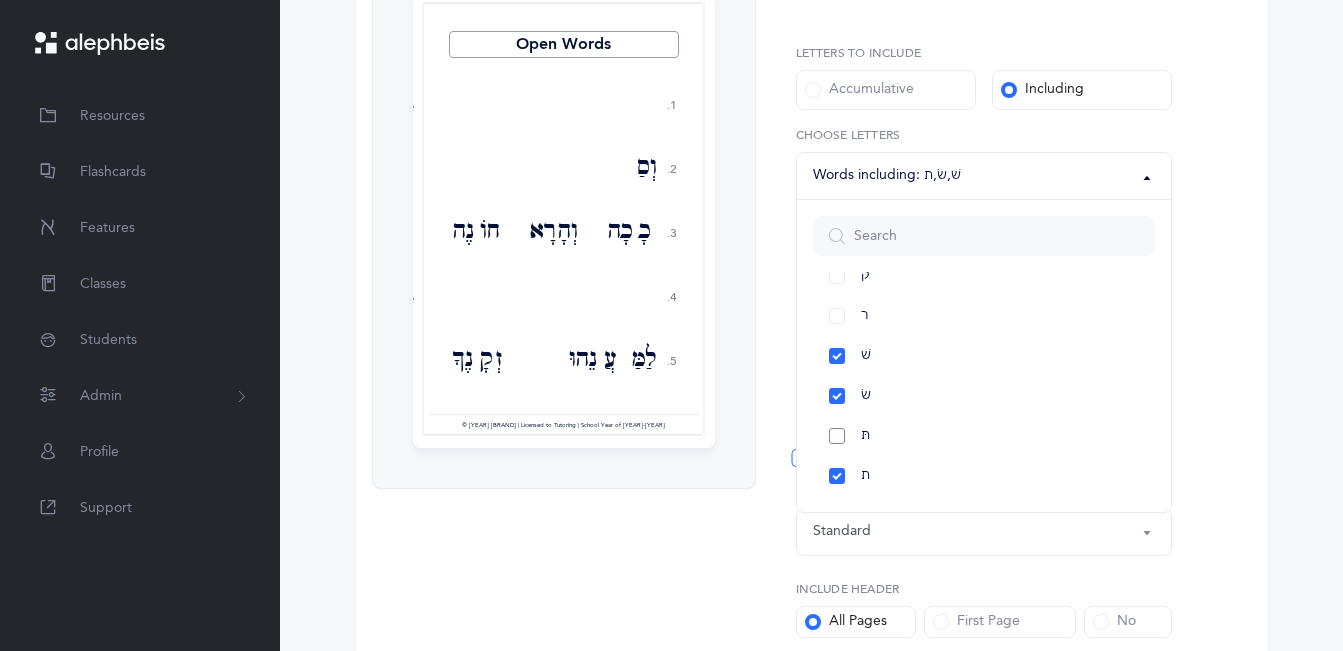 click on "תּ" at bounding box center (984, 436) 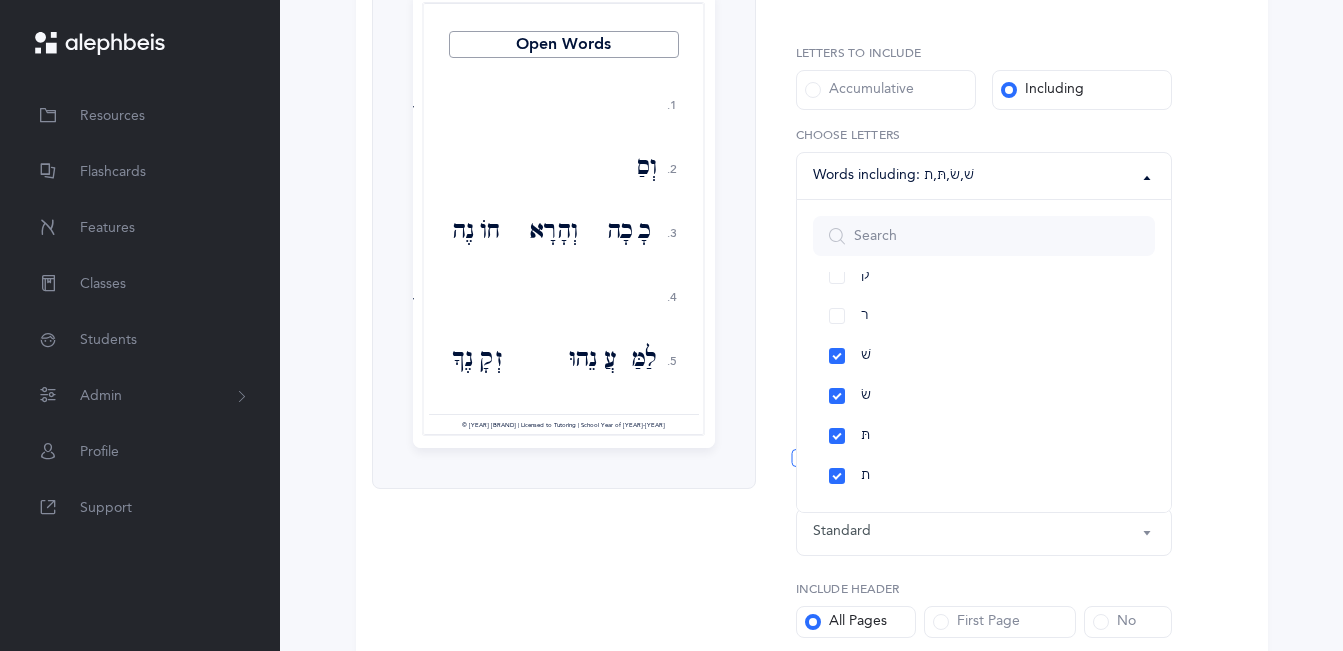 click on "Open Words
1.
2.
3.
4.
5.
בָחָרוּ
וְסַבּוֹתִי
כָכָה
וְהָרָא
חוֹנֶה
בְּאַהֲבָתוֹ
לַמַּעֲנֵהוּ
זְקָנֶךָ
בָּכָה
אֲמַלֵּא
מְזֹרָה
חֲלוּשָׁה
קָרָהוּ
מִצַּעֲדֵי
יֵחָלֵצוּ
בְּהִיא
נָוֵהוּ
Page 1             Open Words" at bounding box center (812, 342) 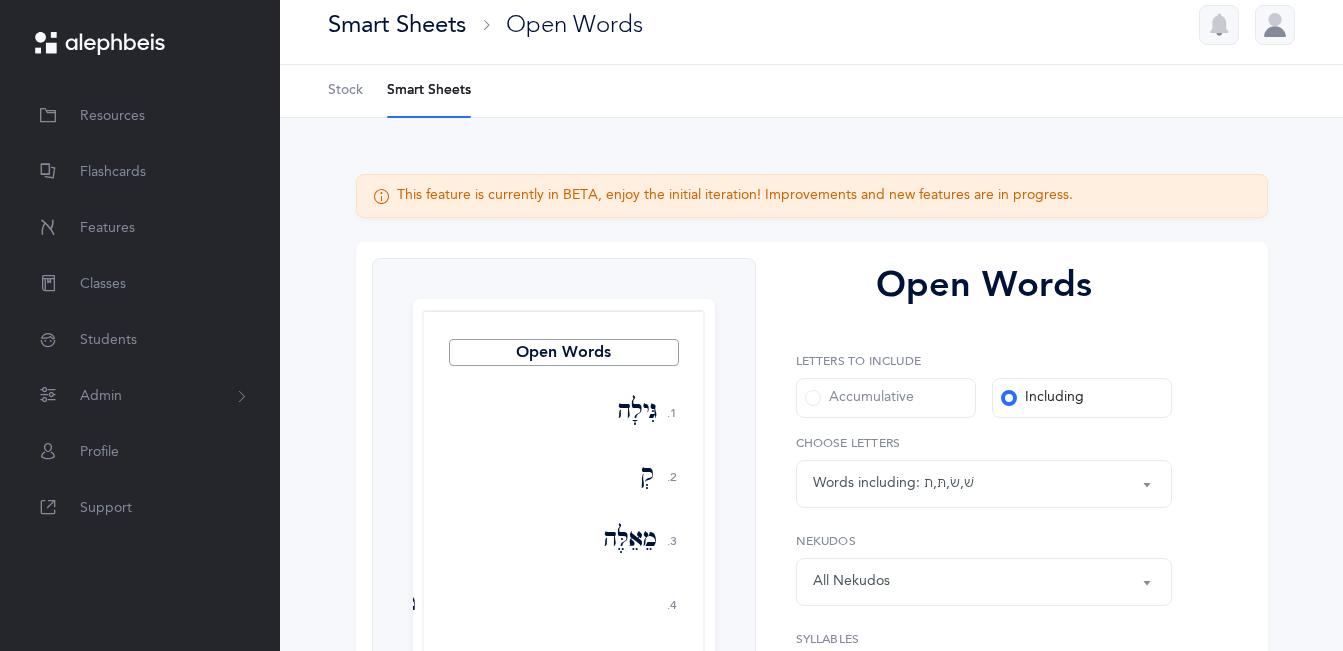 scroll, scrollTop: 0, scrollLeft: 0, axis: both 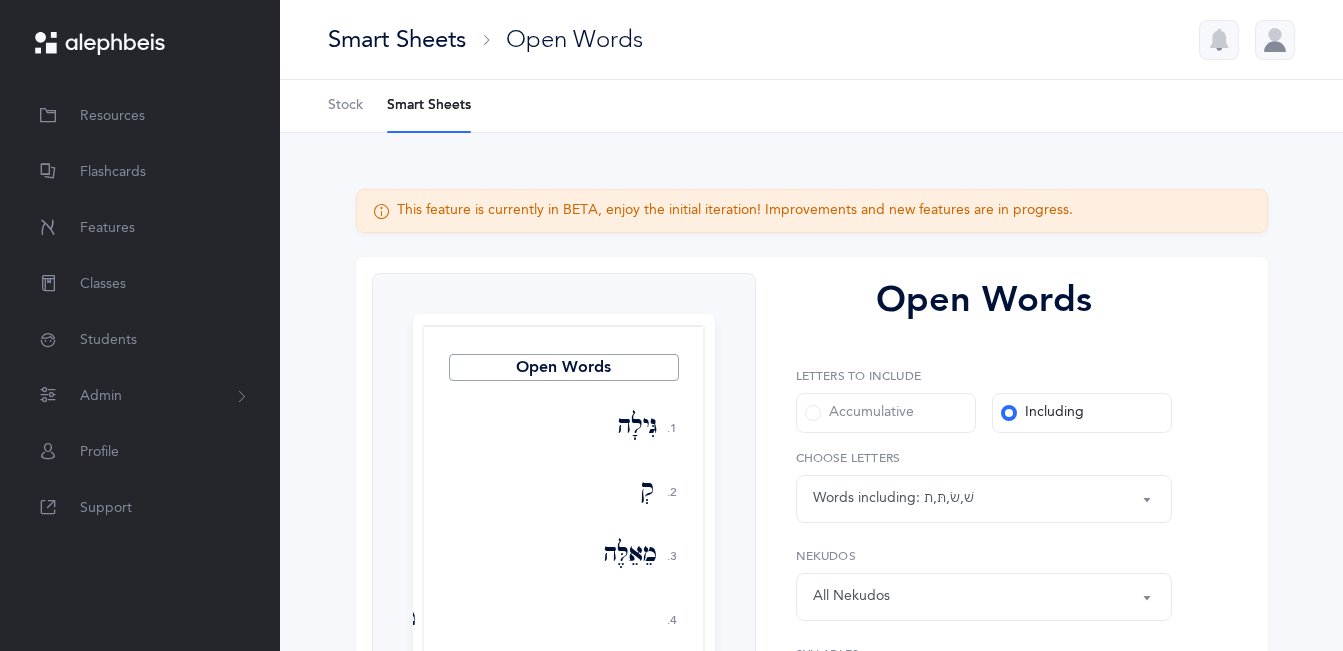 click on "Smart Sheets" at bounding box center (397, 39) 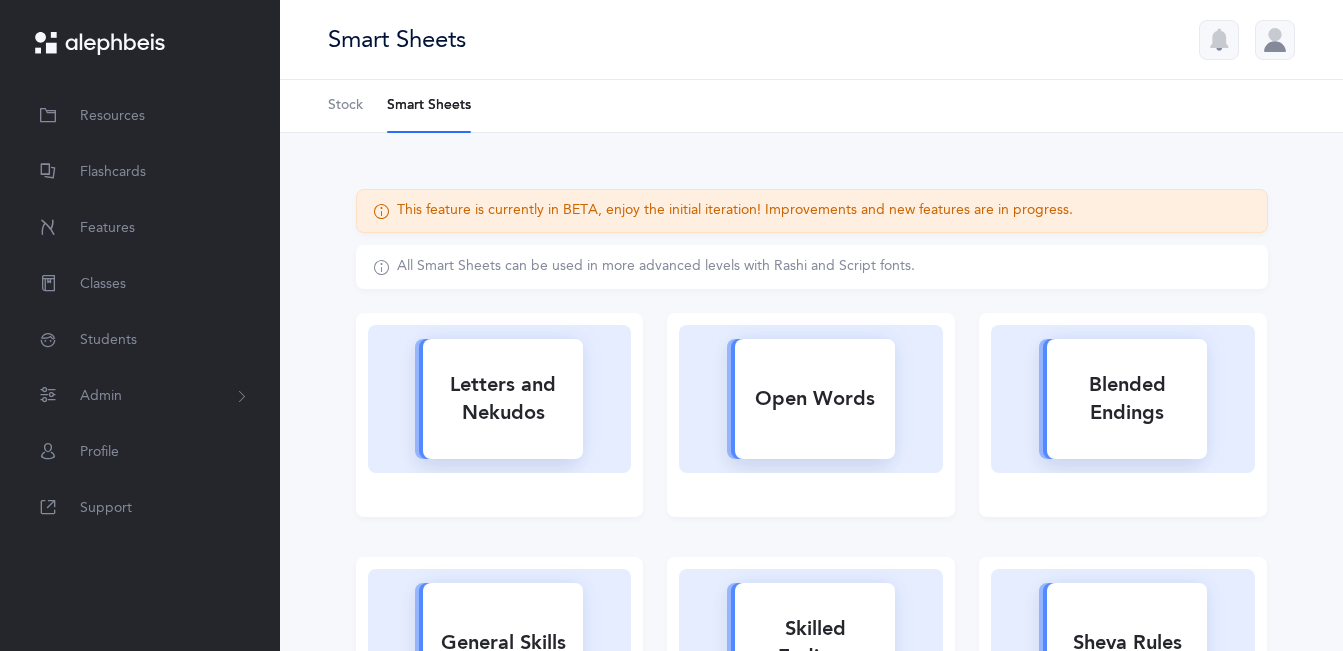 click at bounding box center [495, 399] 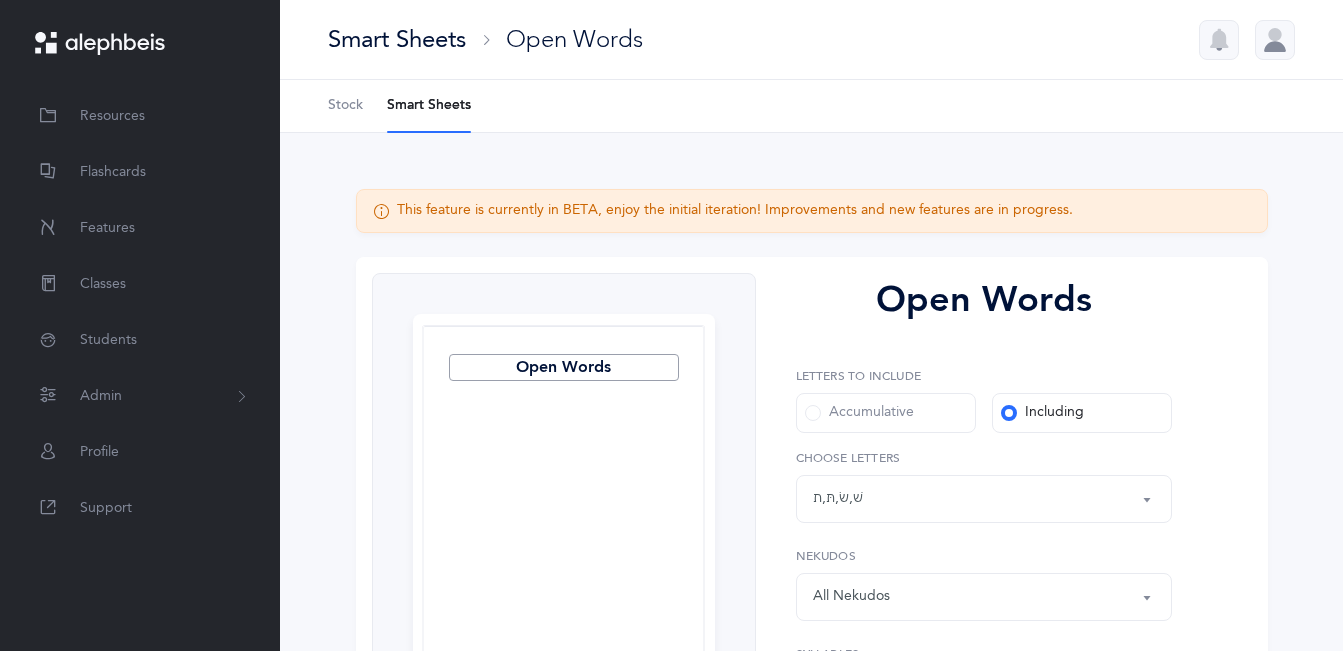 scroll, scrollTop: 540, scrollLeft: 0, axis: vertical 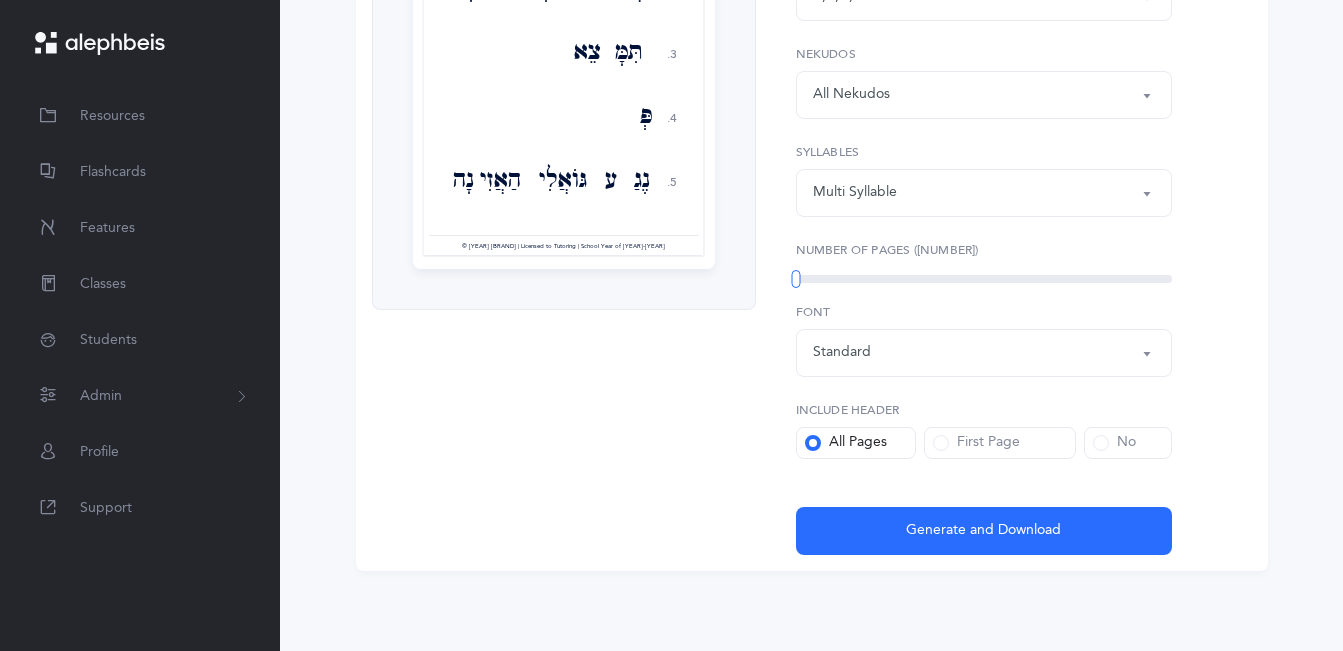 click on "Multi Syllable" at bounding box center [984, -3] 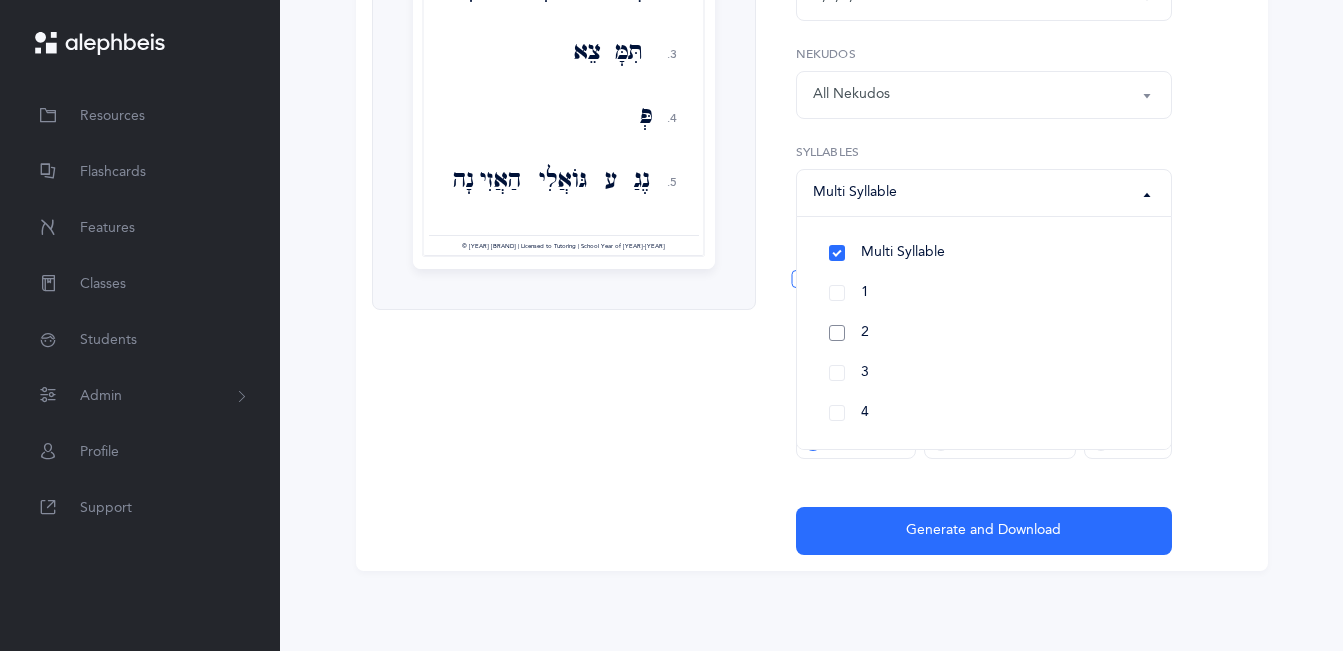 click on "2" at bounding box center [984, 333] 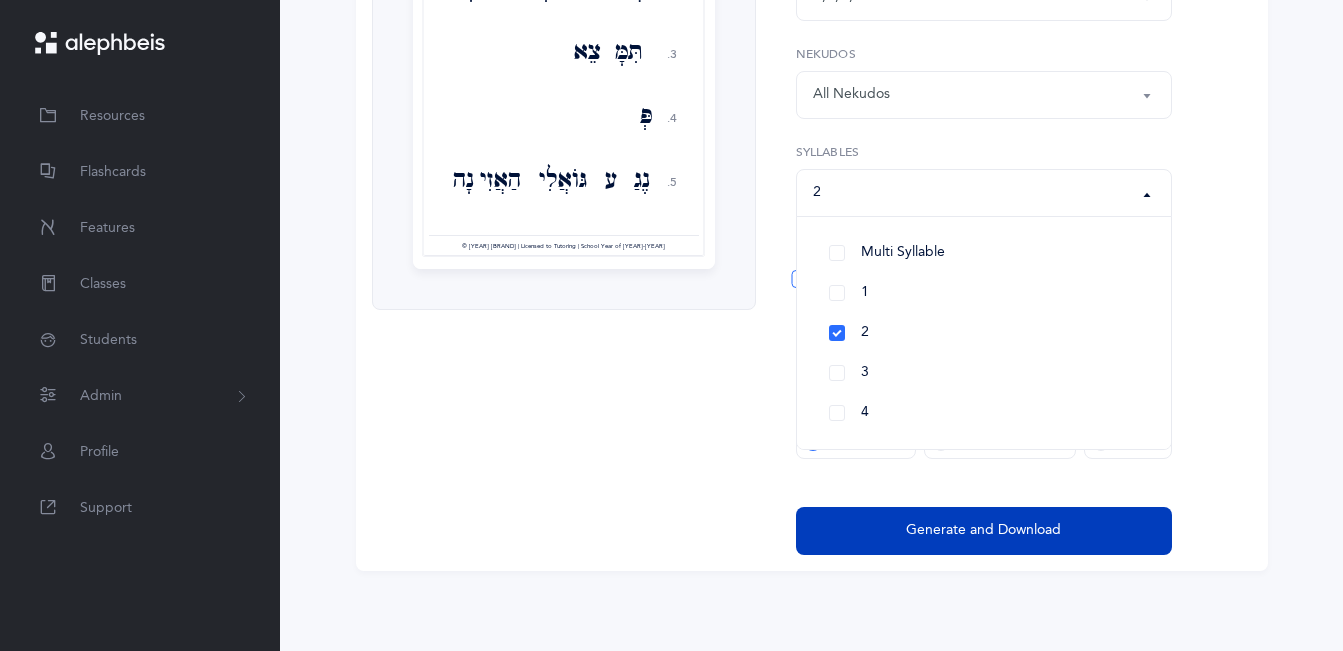 click on "Generate and Download" at bounding box center (983, 530) 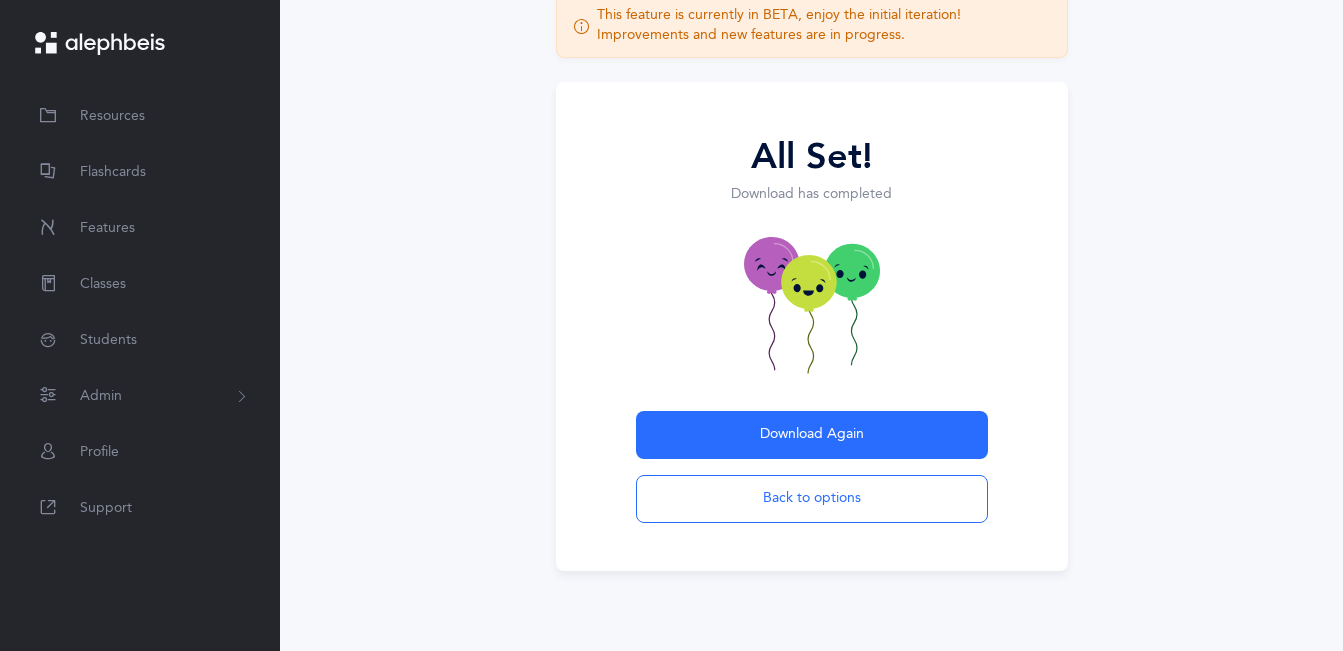 scroll, scrollTop: 142, scrollLeft: 0, axis: vertical 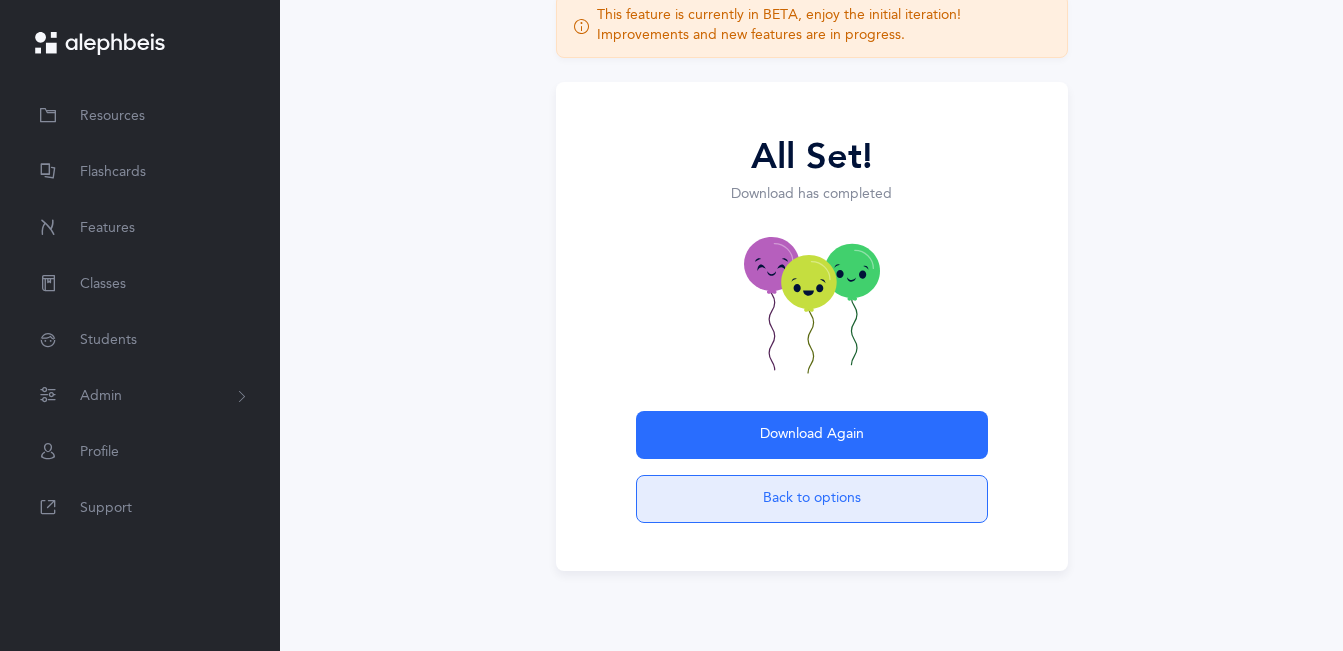 click on "Back to options" at bounding box center (812, 499) 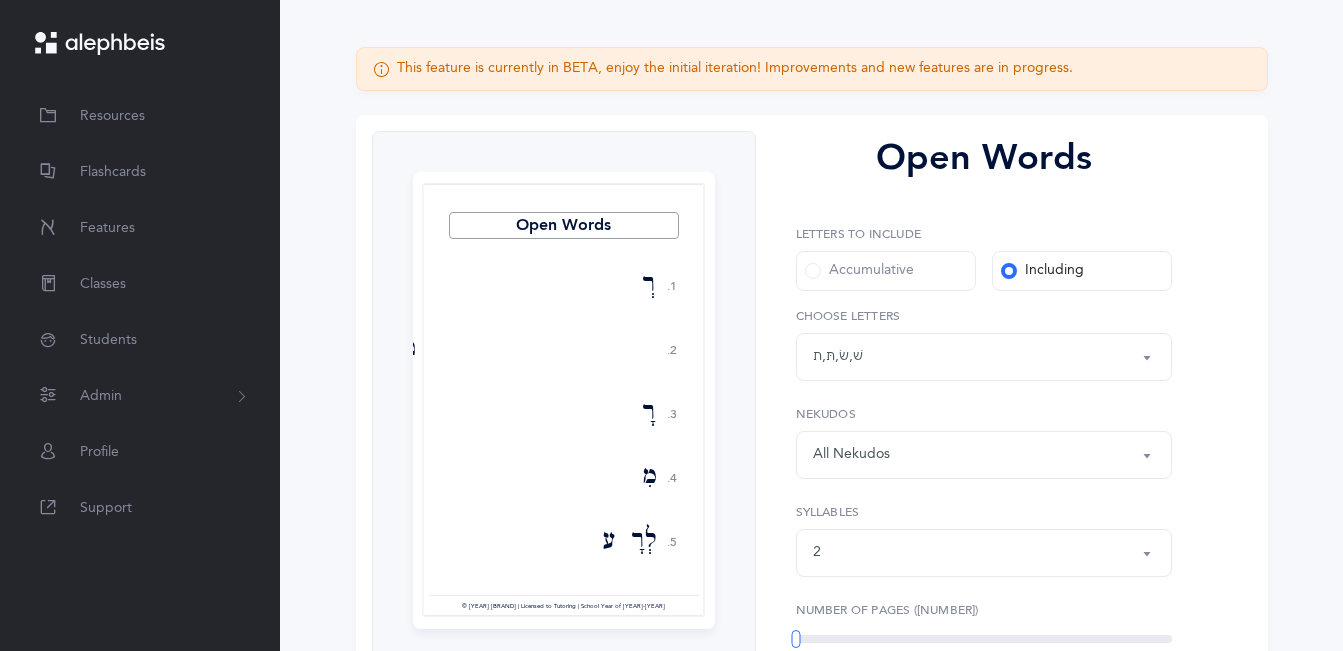 scroll, scrollTop: 195, scrollLeft: 0, axis: vertical 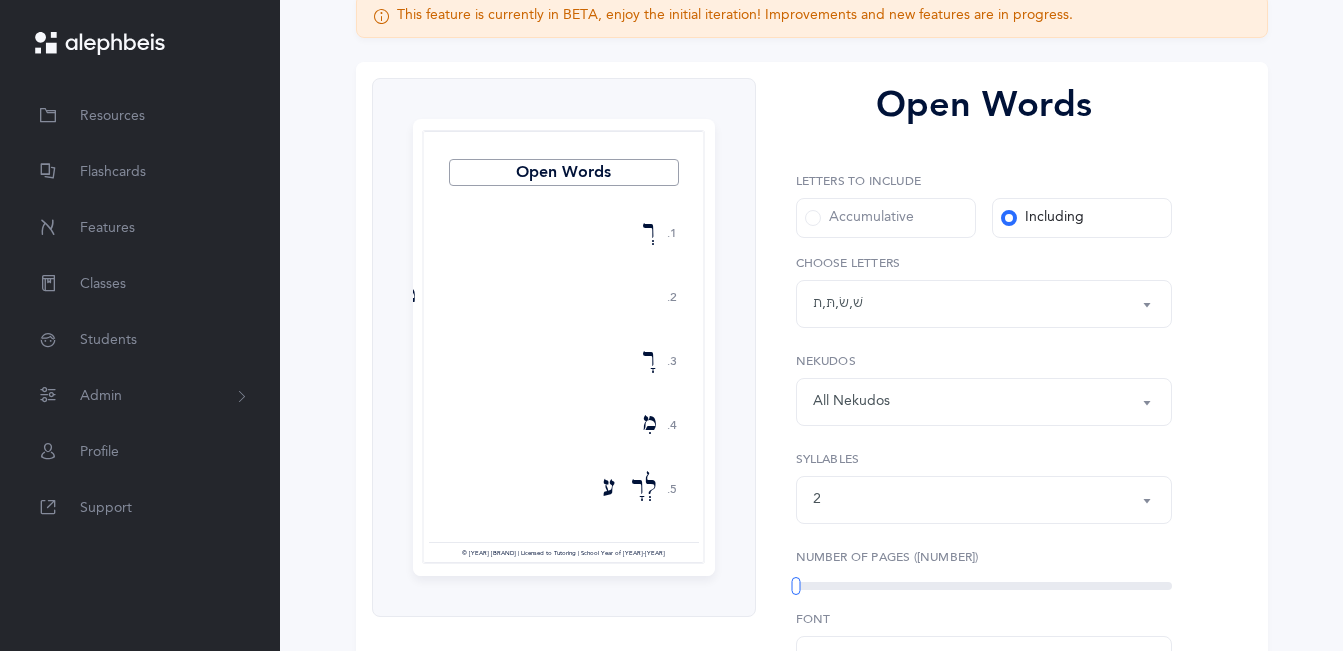click on "Words including: שׁ ,  שׂ ,  תּ ,  ת" at bounding box center (984, 304) 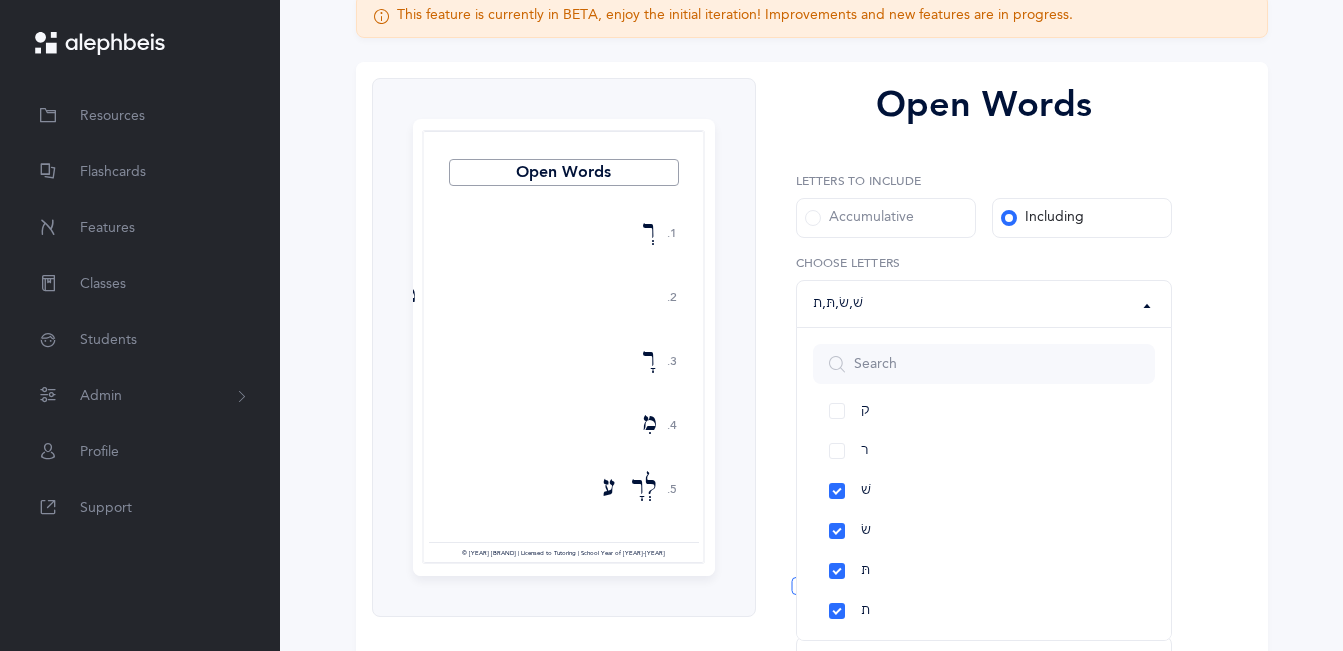 scroll, scrollTop: 1152, scrollLeft: 0, axis: vertical 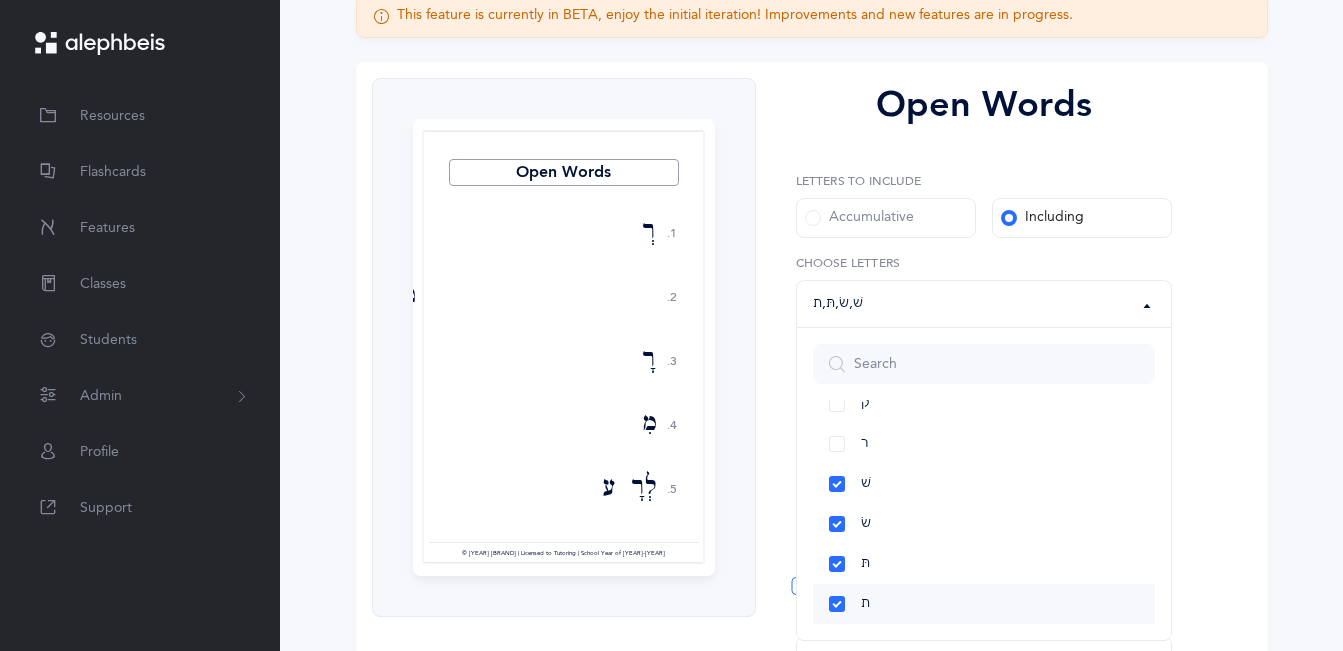 click on "ת" at bounding box center [984, 604] 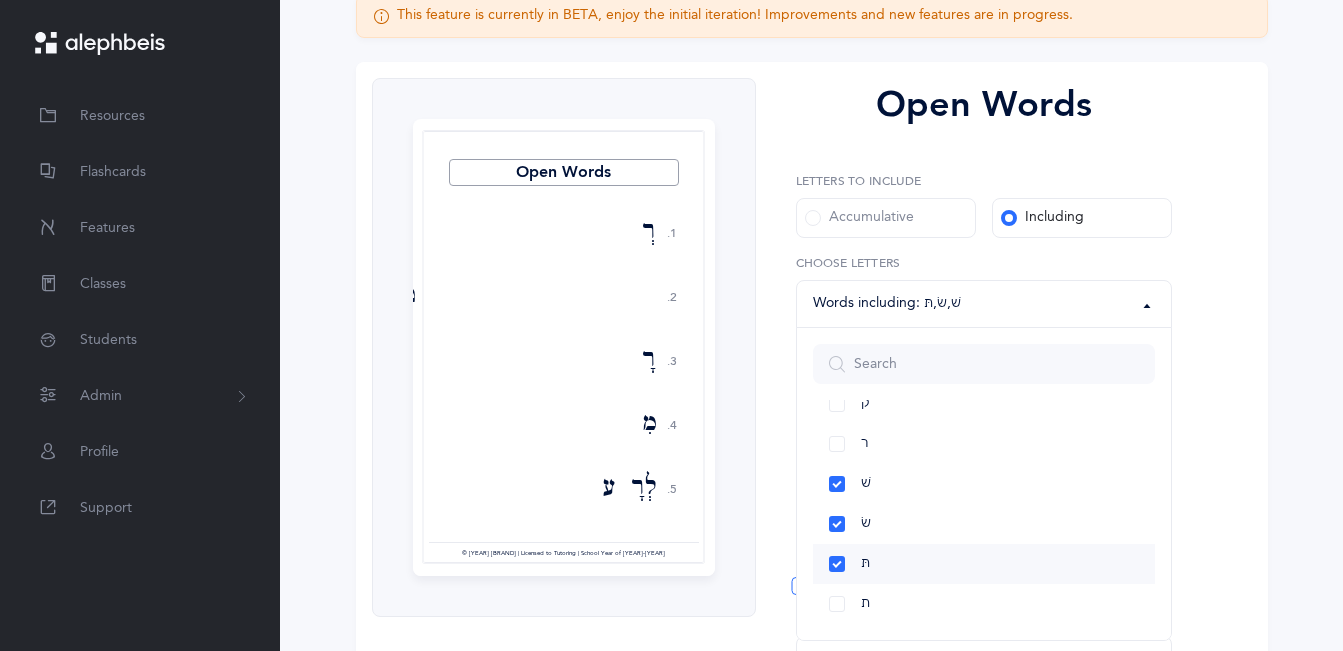 click on "תּ" at bounding box center [984, 564] 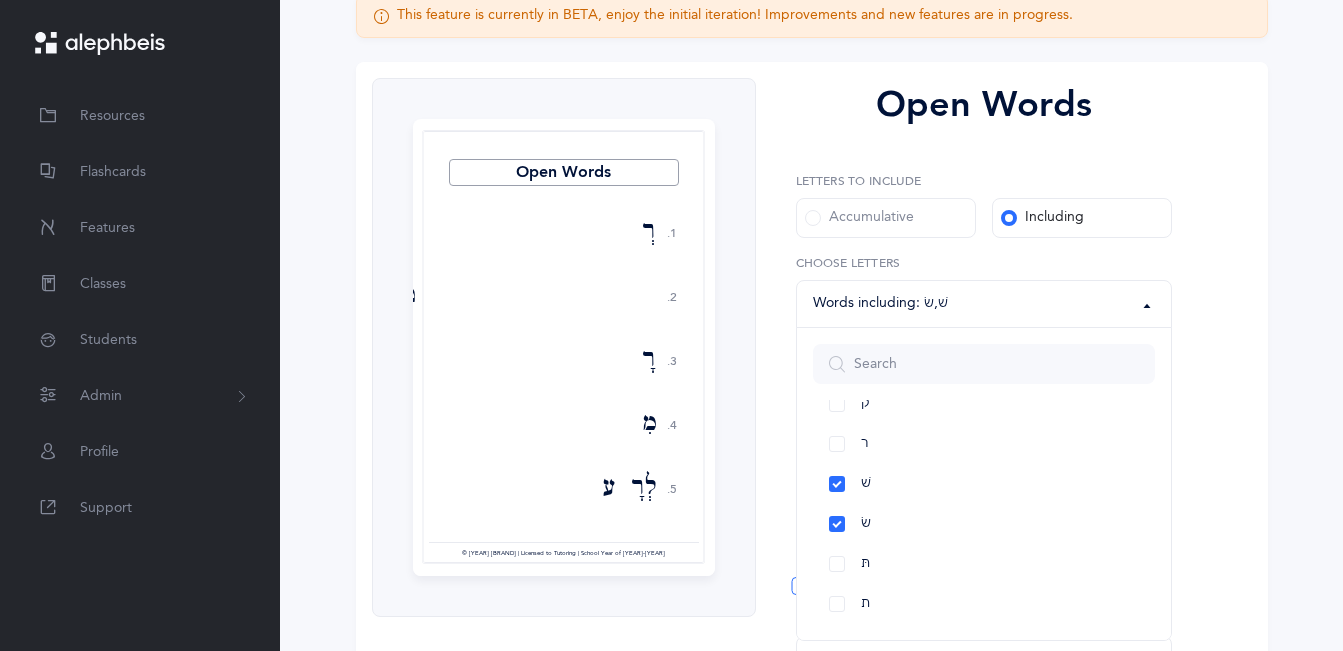 click on "Open Words
1.
2.
3.
4.
5.
רְדוּ
טִבַּע
רָבוּ
מִדָּה
לְרָע
וּבוֹ
פֶלֶא
צִנָה
לֵכָה
מִנּוּ
זֹרוּ
אֲנִי
עוּרִי
תִשָּׂא
בָּנֵי
חָרָה
שָׁוֶה
כֻּלּוֹ
וִיפֵה
Page 1             Open Words" at bounding box center [812, 470] 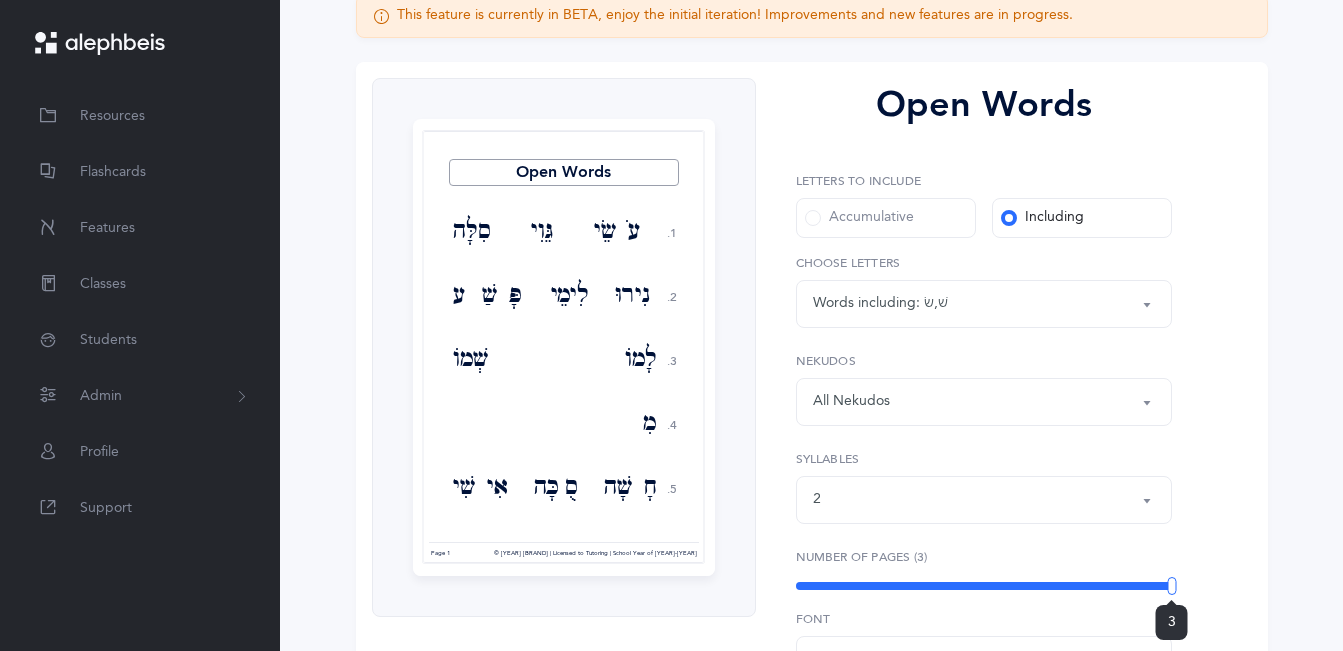 drag, startPoint x: 794, startPoint y: 586, endPoint x: 1237, endPoint y: 601, distance: 443.25388 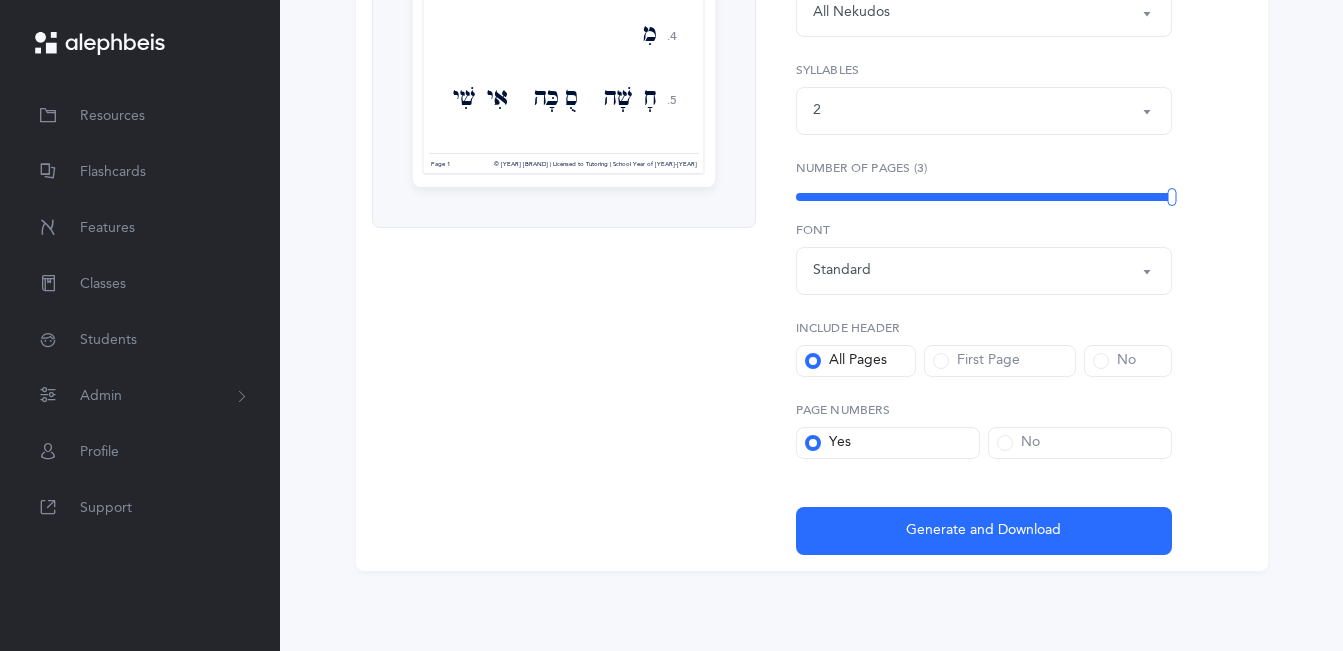 scroll, scrollTop: 0, scrollLeft: 0, axis: both 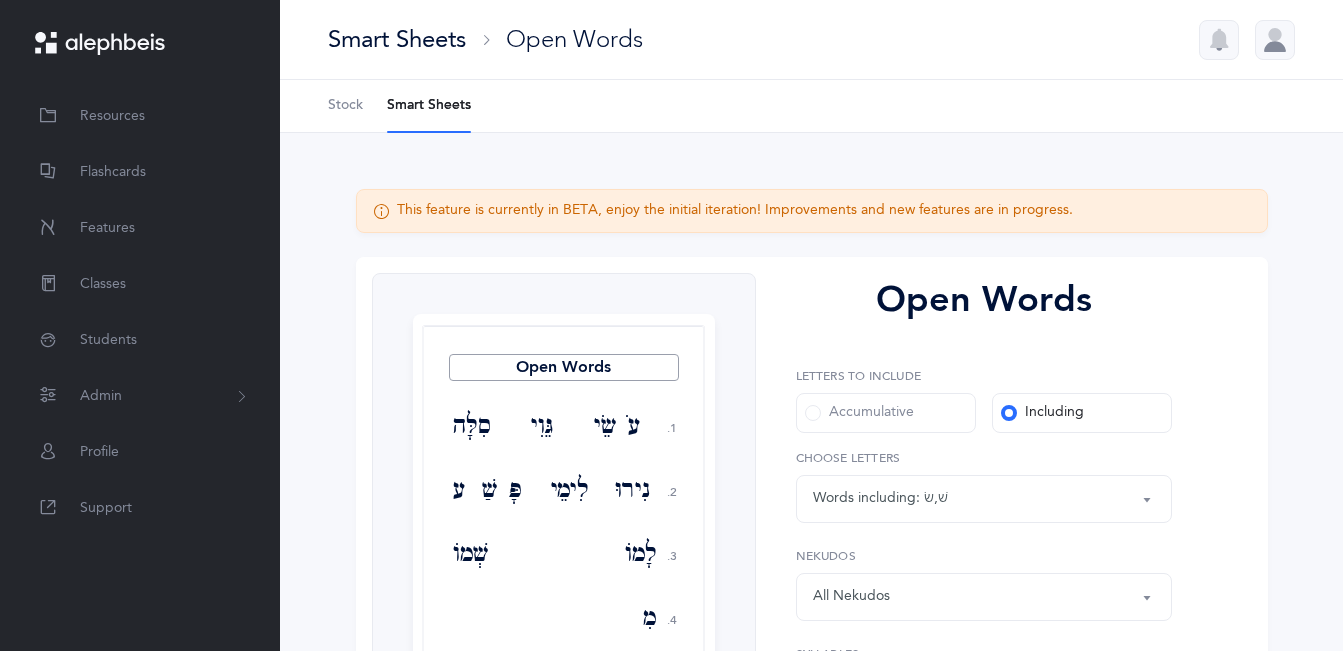 click at bounding box center [813, 413] 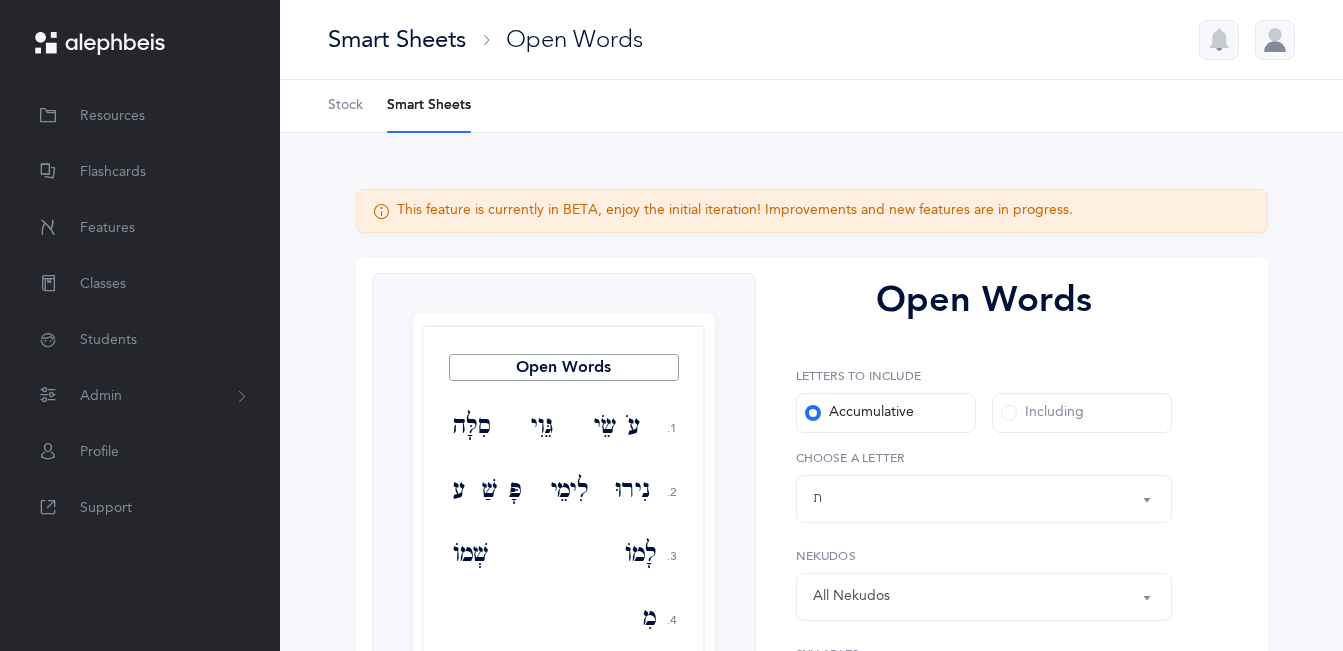 click at bounding box center [564, 542] 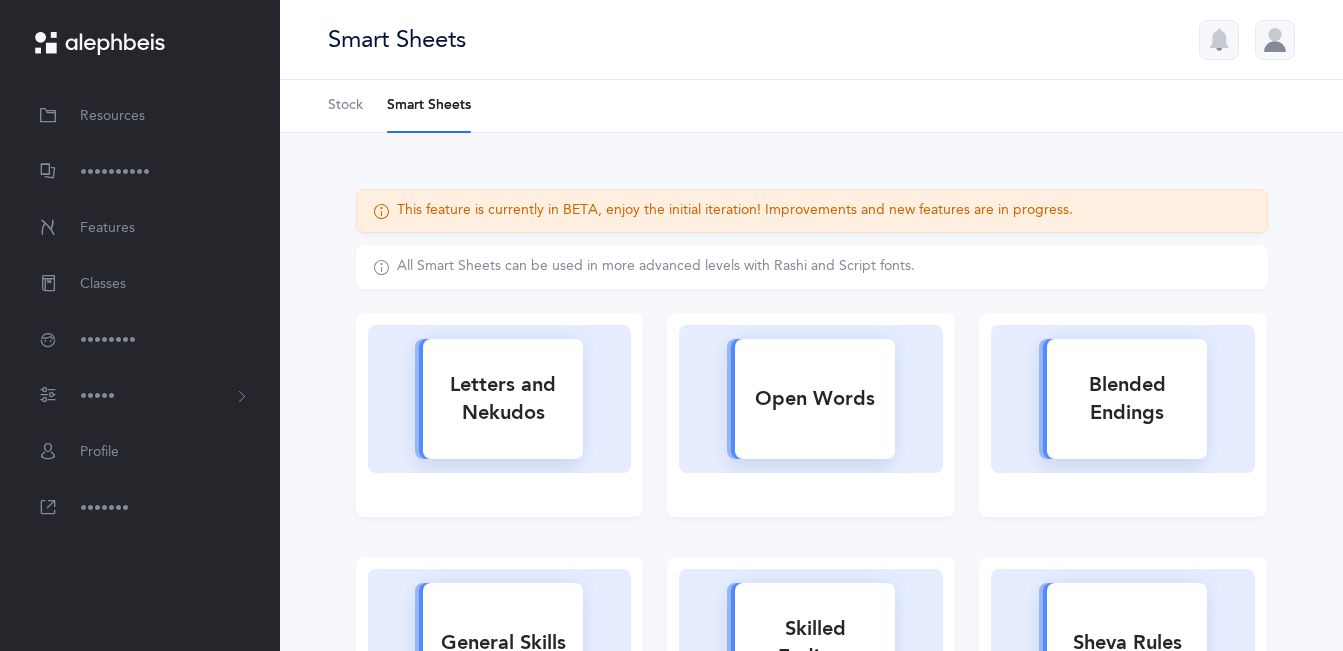 scroll, scrollTop: 0, scrollLeft: 0, axis: both 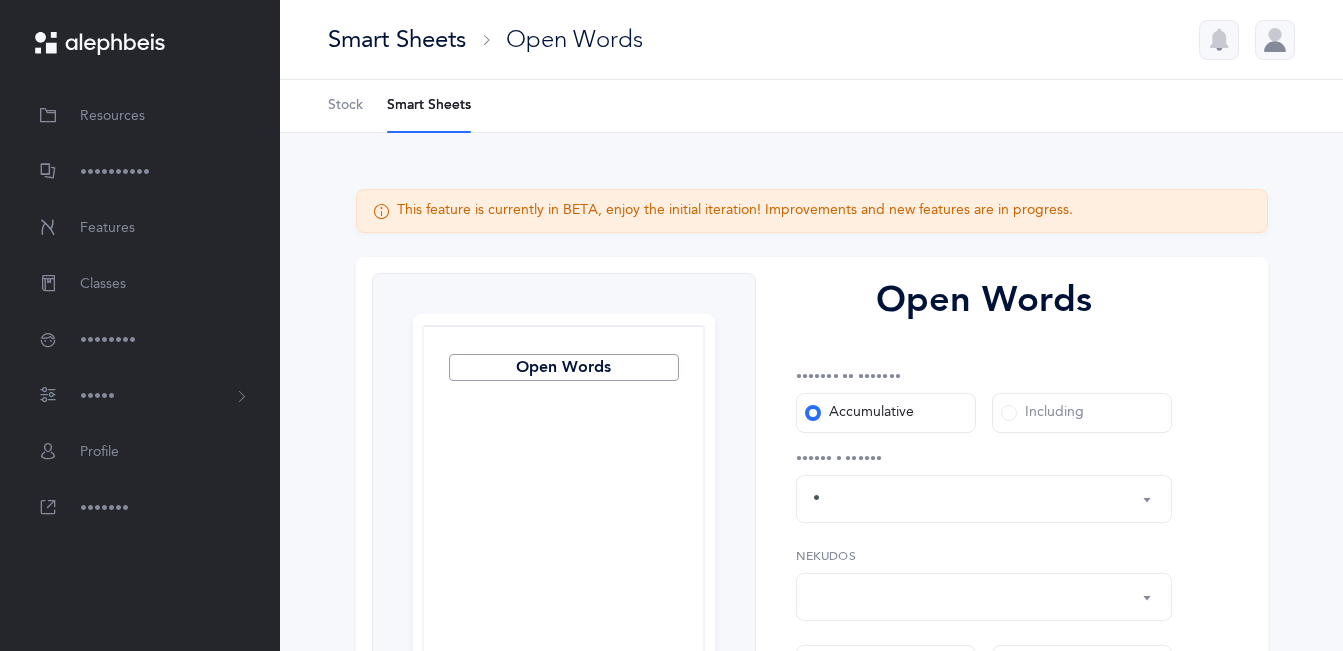 click on "Including" at bounding box center [886, 413] 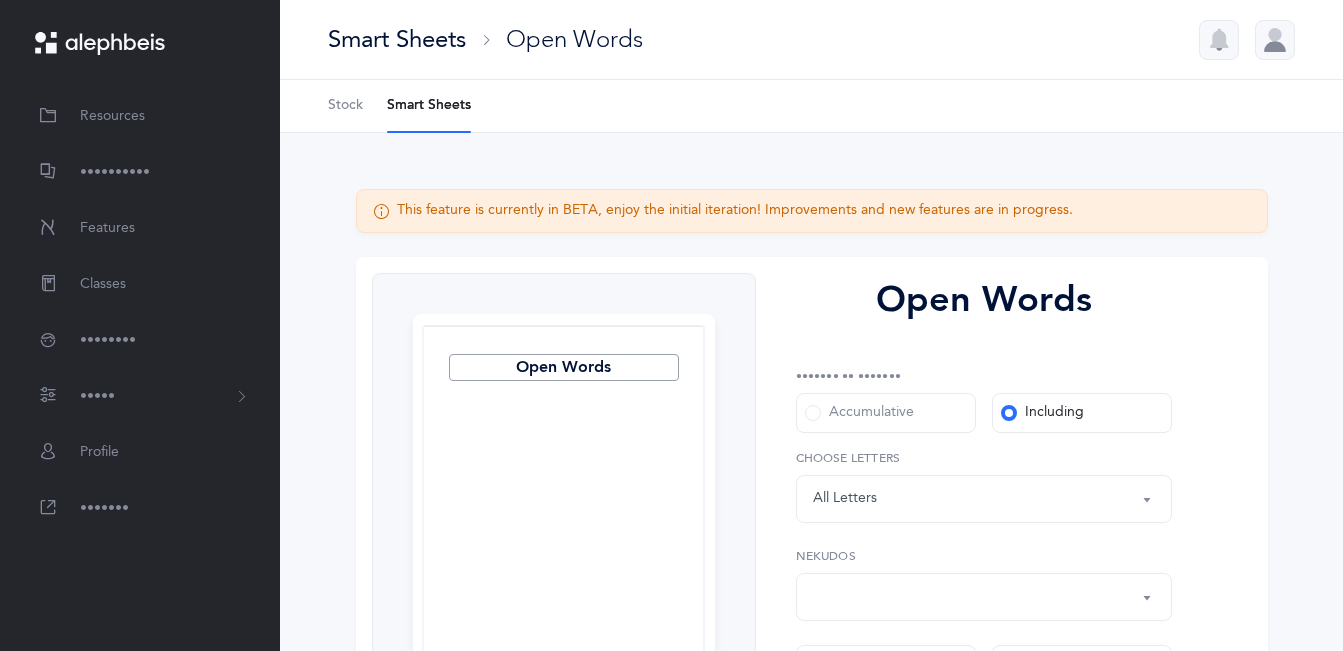 click on "Words including: All Letters" at bounding box center [984, 499] 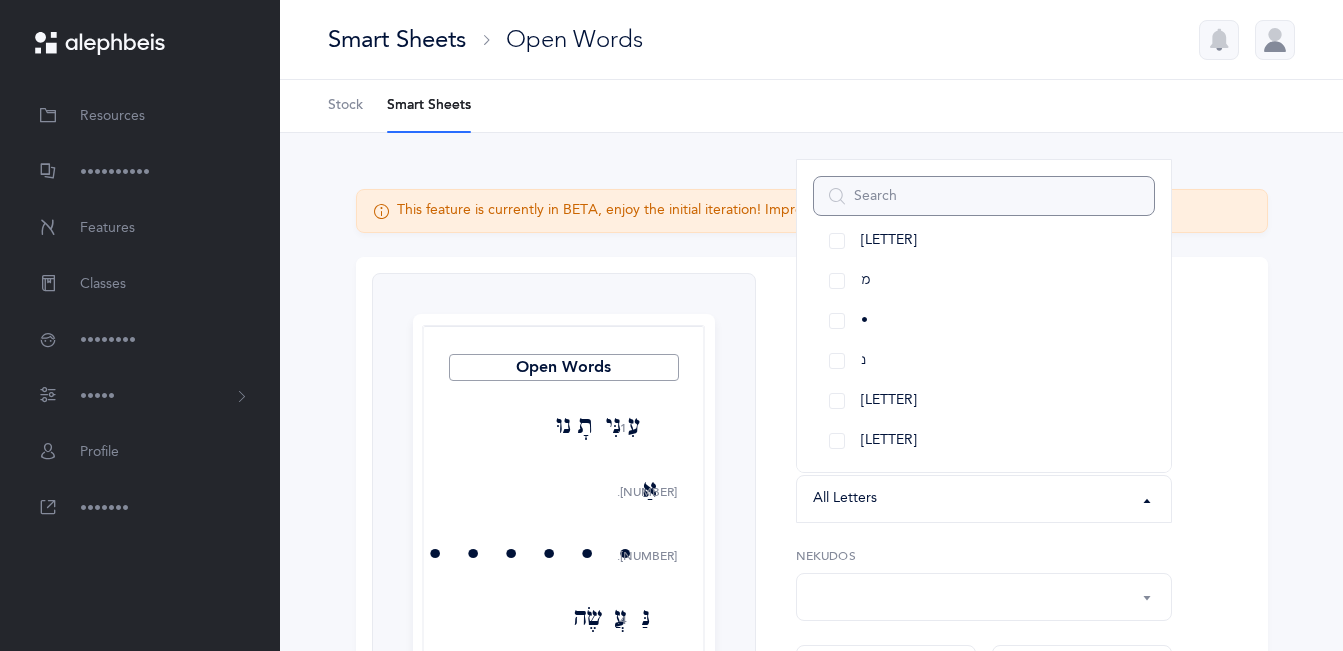 scroll, scrollTop: 1152, scrollLeft: 0, axis: vertical 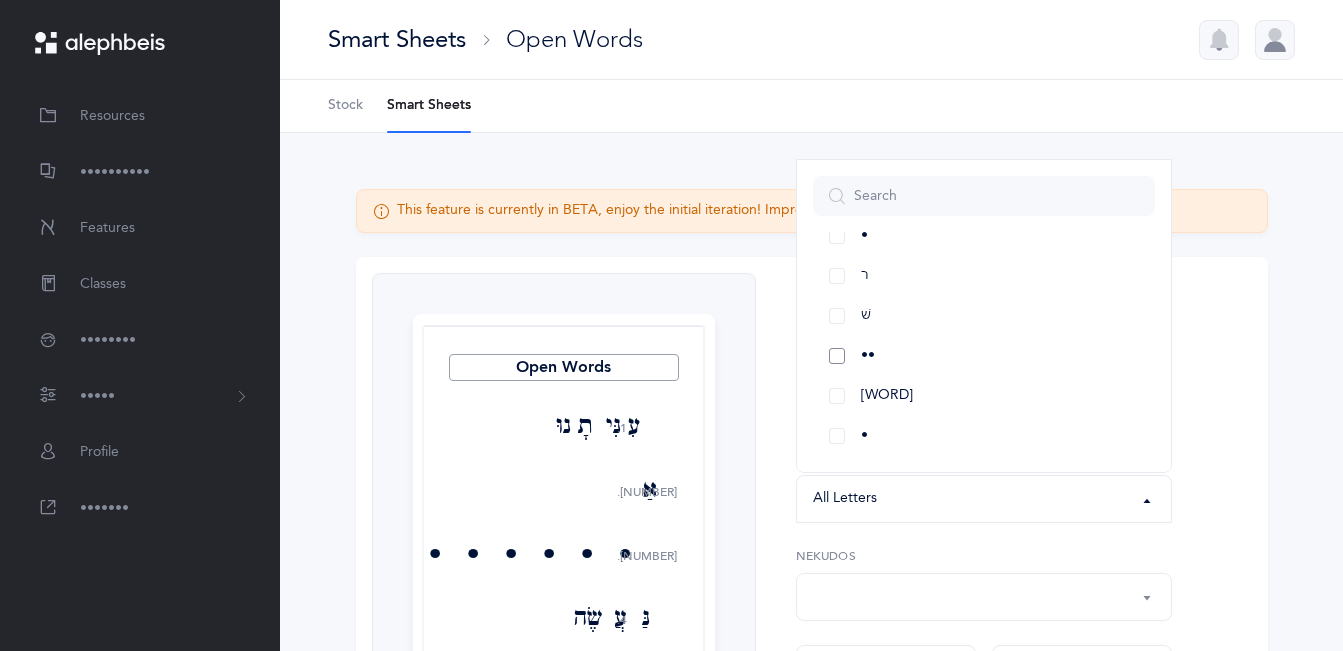 click on "••" at bounding box center [984, 356] 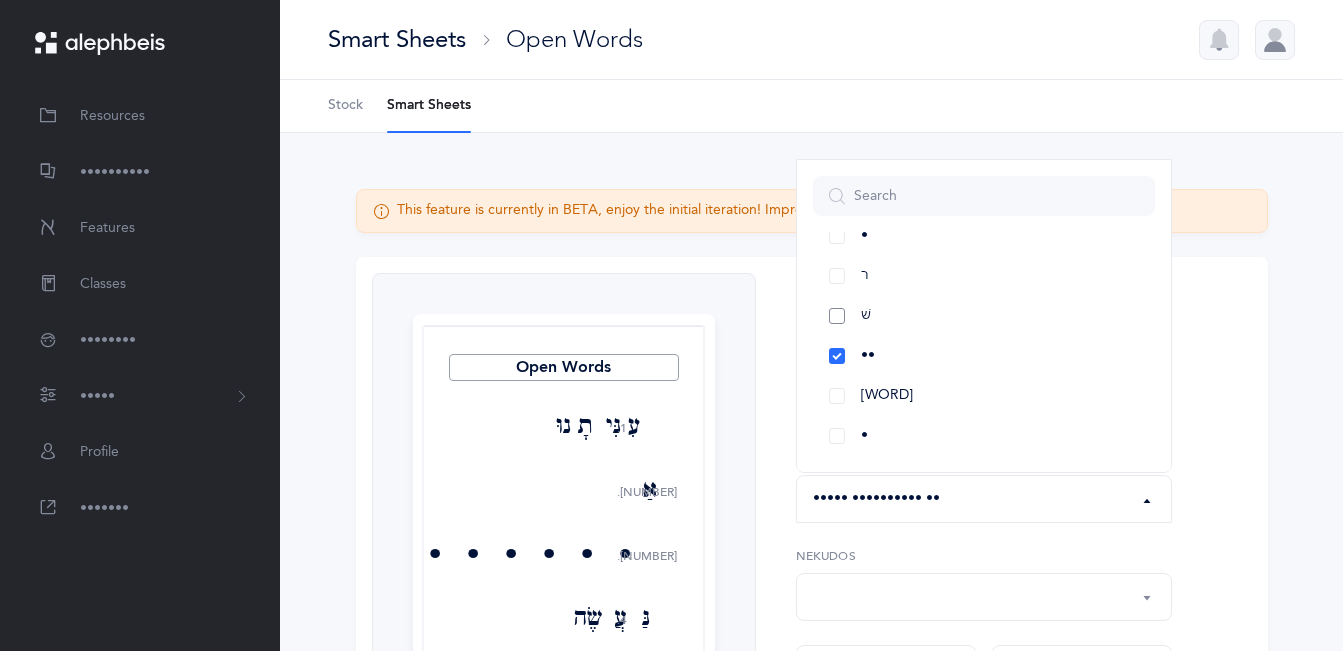 click on "שׁ" at bounding box center (984, 316) 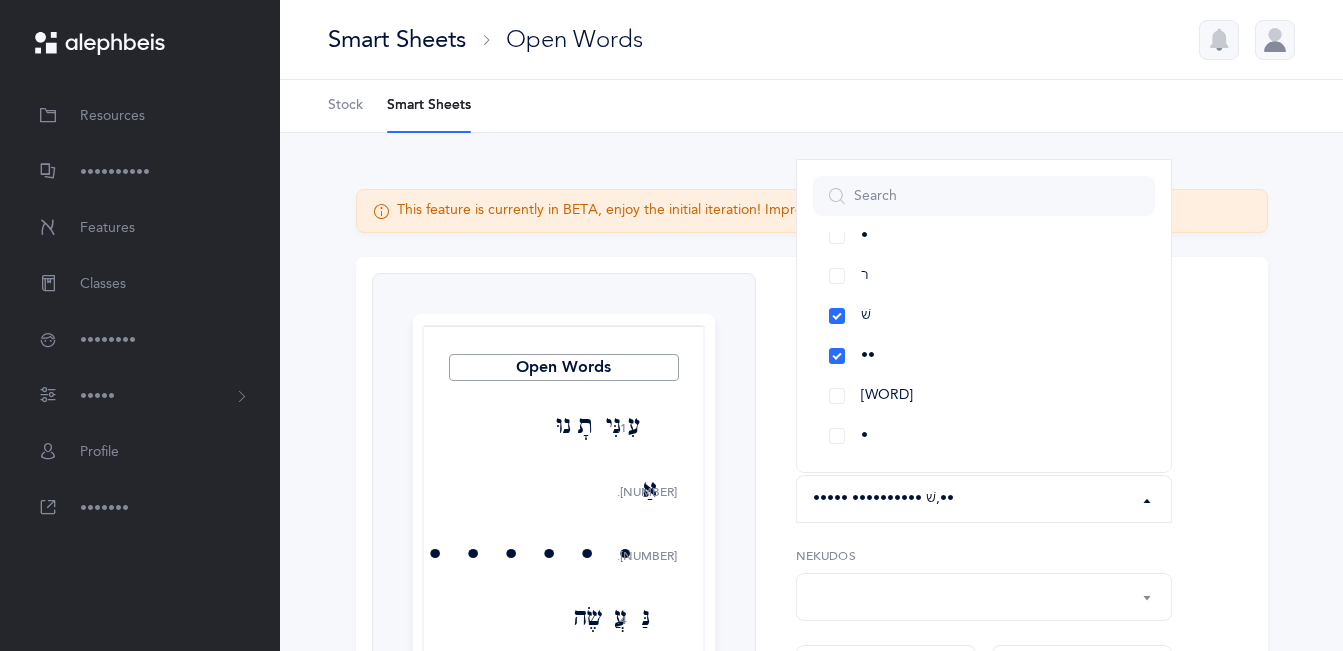 click on "Open Words   Letters to include
Accumulative
Including
All Letters
א
בּ
ב
ג
ד
ה
ו
ז
ח
ט
י
כּ
ךּ
כ
ך
ל
מ
ם
נ
ן
ס
ע
פּ
פ
ף
צ
ץ
ק
ר
שׁ
שׂ
תּ
ת
Words including: שׁ ,  שׂ
All Letters
א
בּ
ב
ג
ד
ה
ו
ז
ח
ט
י
כּ
ךּ
כ
ך
ל
מ
ם
נ
ן
ס
ע
פּ
פ
ף
צ
ץ
ק
ר
שׁ
שׂ
תּ
ת
Choose letters
All Nekudos
קמץ
פתח
צירי
סגול
שוא
חולם חסר
חולם מלא
חיריק חסר
חיריק מלא
קובוץ
שורוק
All Nekudos
קמץ
פתח
צירי
סגול
שוא
חולם חסר
חולם מלא
חיריק חסר
חיריק מלא
קובוץ
שורוק
Nekudos
Including
Only
Multi Syllable
1
2
3
4" at bounding box center [976, 693] 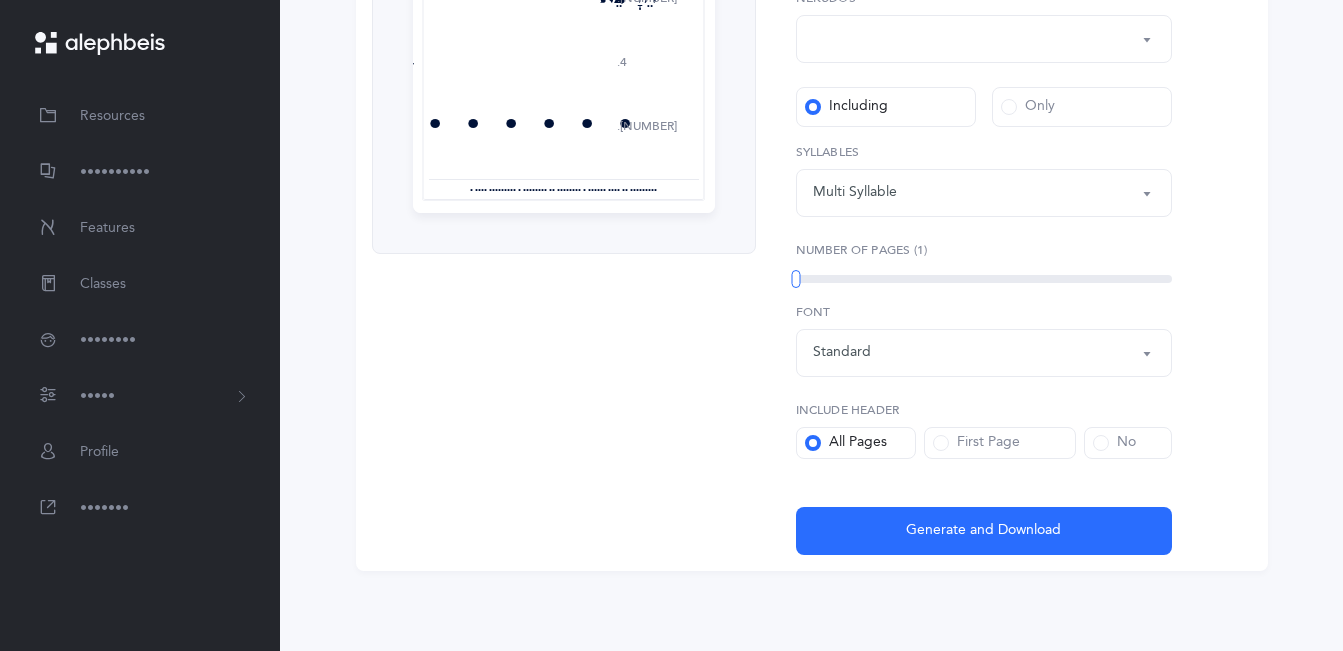 scroll, scrollTop: 0, scrollLeft: 0, axis: both 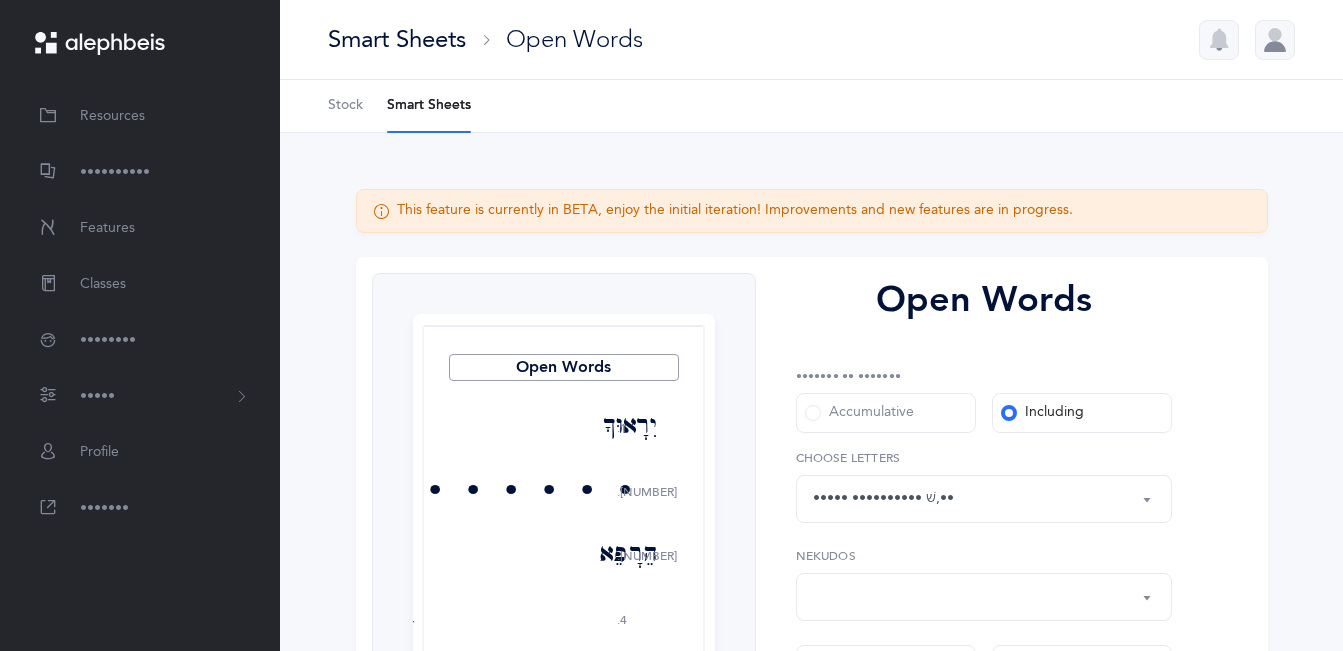 click on "Smart Sheets" at bounding box center [397, 39] 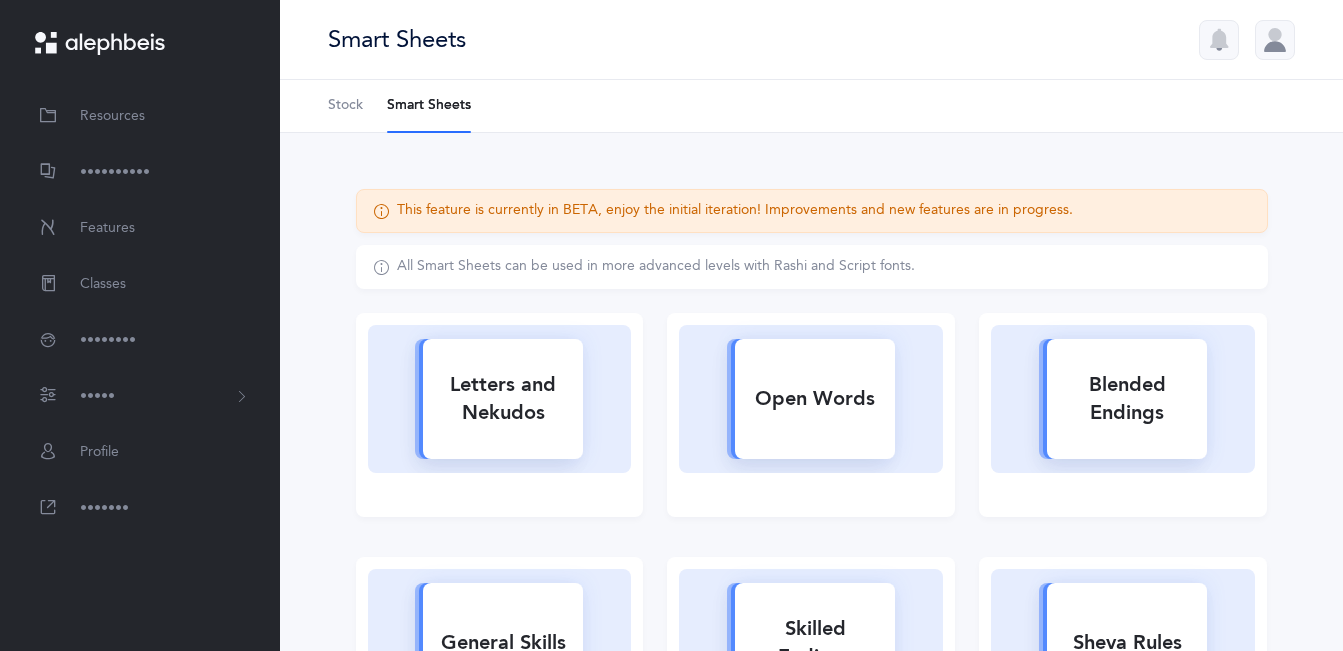 click on "Letters and Nekudos" at bounding box center [503, 399] 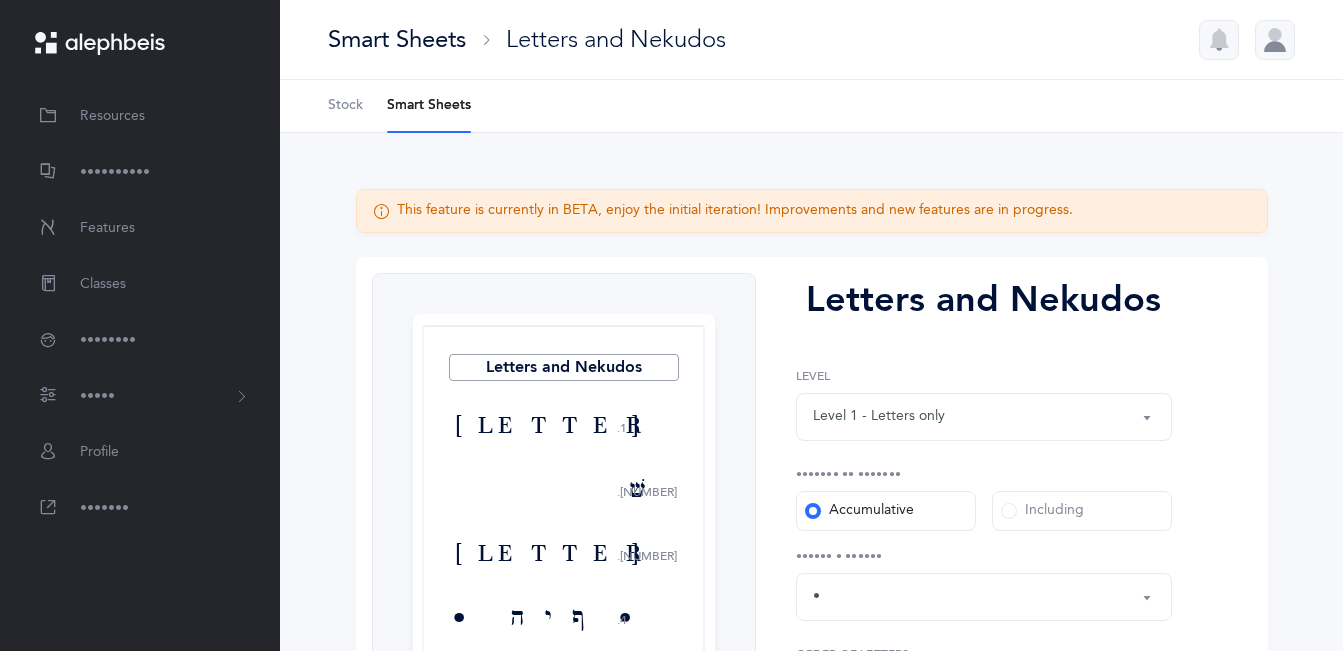 click on "Level 1 - Letters only" at bounding box center (984, 417) 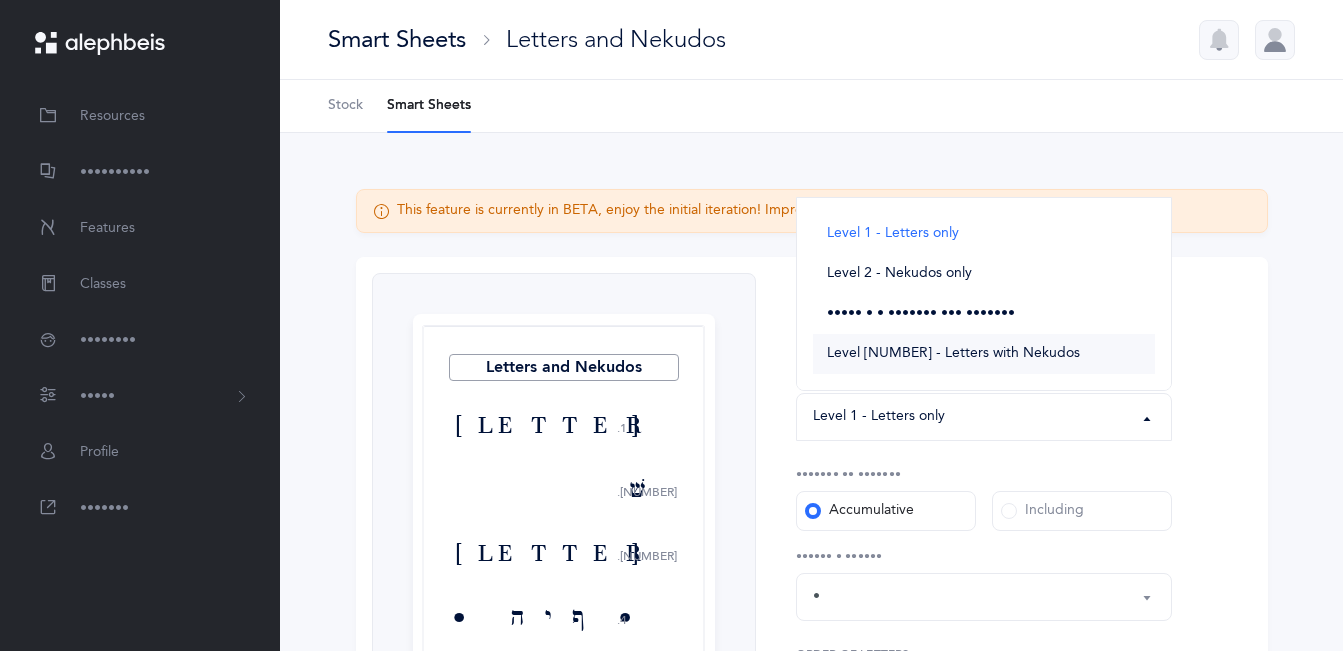 click on "Level [NUMBER] - Letters with Nekudos" at bounding box center (953, 354) 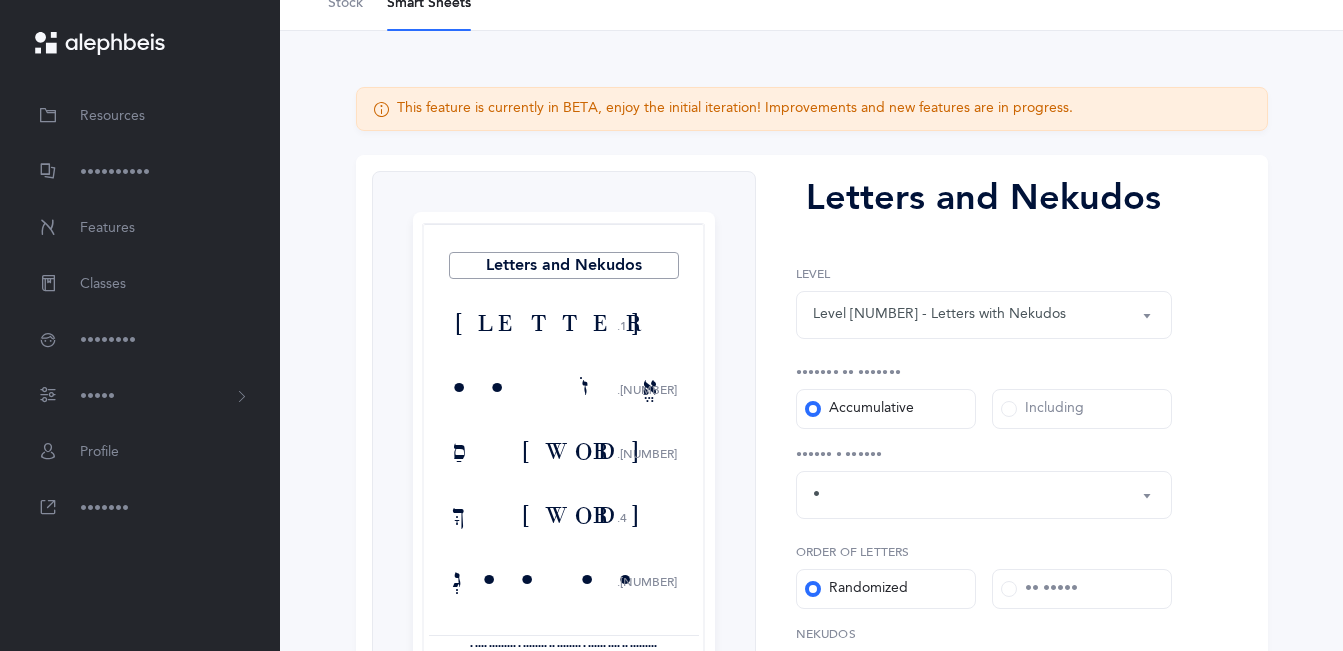 scroll, scrollTop: 120, scrollLeft: 0, axis: vertical 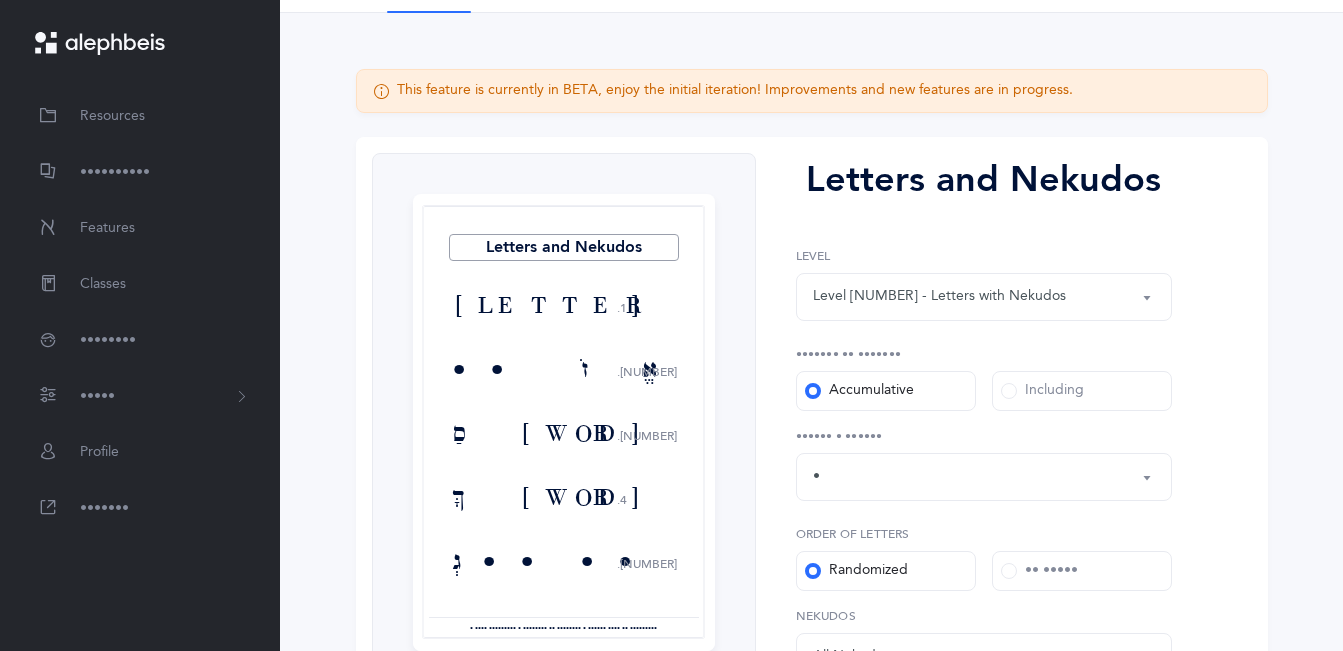 click on "•••• ••••••• •• ••••••••• •• ••••• ••••• ••• ••••••• ••••••••••
•••••••••••• ••• ••• •••••••• ••• •• •••••••••
••••••• ••• •••••••
••
••
••
••
••
••
••
••
••
••
••
•••
•••
••
••
••
•••
••
••
•••
••
•••
••
•••
•••• •" at bounding box center [811, 564] 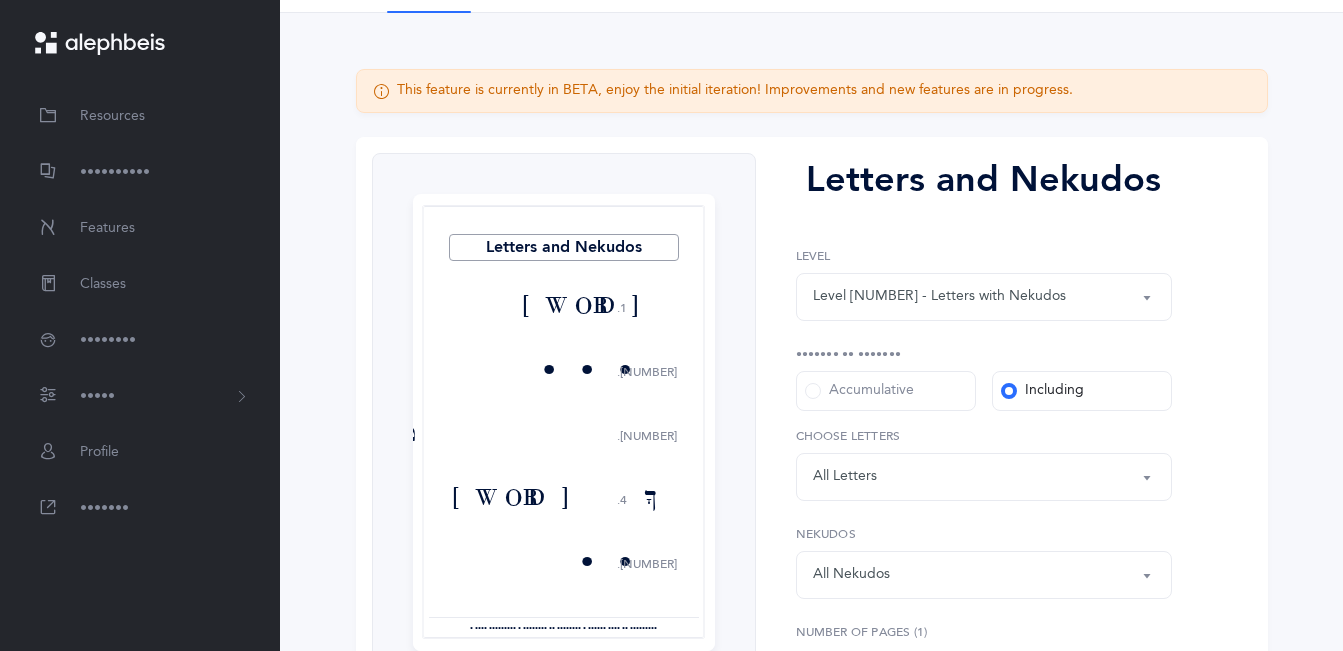 click on "Letters: All Letters" at bounding box center [984, 477] 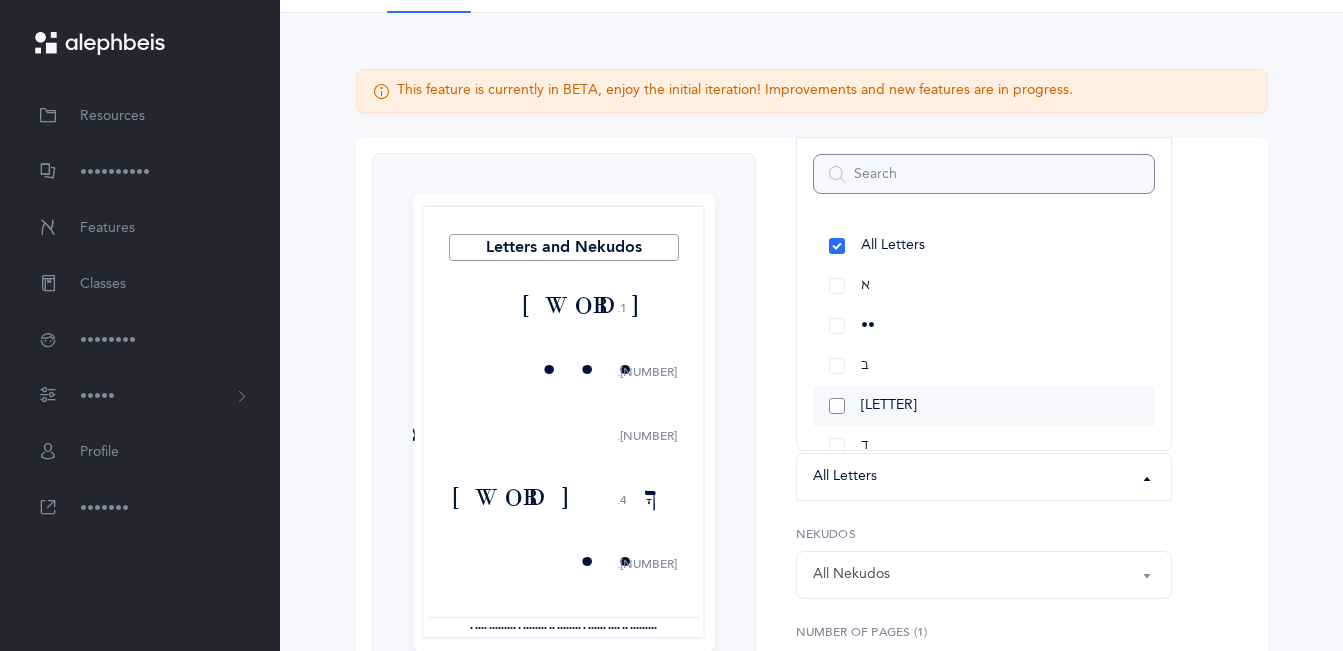 scroll, scrollTop: 1032, scrollLeft: 0, axis: vertical 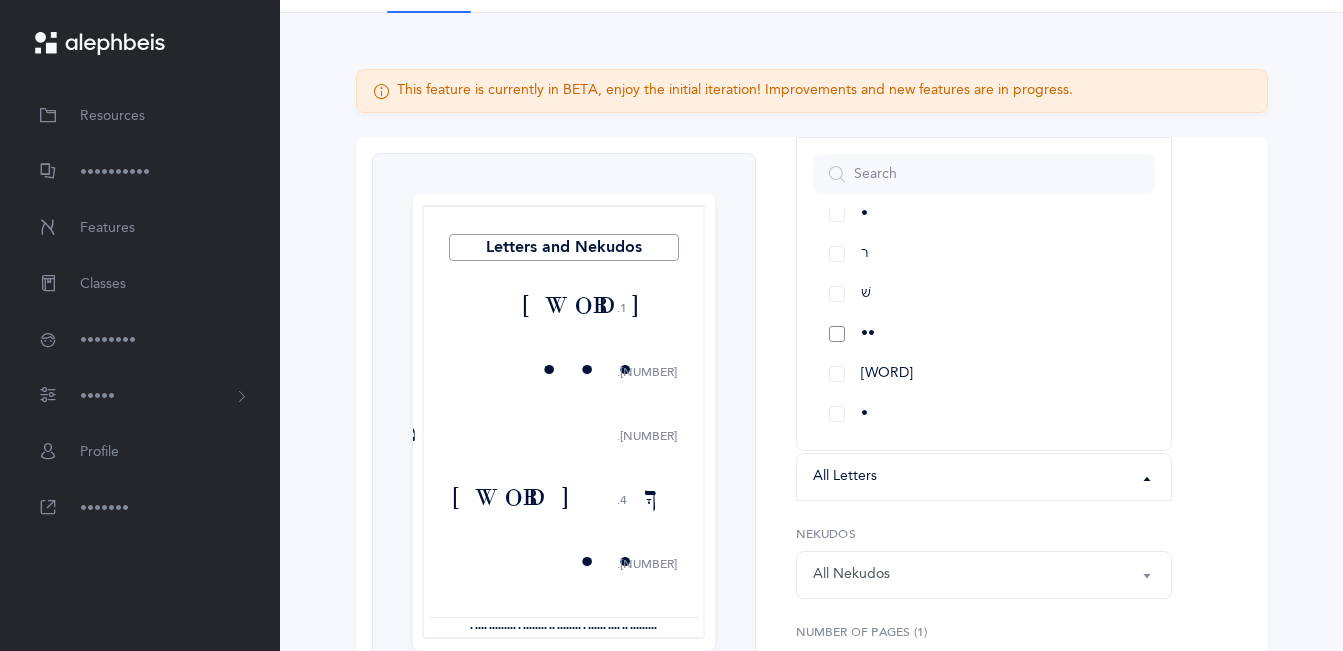 click on "••" at bounding box center (984, 334) 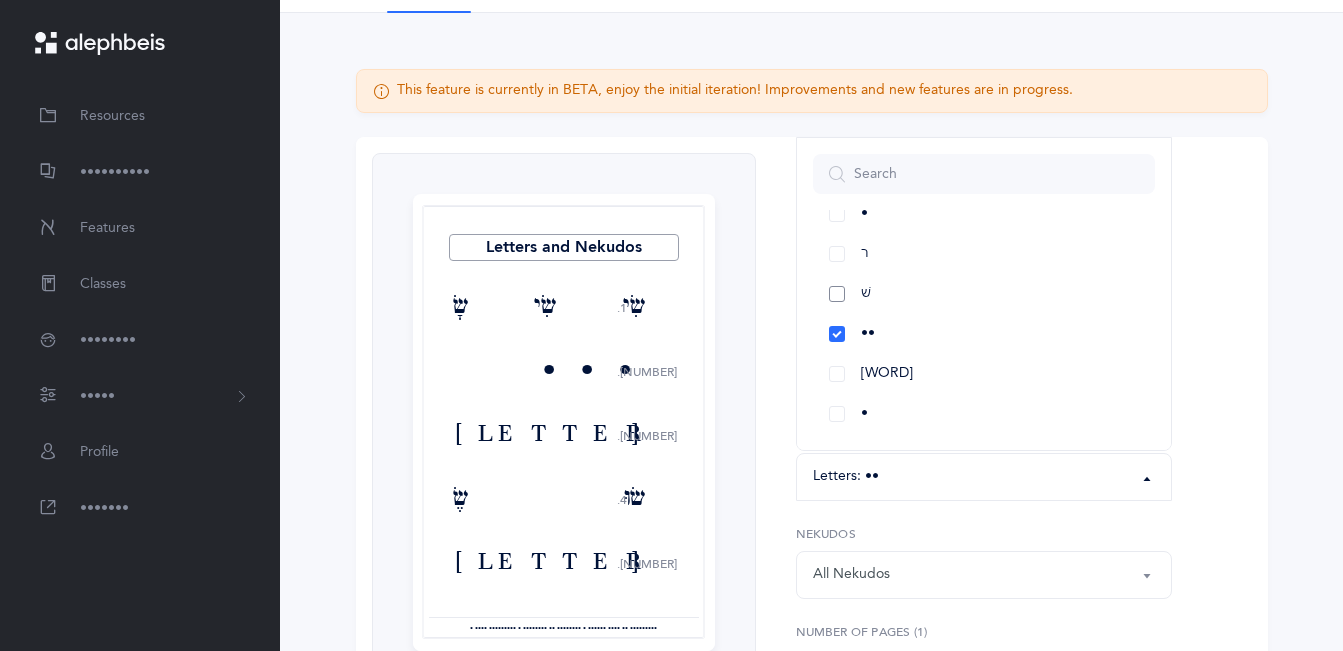 click on "שׁ" at bounding box center [984, 294] 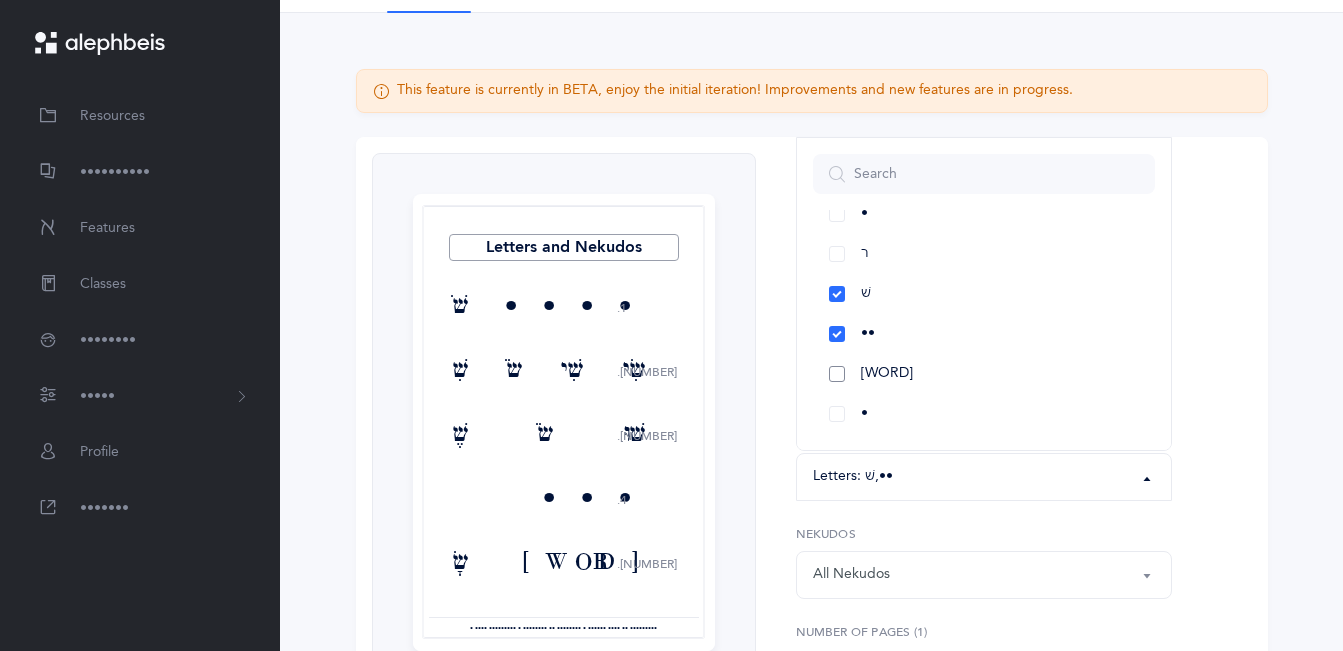 click on "[WORD]" at bounding box center [984, 374] 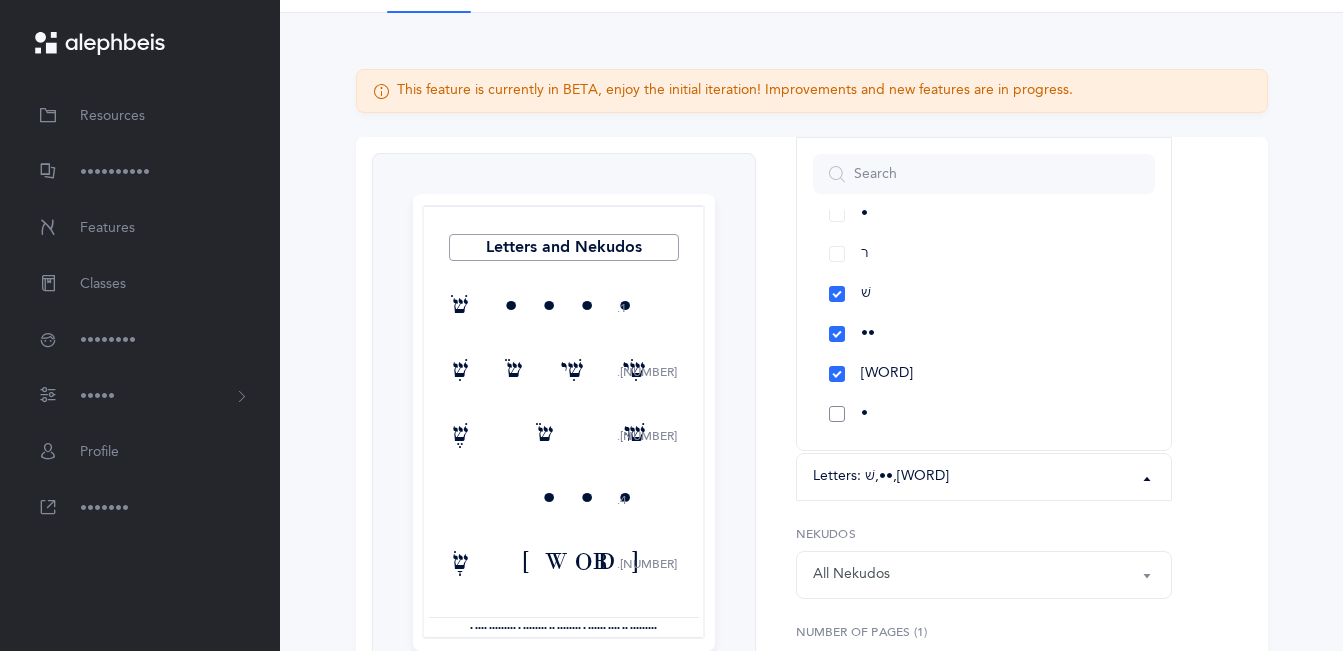 click on "•" at bounding box center [984, 414] 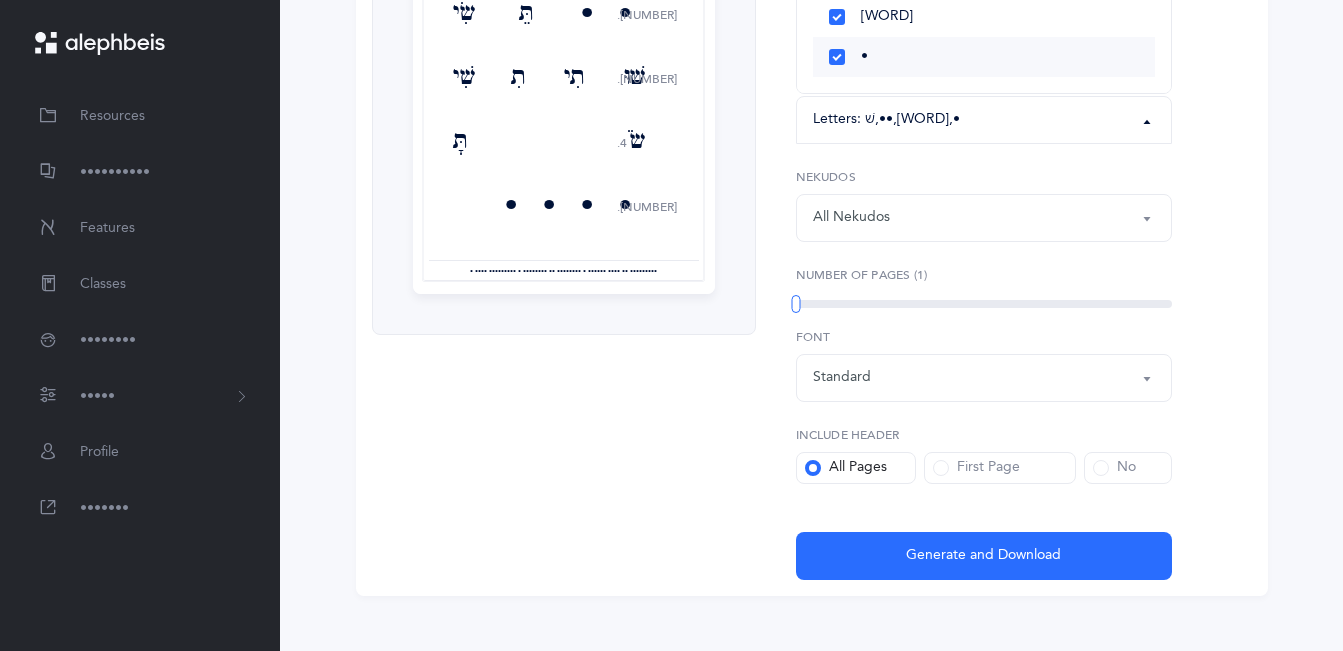 scroll, scrollTop: 502, scrollLeft: 0, axis: vertical 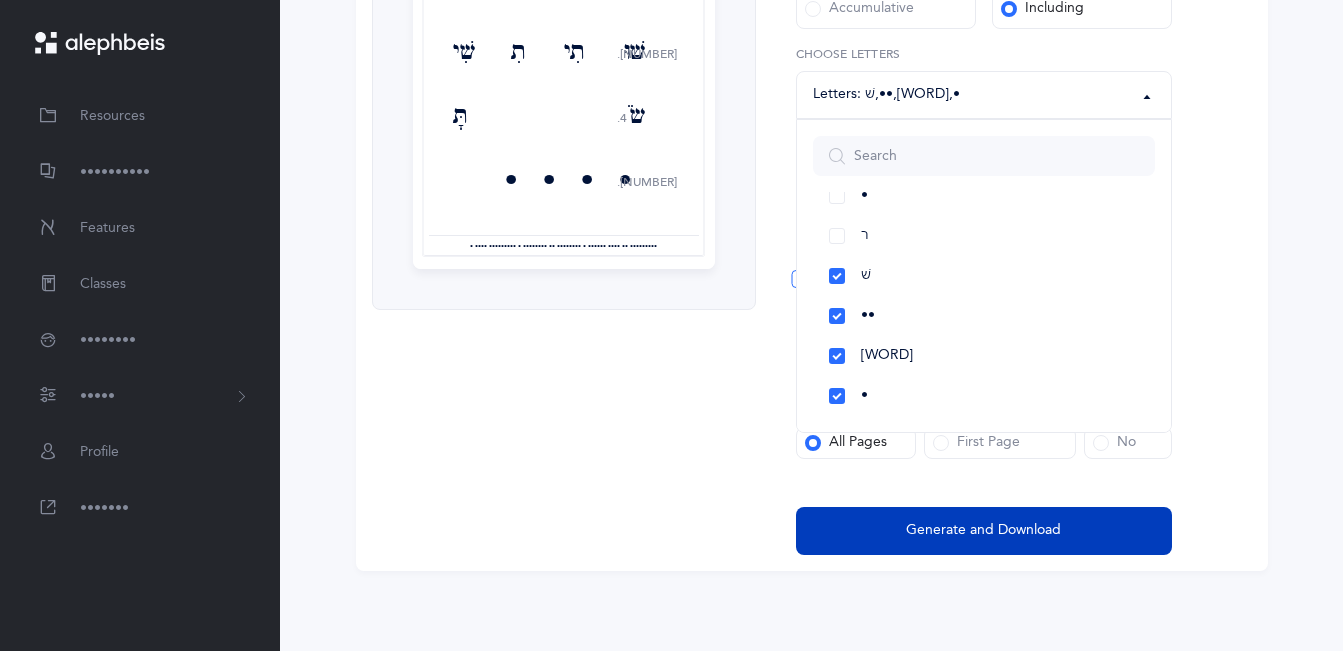 click on "Generate and Download" at bounding box center (984, 531) 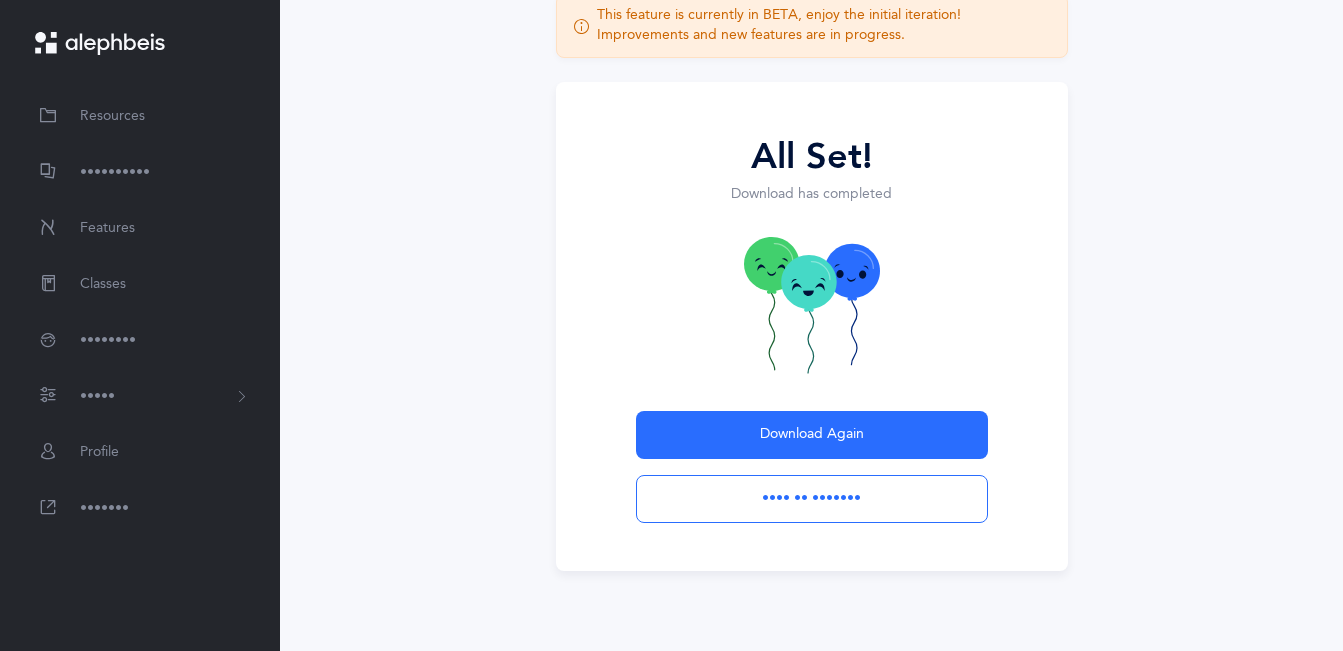 scroll, scrollTop: 142, scrollLeft: 0, axis: vertical 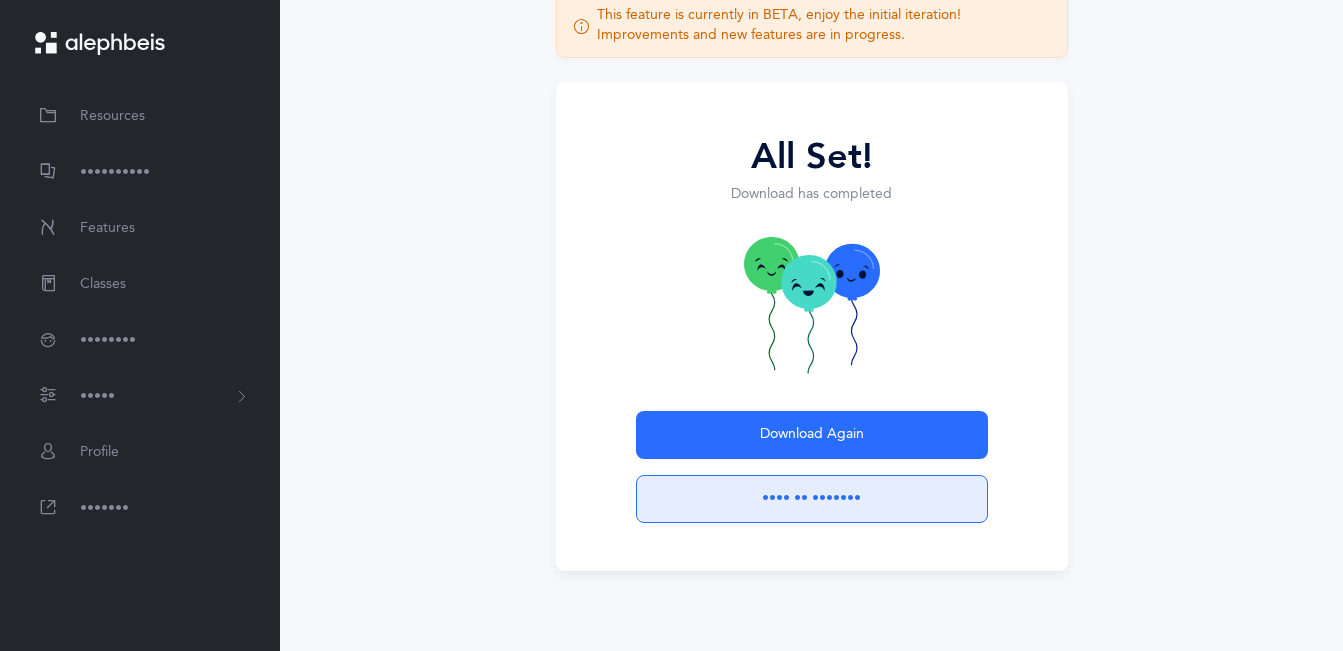click on "•••• •• •••••••" at bounding box center (812, 499) 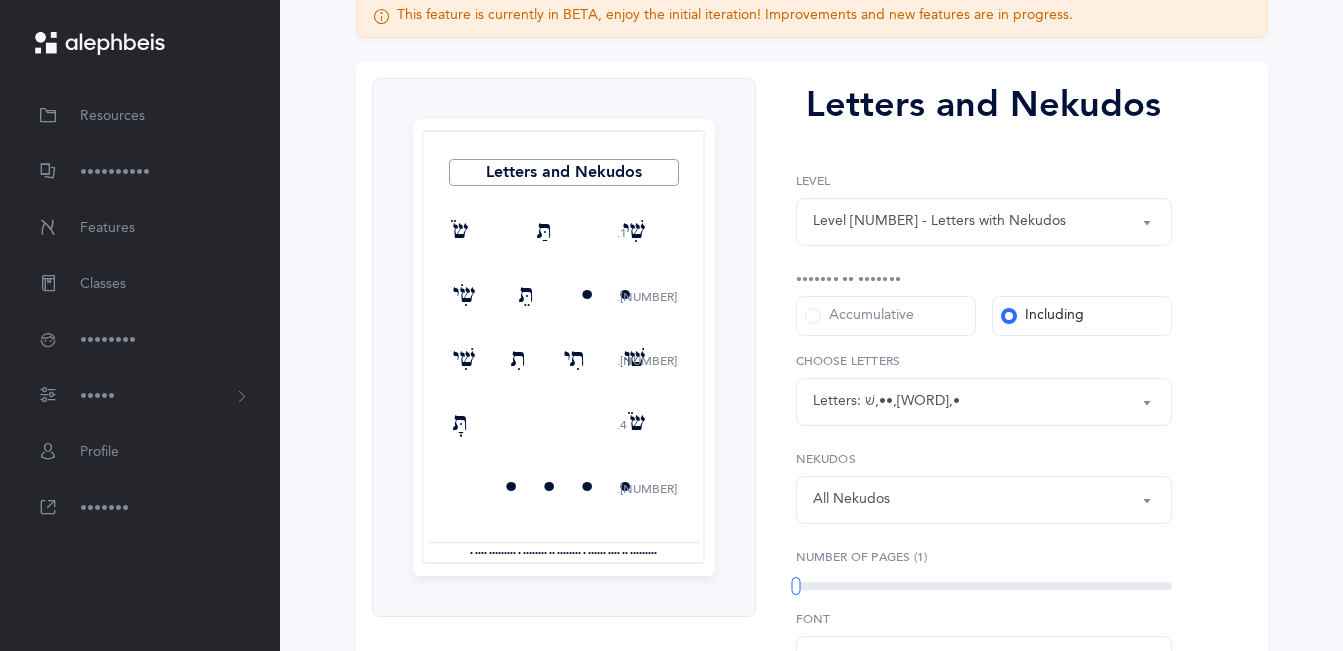 scroll, scrollTop: 0, scrollLeft: 0, axis: both 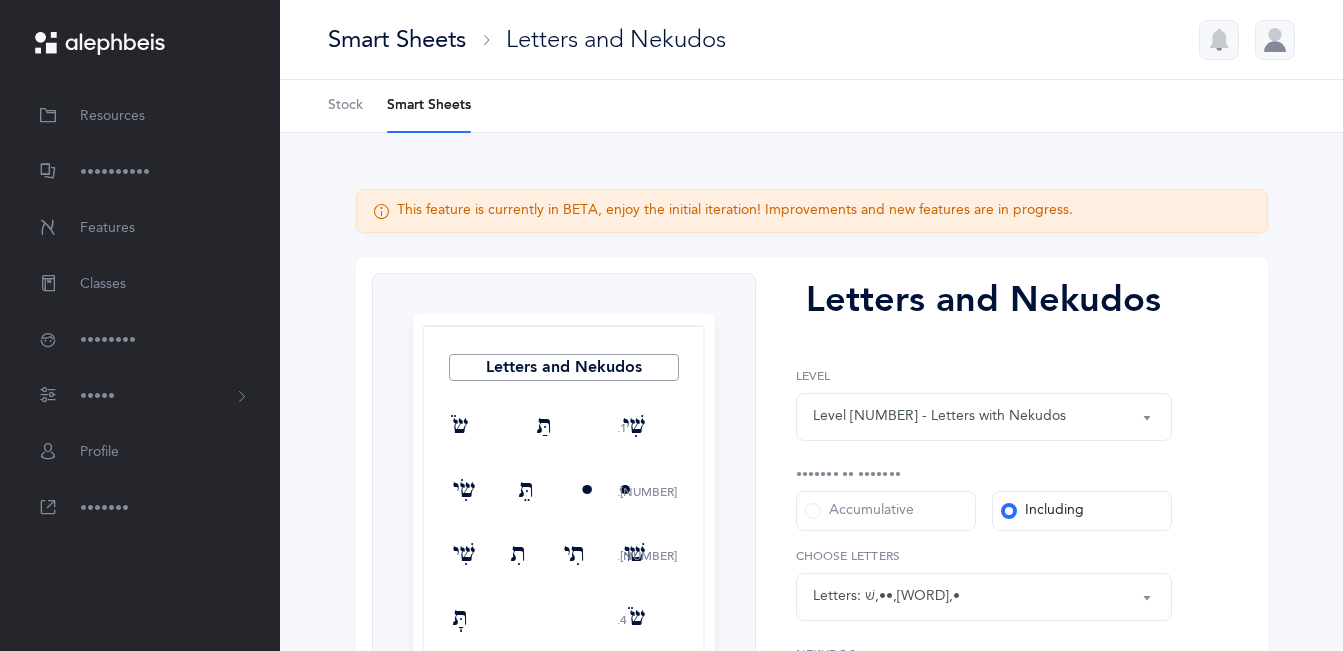 click on "Smart Sheets" at bounding box center (397, 39) 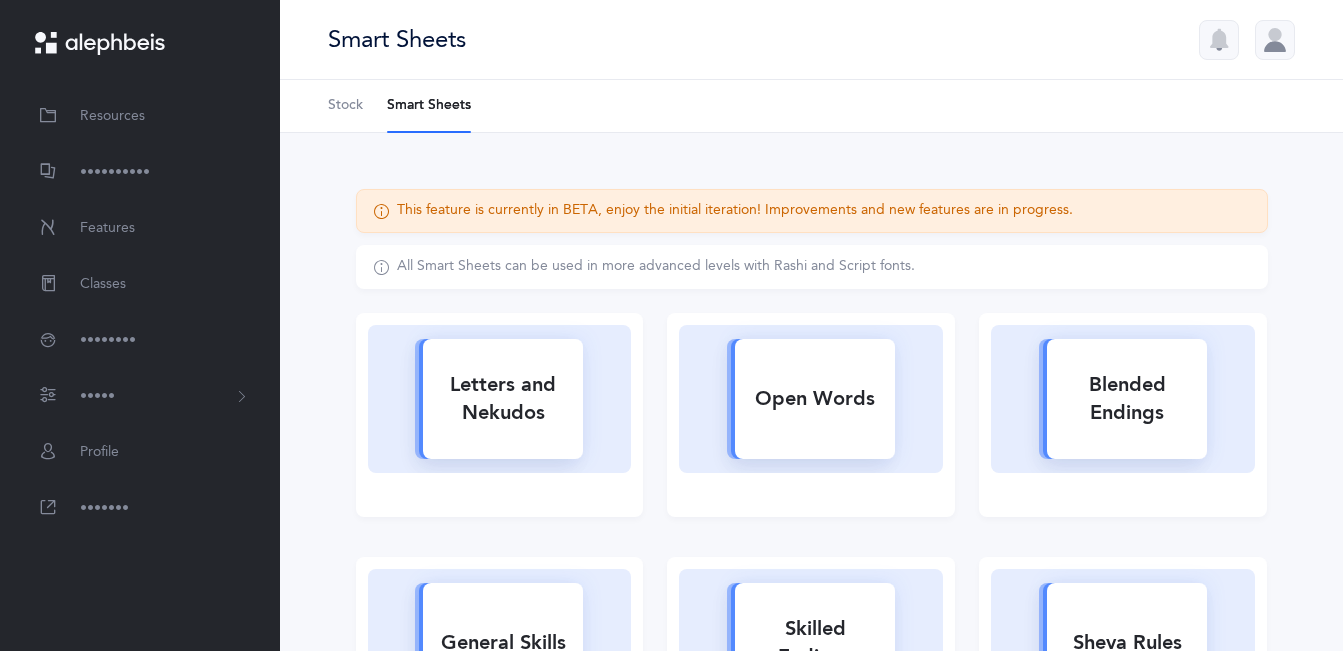 click on "Open Words" at bounding box center [503, 399] 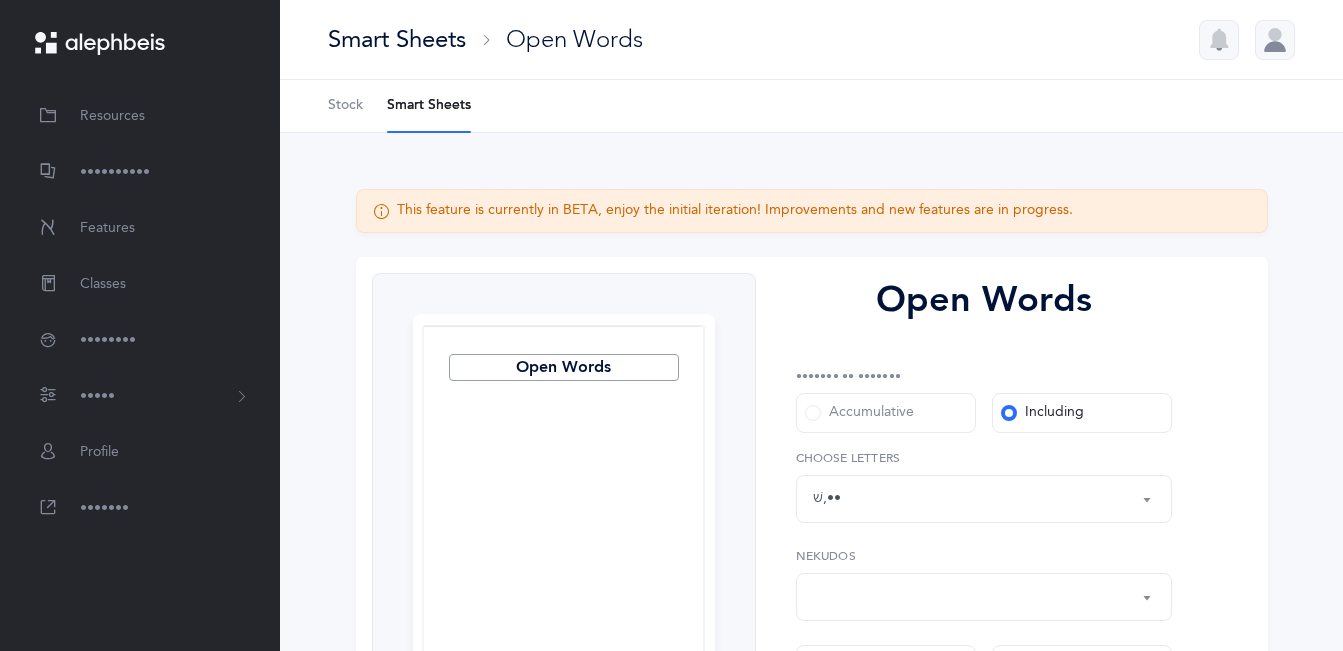 scroll, scrollTop: 540, scrollLeft: 0, axis: vertical 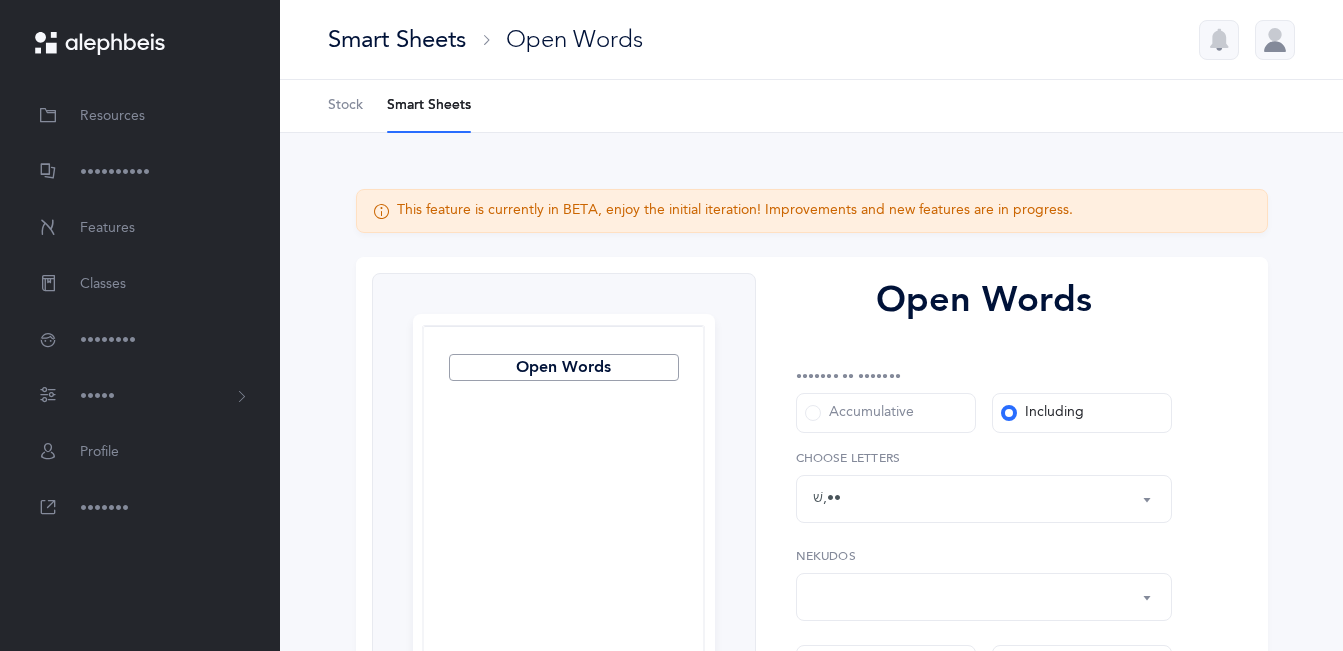 click on "Smart Sheets" at bounding box center [397, 39] 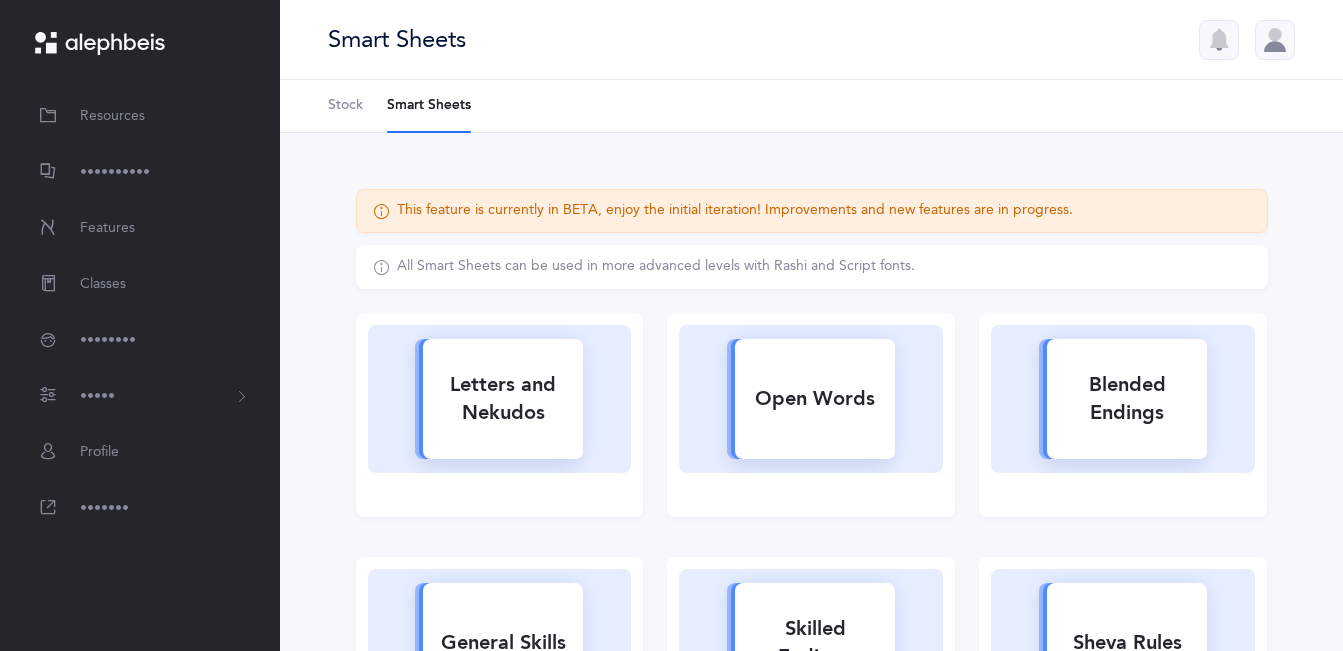 click on "Blended Endings" at bounding box center (503, 399) 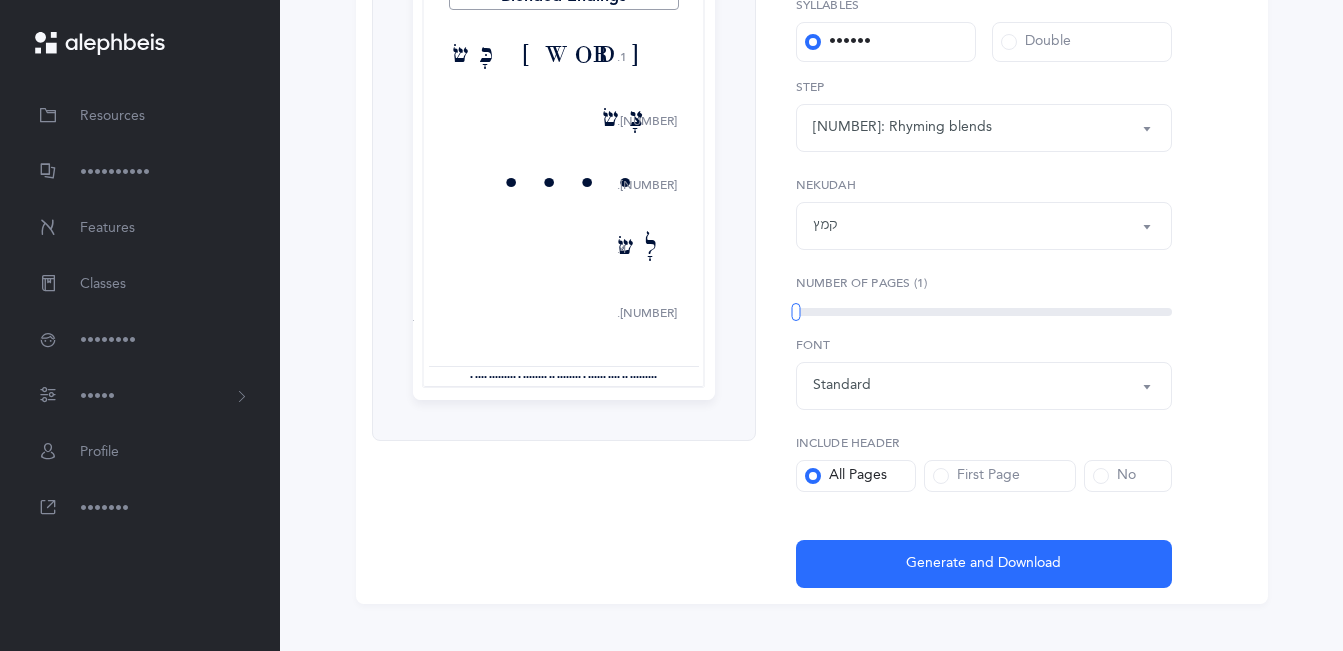 scroll, scrollTop: 378, scrollLeft: 0, axis: vertical 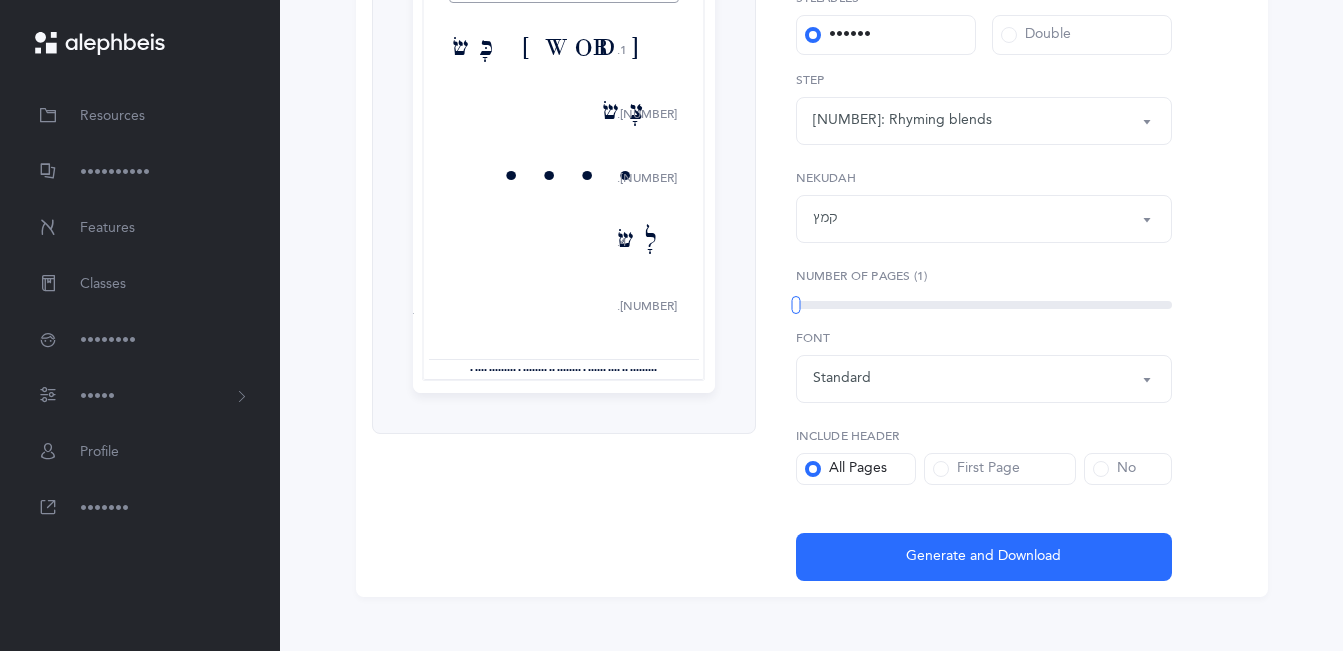 click on "קמץ" at bounding box center (984, 121) 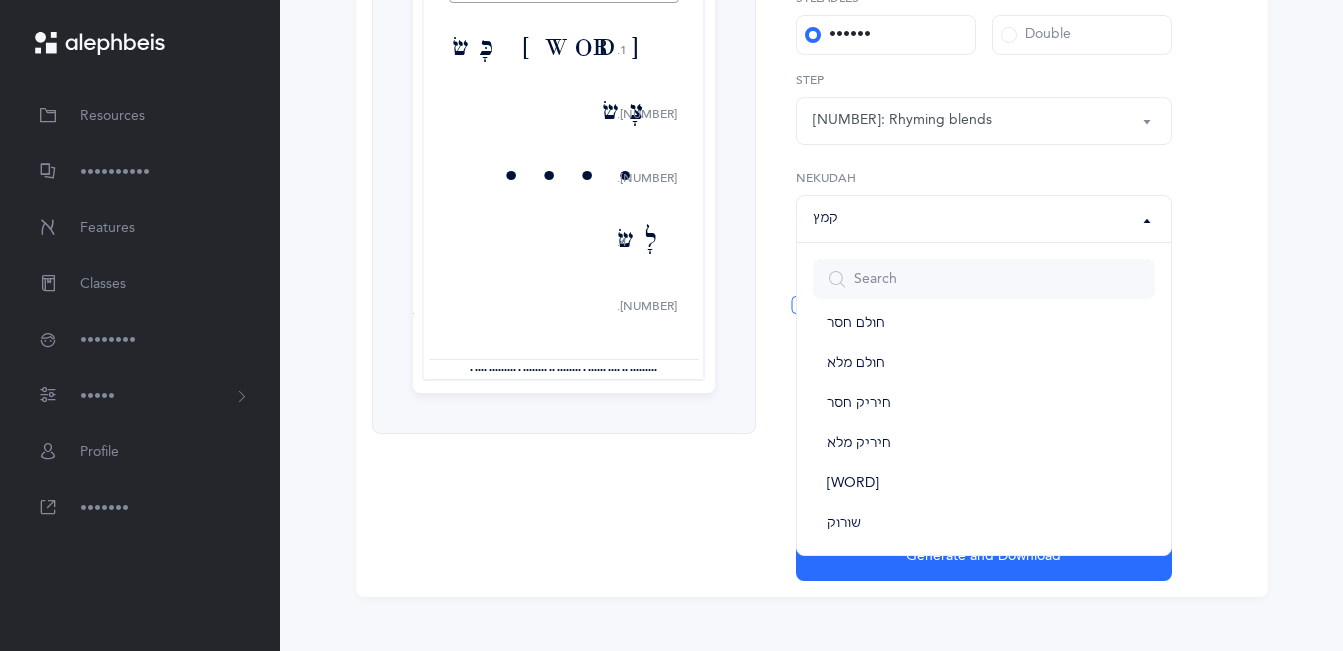 scroll, scrollTop: 232, scrollLeft: 0, axis: vertical 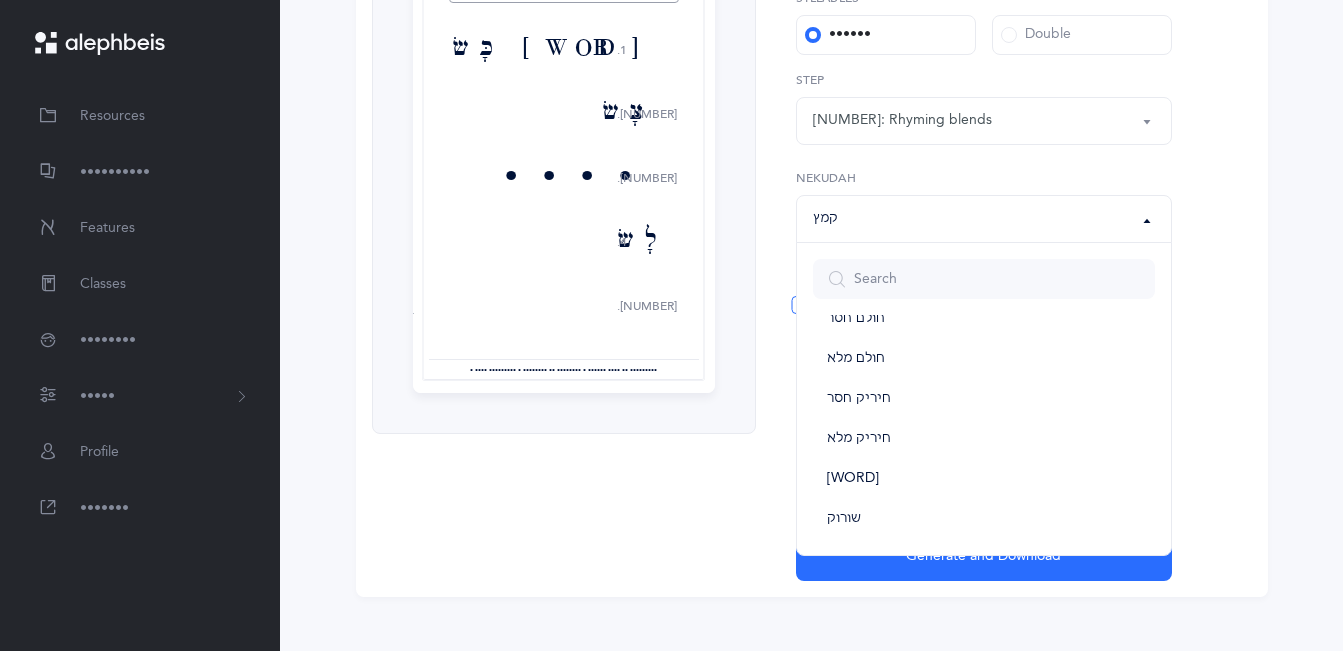 click on "Blended Endings
1.
2.
3.
4.
5.
[WORD]
[WORD]
[WORD]
[WORD]
[WORD]
[WORD]
[WORD]
[WORD]
[WORD]
[WORD]
[WORD]
[WORD]
[WORD]
[WORD]
[WORD]
[WORD]
[WORD]
[WORD]
[WORD]
[WORD]
[WORD]" at bounding box center [812, 238] 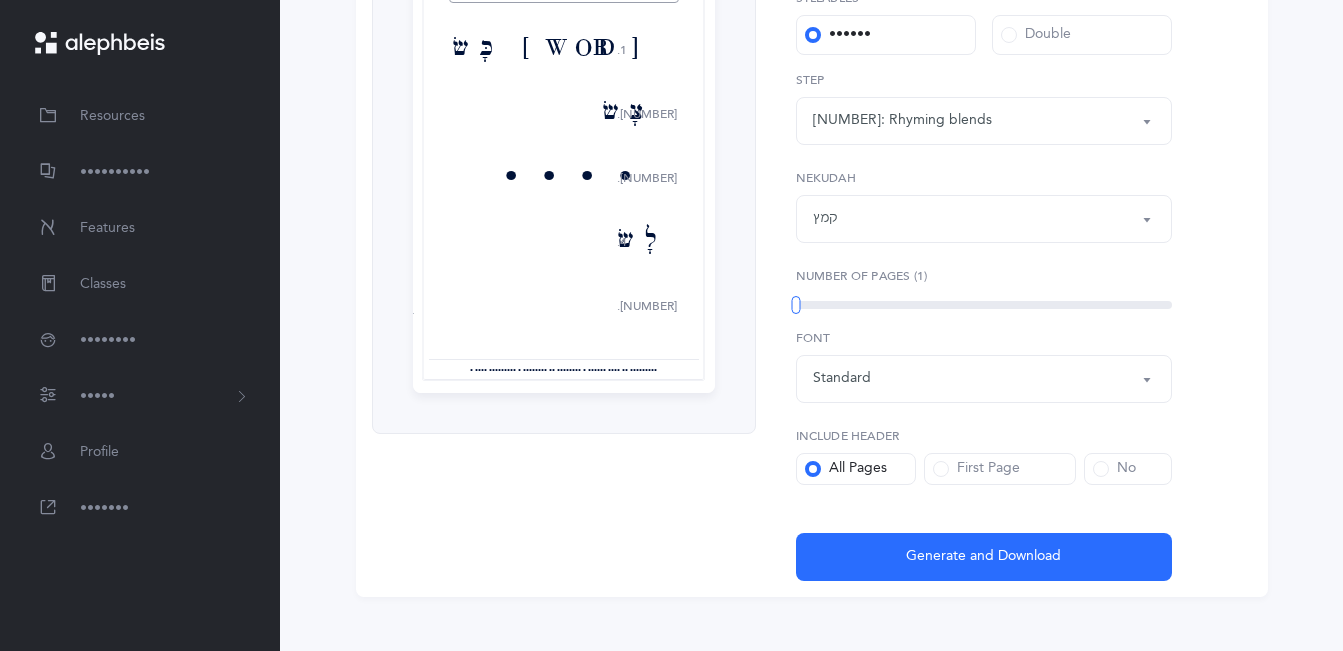 click on "[NUMBER]: Rhyming blends" at bounding box center [984, 121] 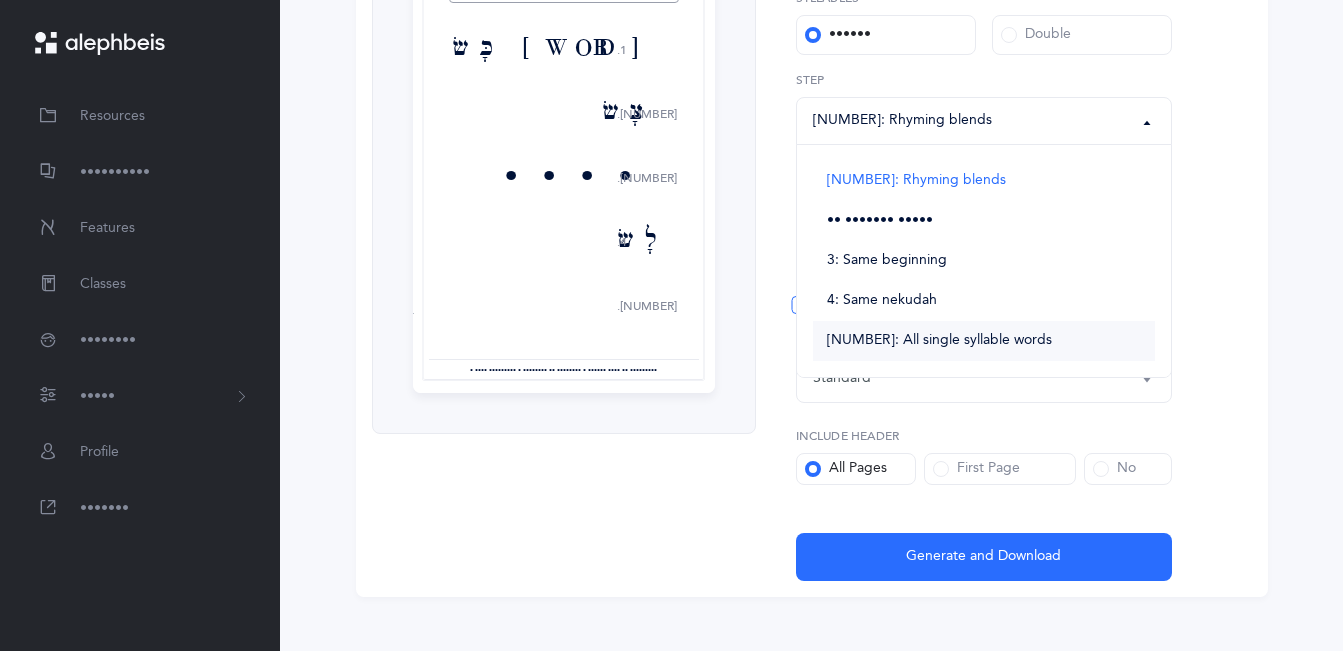 click on "[NUMBER]: All single syllable words" at bounding box center (939, 341) 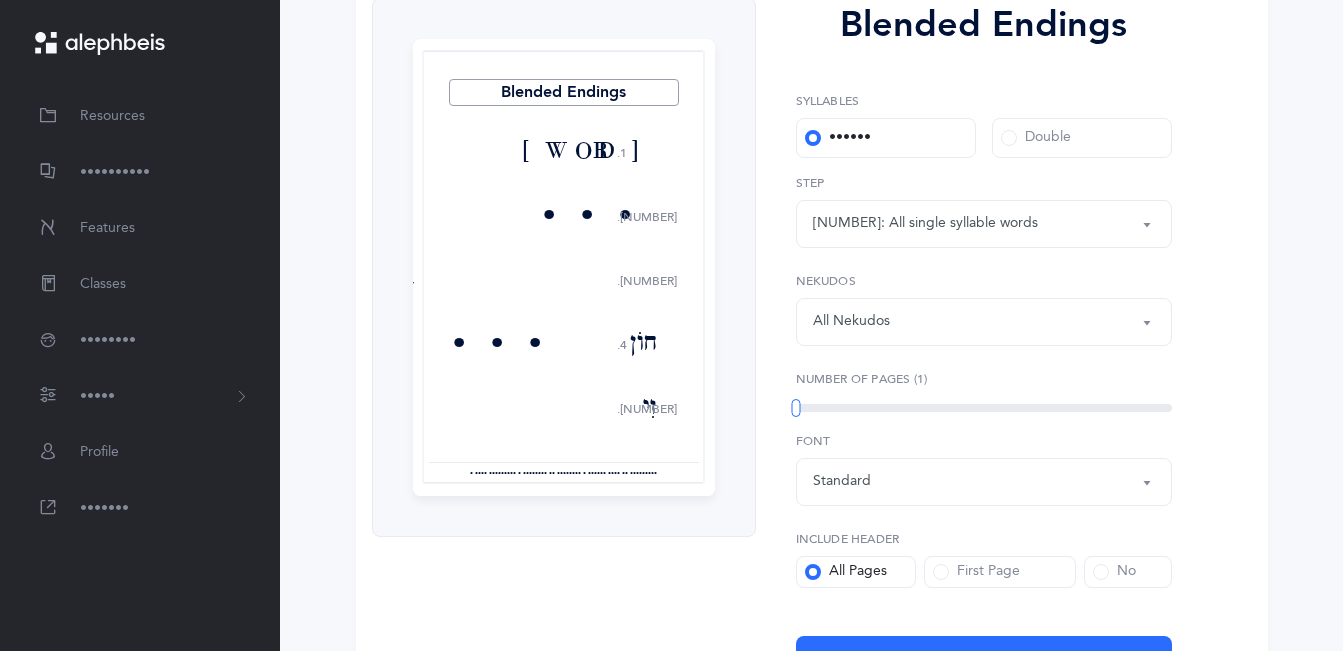 scroll, scrollTop: 282, scrollLeft: 0, axis: vertical 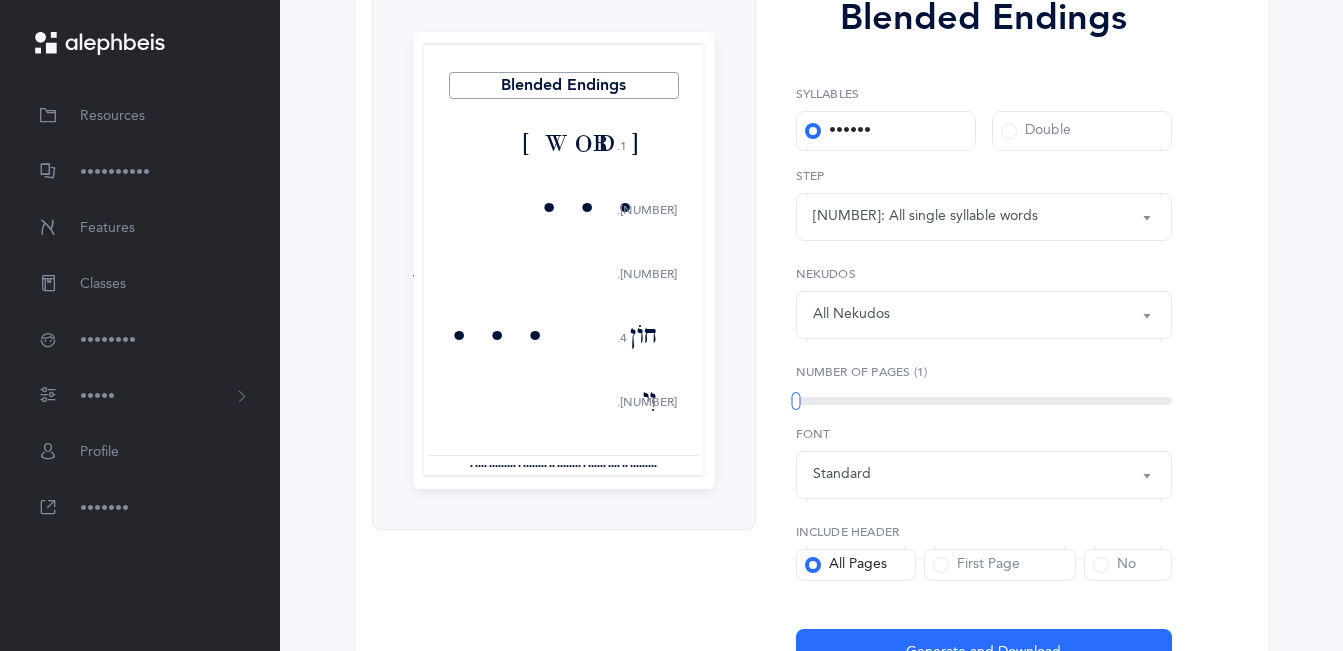 click at bounding box center (1009, 131) 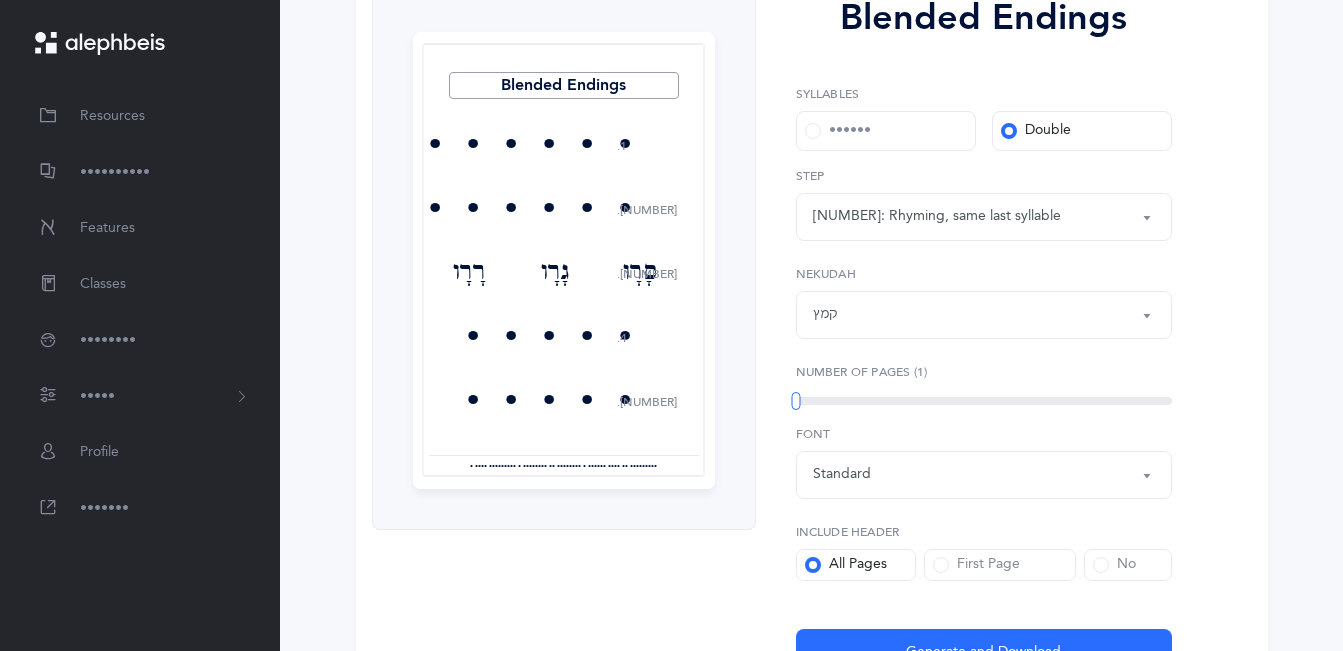 click on "[NUMBER]: Rhyming, same last syllable" at bounding box center [984, 217] 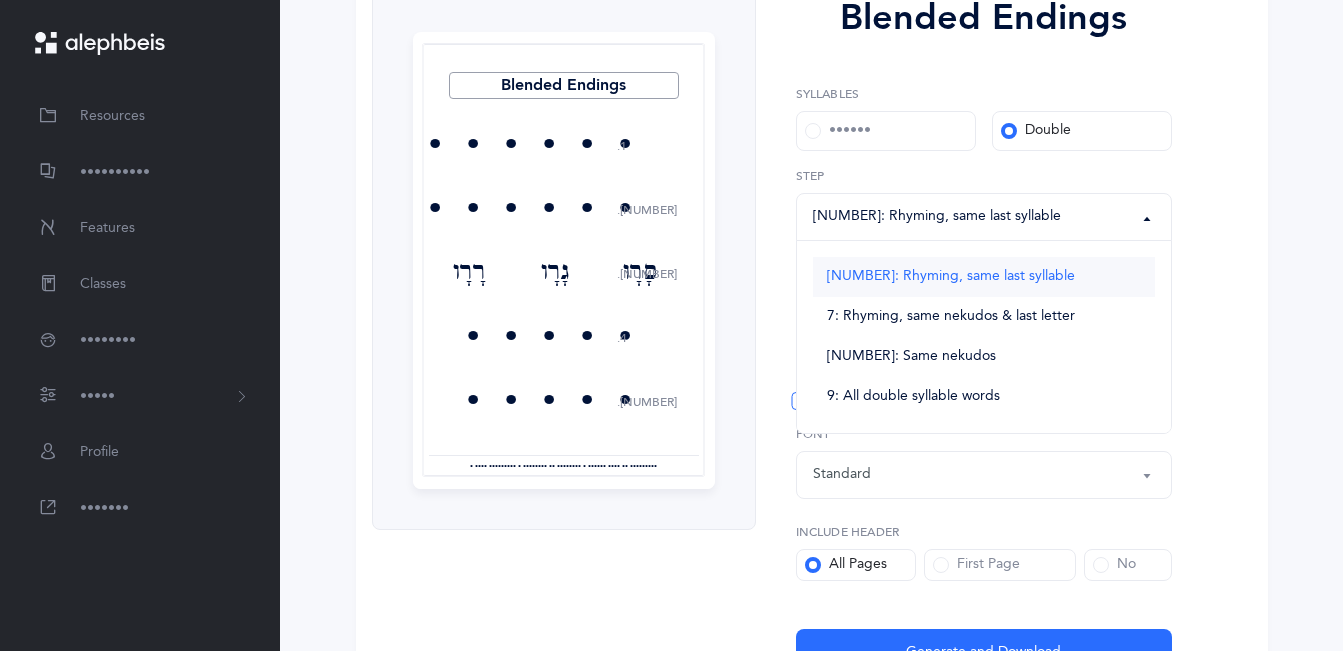 click on "[NUMBER]: Rhyming, same last syllable" at bounding box center (951, 277) 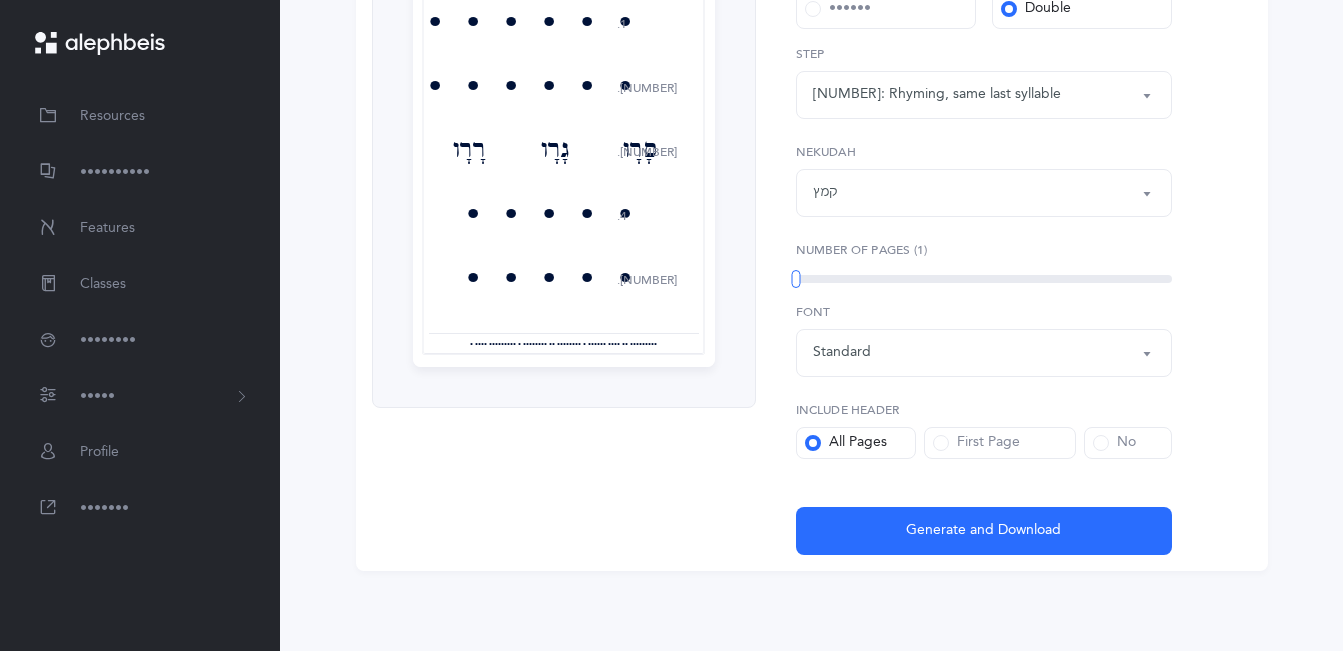 scroll, scrollTop: 0, scrollLeft: 0, axis: both 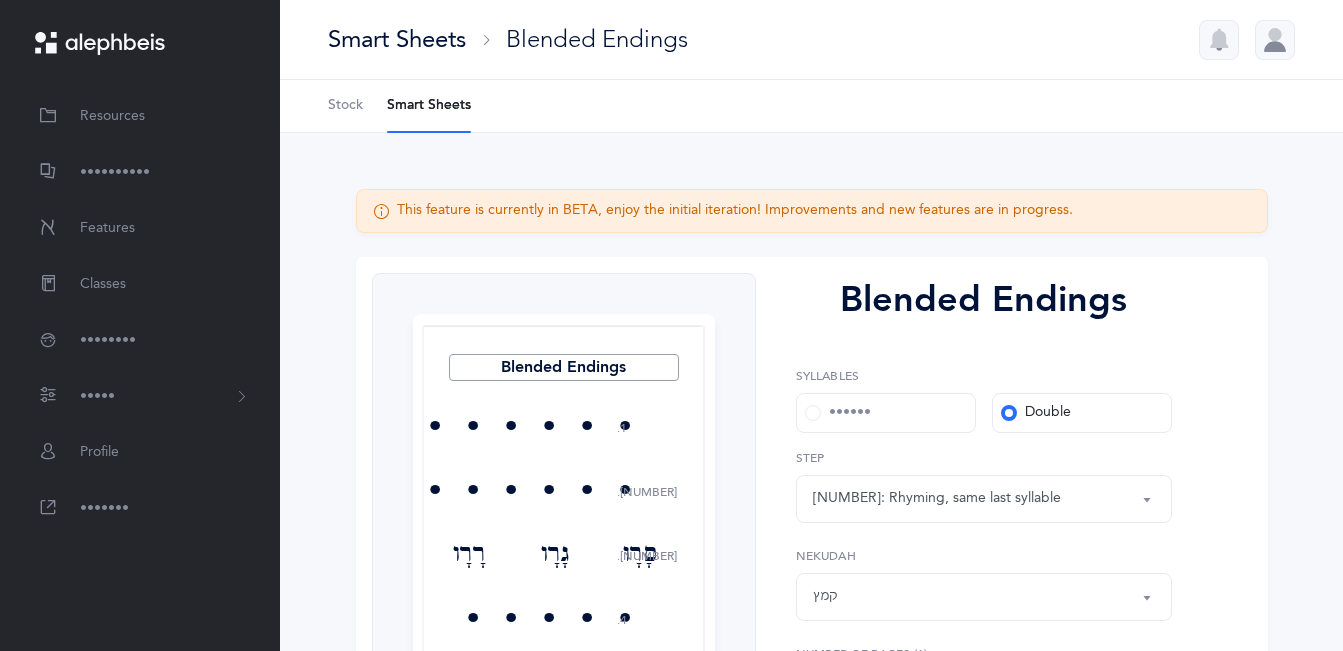 click on "Smart Sheets" at bounding box center [397, 39] 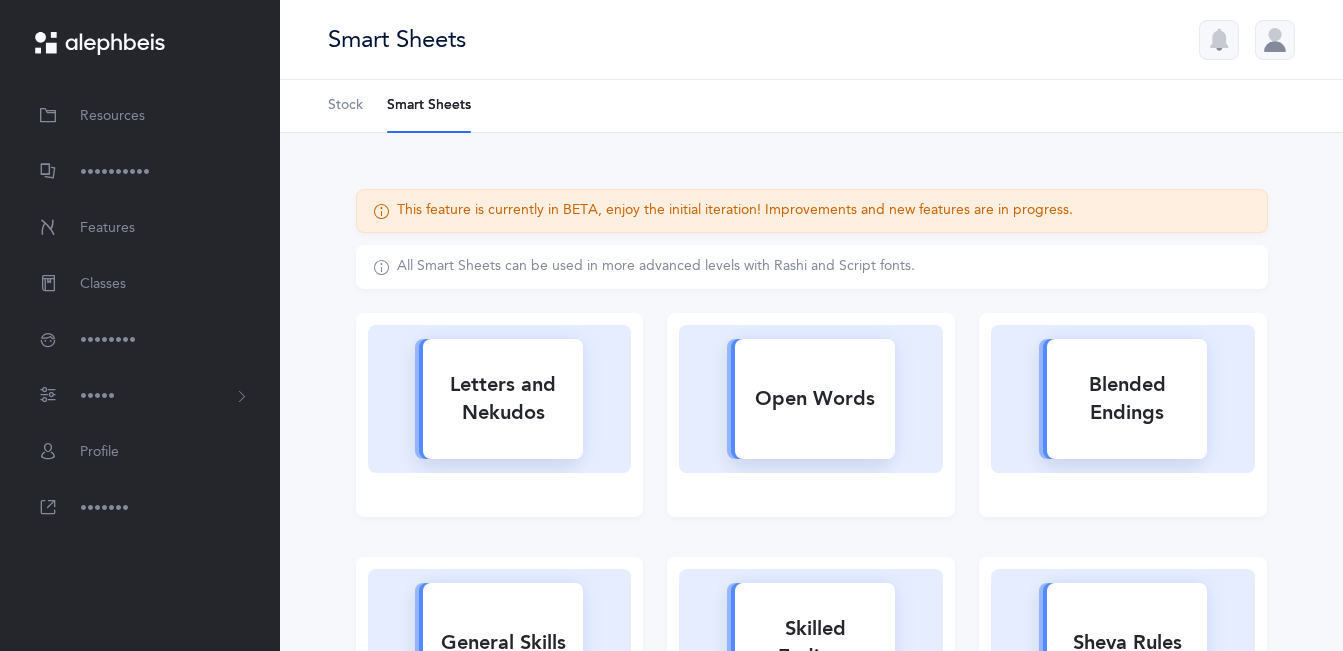 click on "Letters and Nekudos" at bounding box center [503, 399] 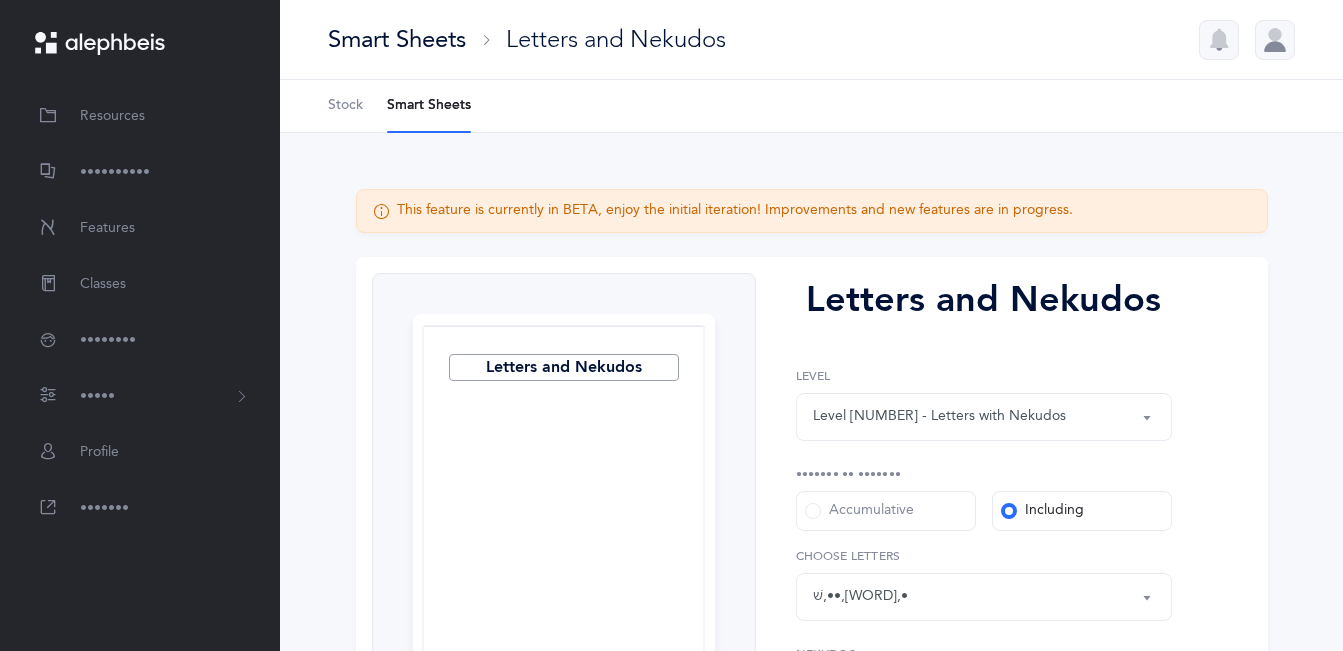 scroll, scrollTop: 483, scrollLeft: 0, axis: vertical 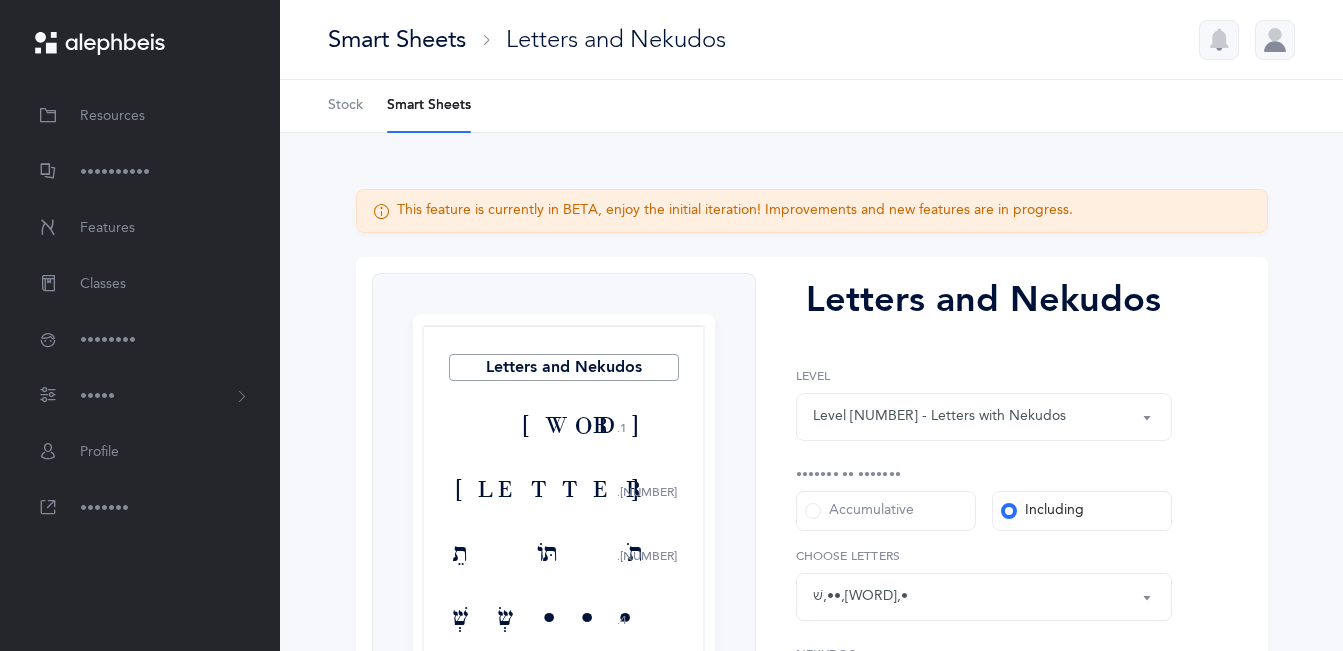 click on "Smart Sheets" at bounding box center (397, 39) 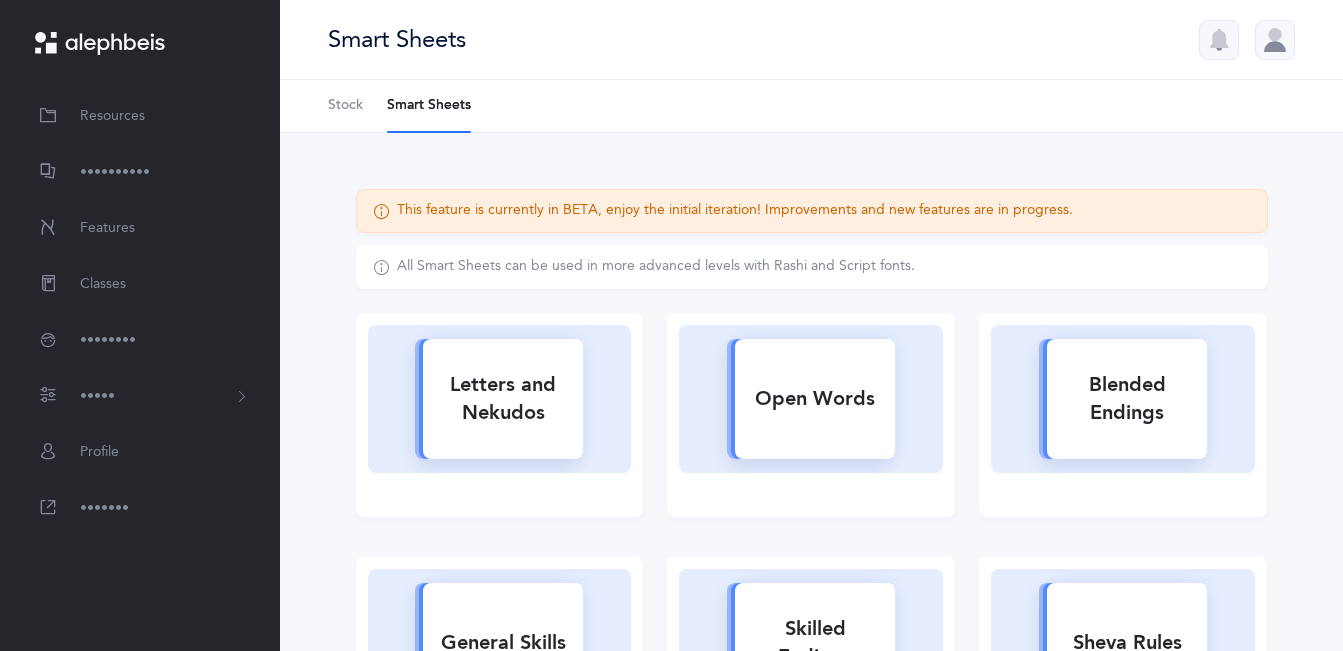 click on "Blended Endings" at bounding box center [503, 399] 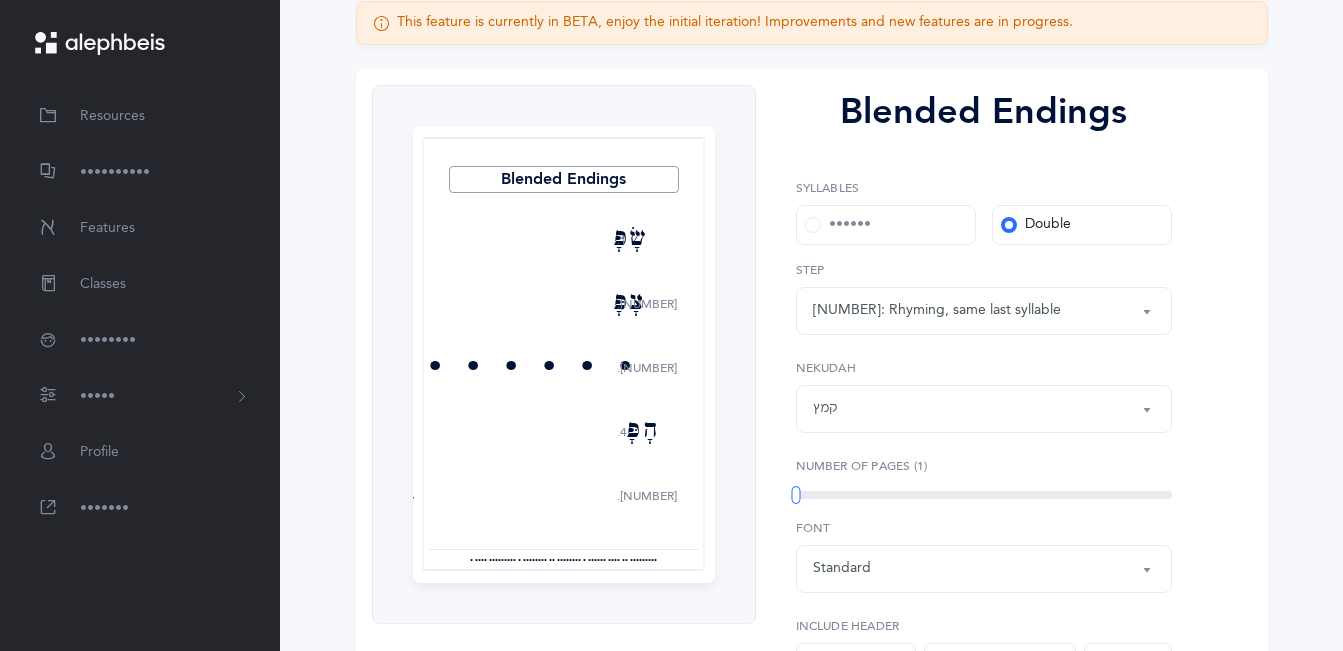 scroll, scrollTop: 192, scrollLeft: 0, axis: vertical 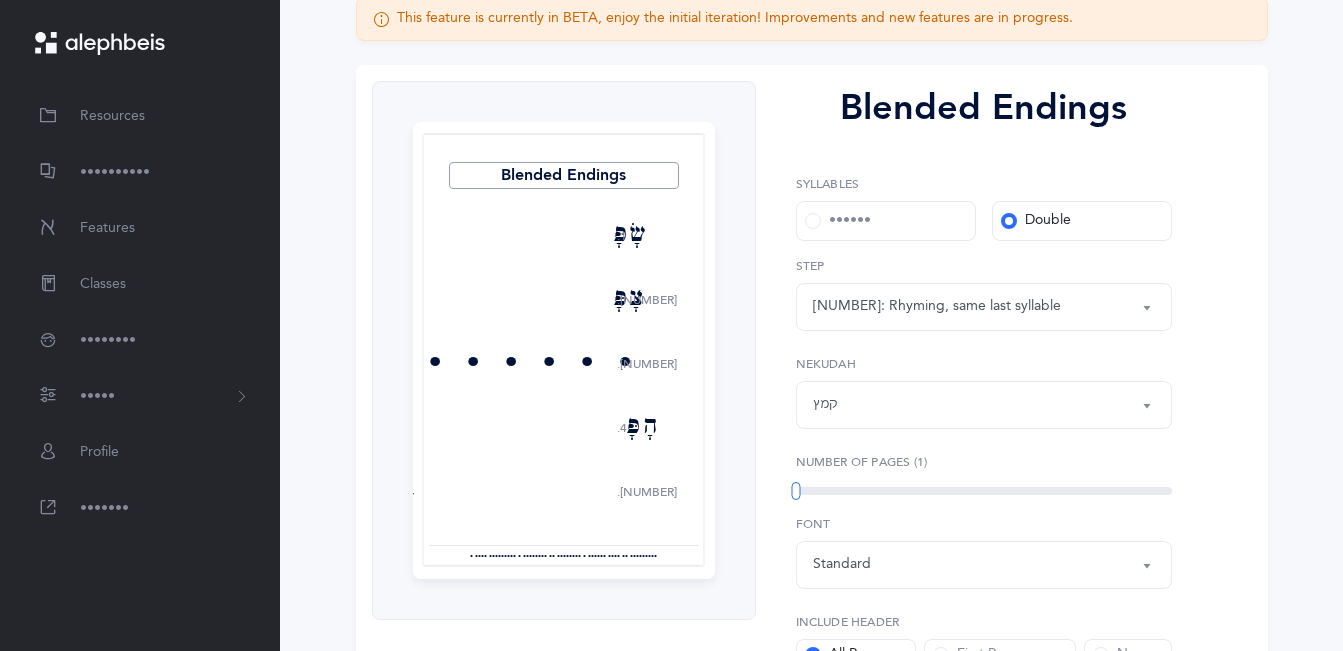 click on "קמץ" at bounding box center [984, 307] 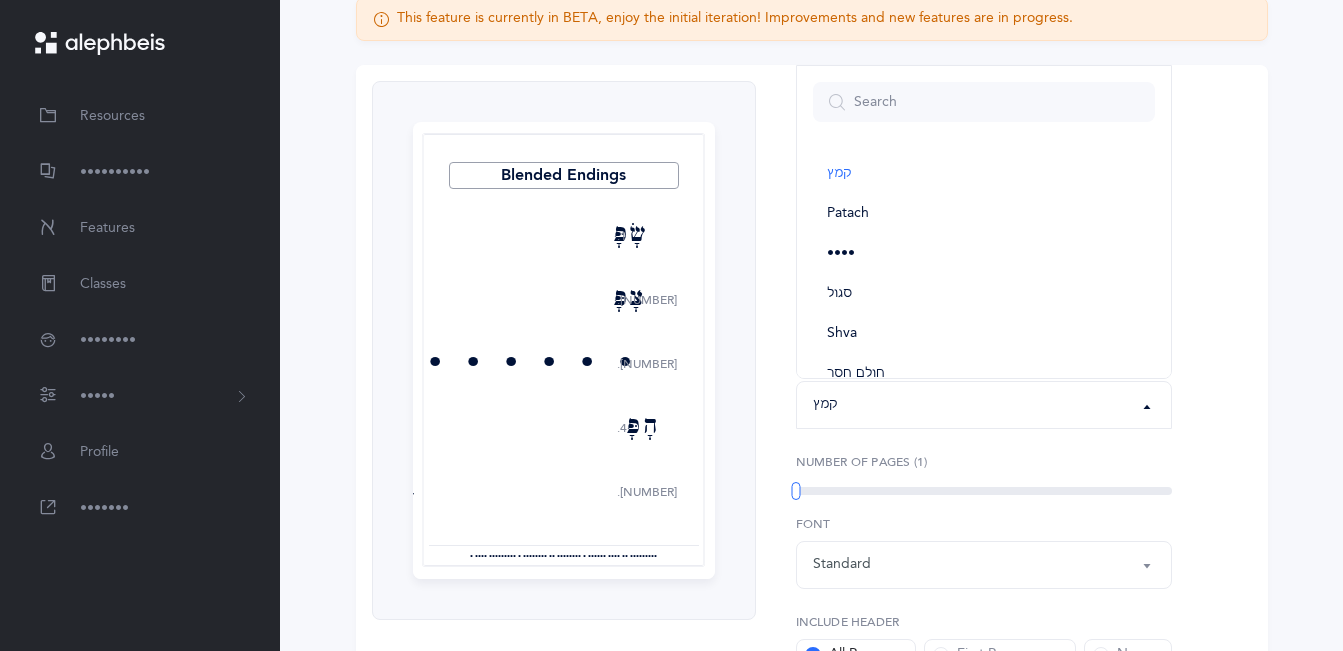 click on "Blended Endings
1.
2.
3.
4.
5.
שָׂפָּט
צָפָּט
דָפָּט
הָפָּט
בָּפָּט
מָפָּט
רָפָּט
זָפָּט
עָפָּט
חָפָּט
לָפָּט
גָפָּט
כָּפָּט
בָפָּט
פָּפָּט
שָׁפָּט
יָפָּט
קָפָּט
סָפָּט
Page 1" at bounding box center (812, 424) 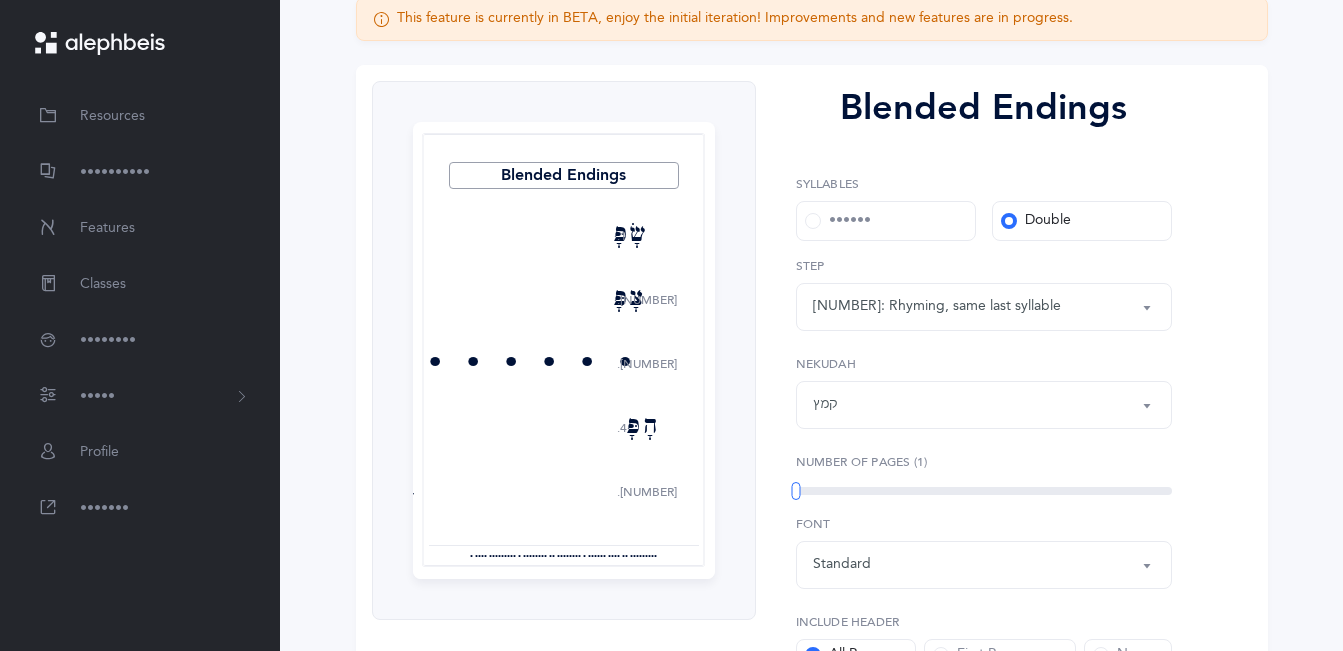 click on "[NUMBER]: Rhyming, same last syllable" at bounding box center [984, 307] 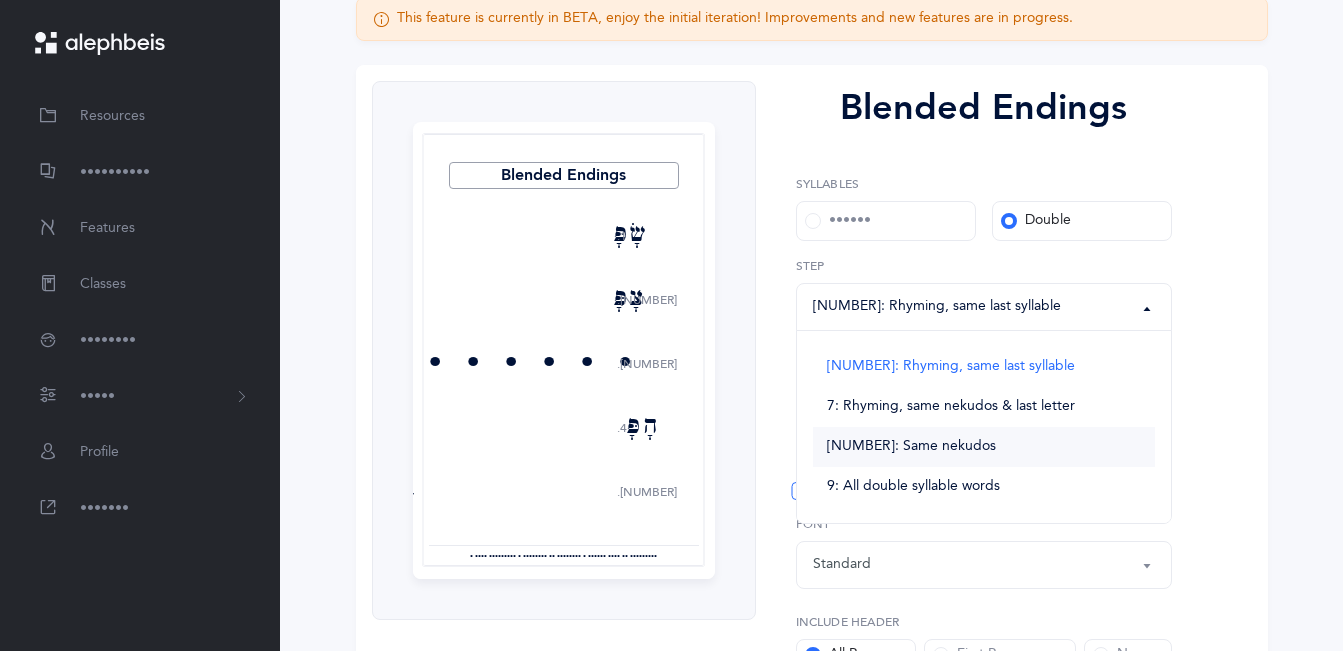 click on "[NUMBER]: Same nekudos" at bounding box center [911, 447] 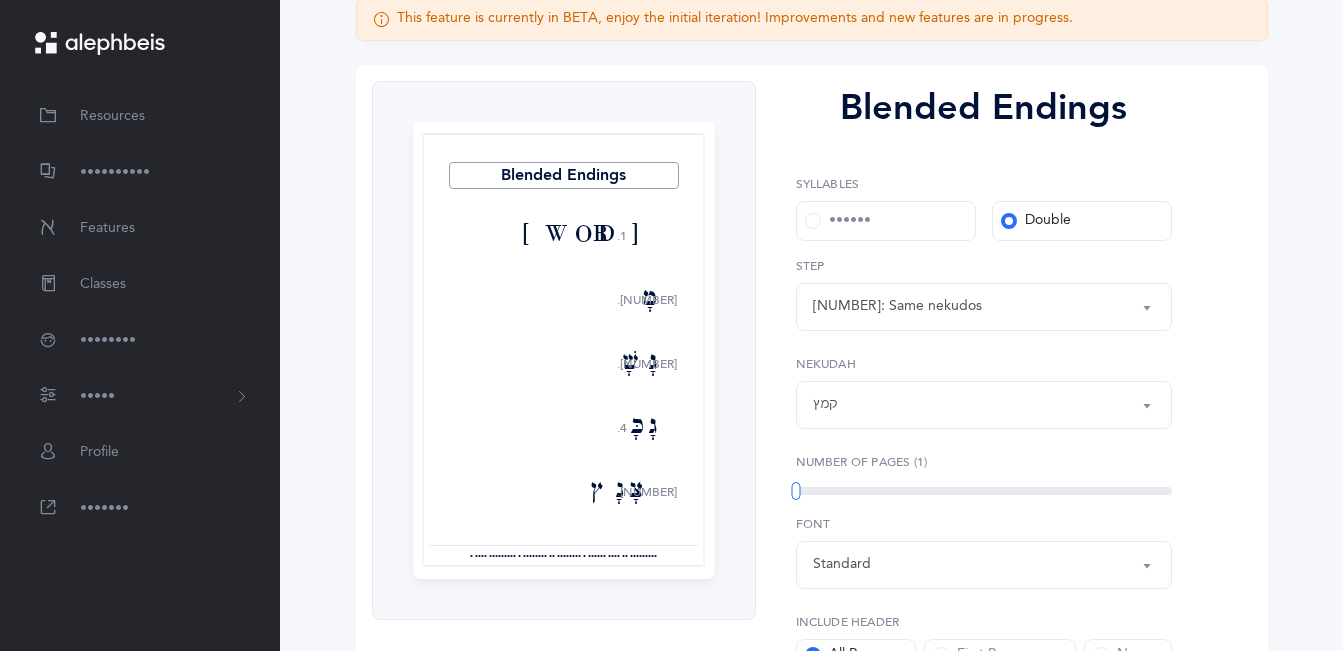 click on "קמץ" at bounding box center [984, 405] 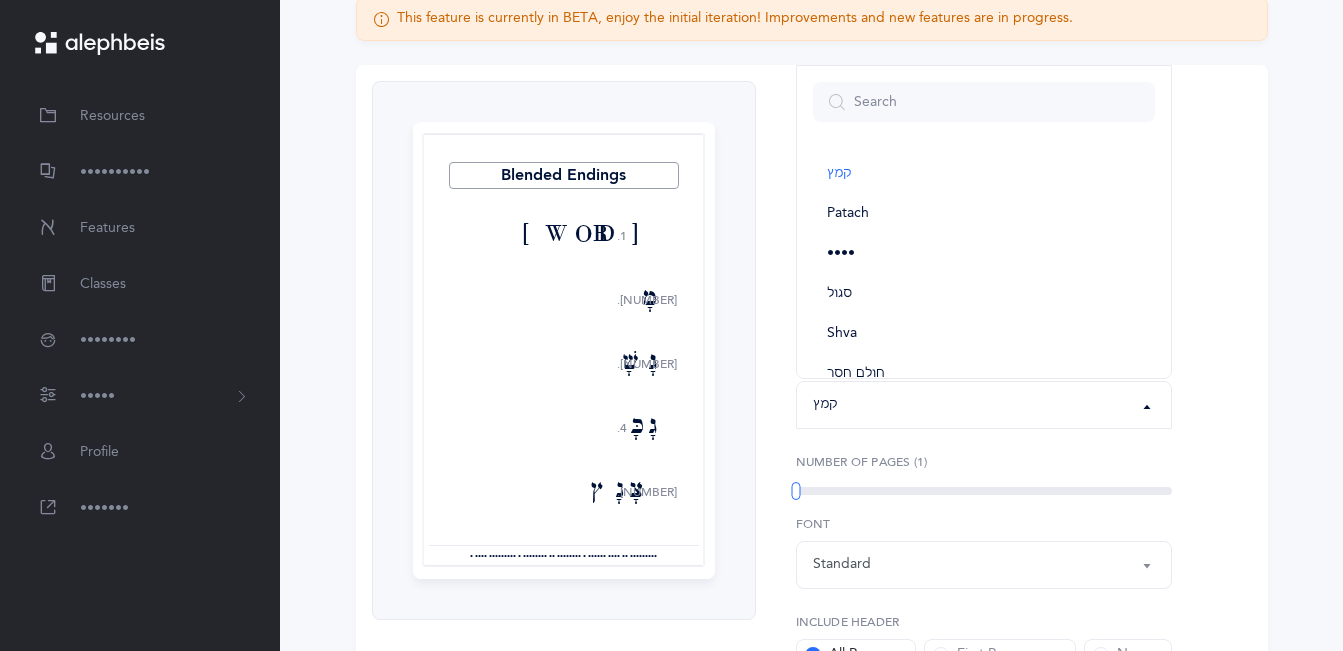 click on "••••••• •••••••
••
••
••
••
••
•••••
••••••
•••••••
••••••
•••••
•••••
••••••
•••••
•••••
••••••
••••••
•••••
••••••
•••••
••••••
•••••
•••••
••••••
••••••
•••• •               •••••••••" at bounding box center (812, 424) 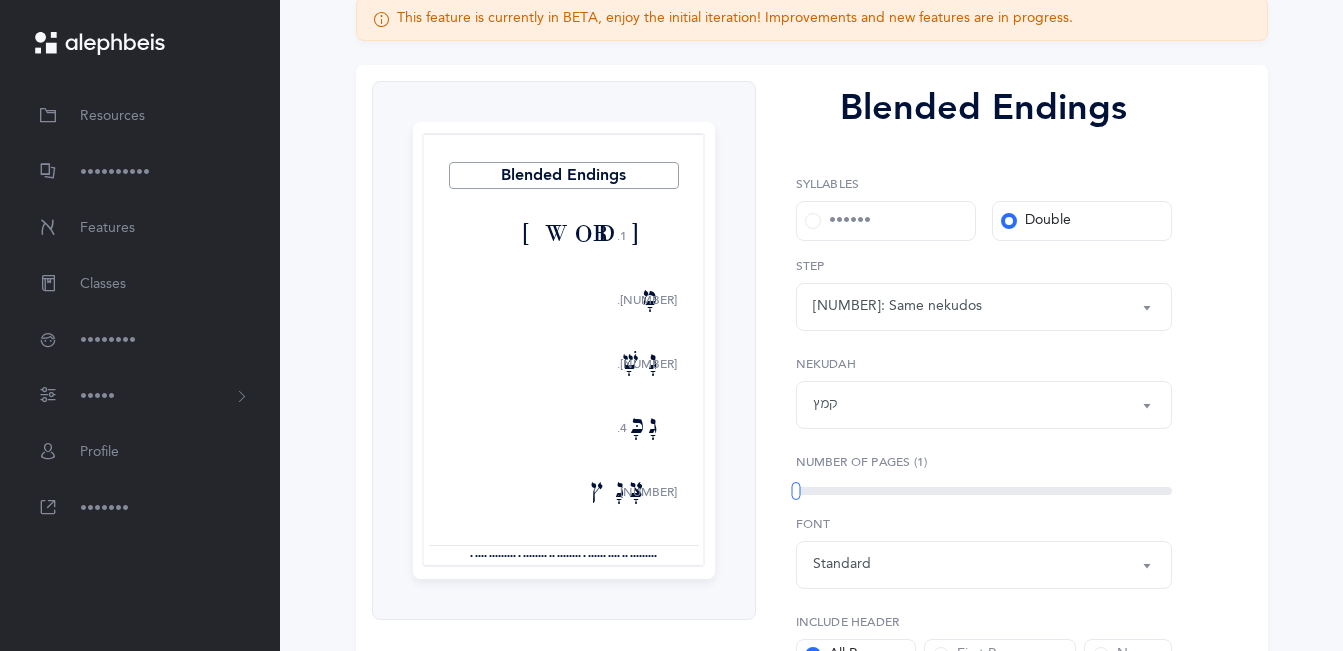 click on "[NUMBER]: Same nekudos" at bounding box center [984, 307] 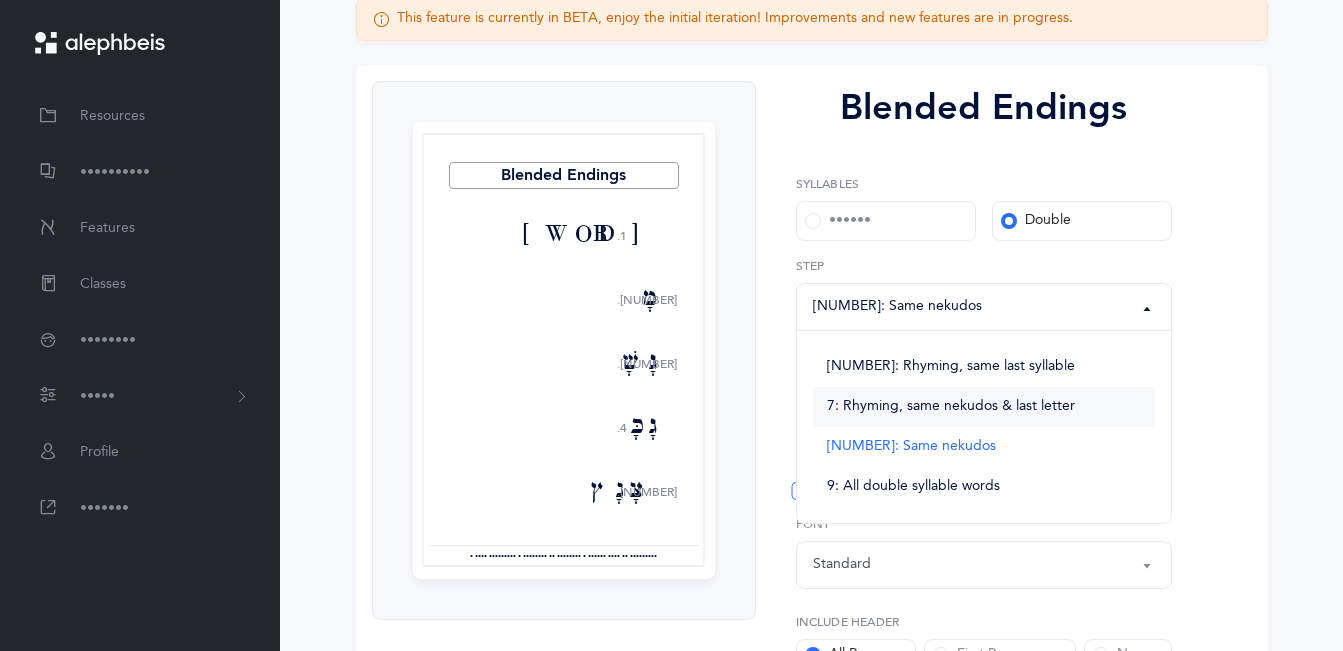click on "7: Rhyming, same nekudos & last letter" at bounding box center [951, 407] 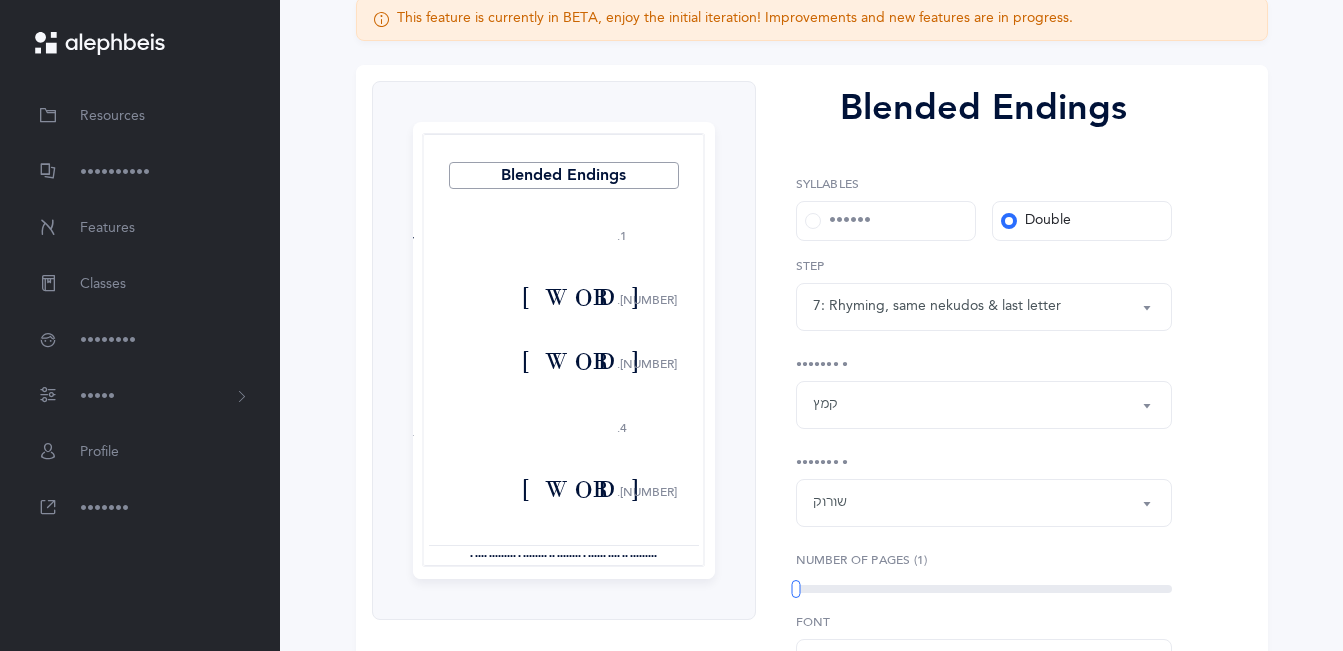 click on "קמץ" at bounding box center [984, 307] 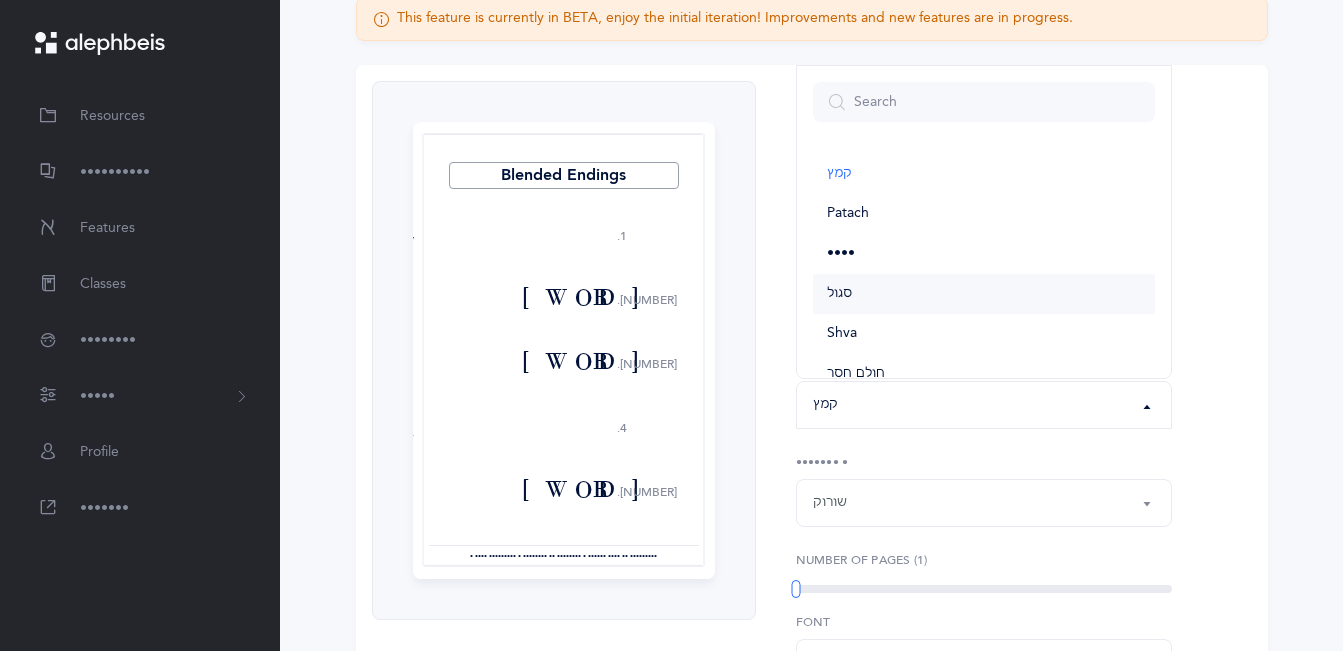 click on "סגול" at bounding box center [839, 294] 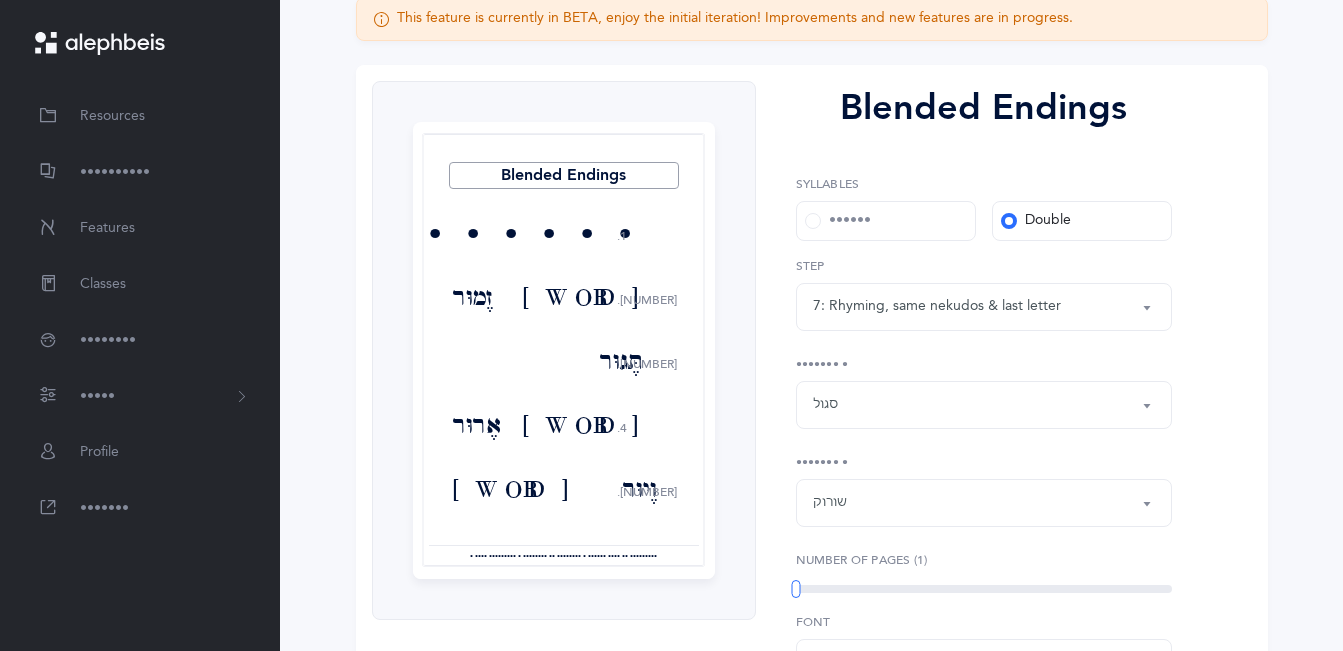 click on "סגול" at bounding box center (984, 405) 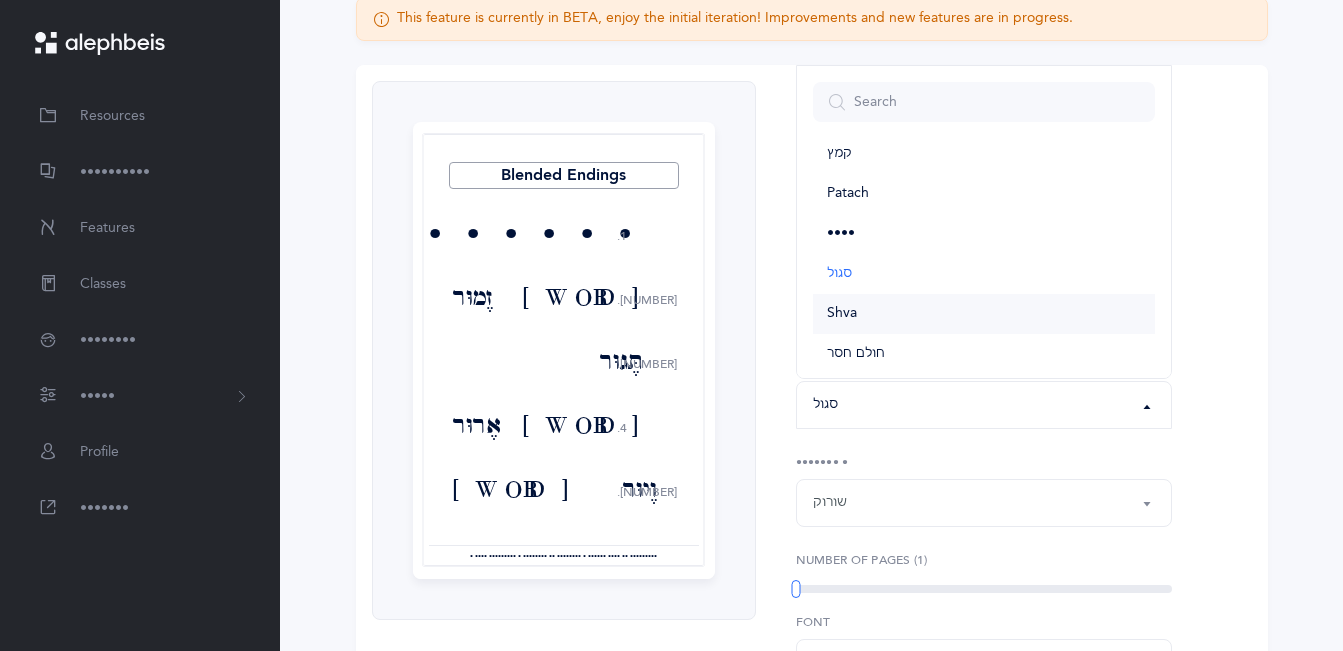 click on "Shva" at bounding box center (842, 314) 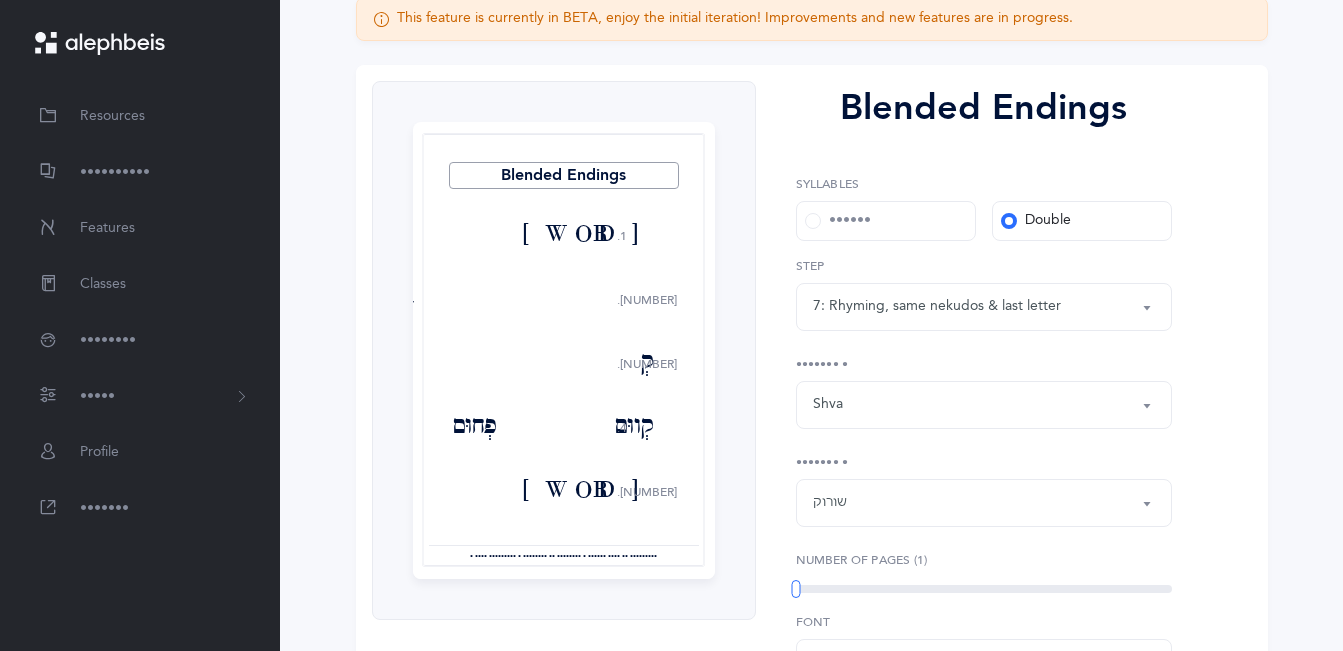 click on "7: Rhyming, same nekudos & last letter" at bounding box center [937, 306] 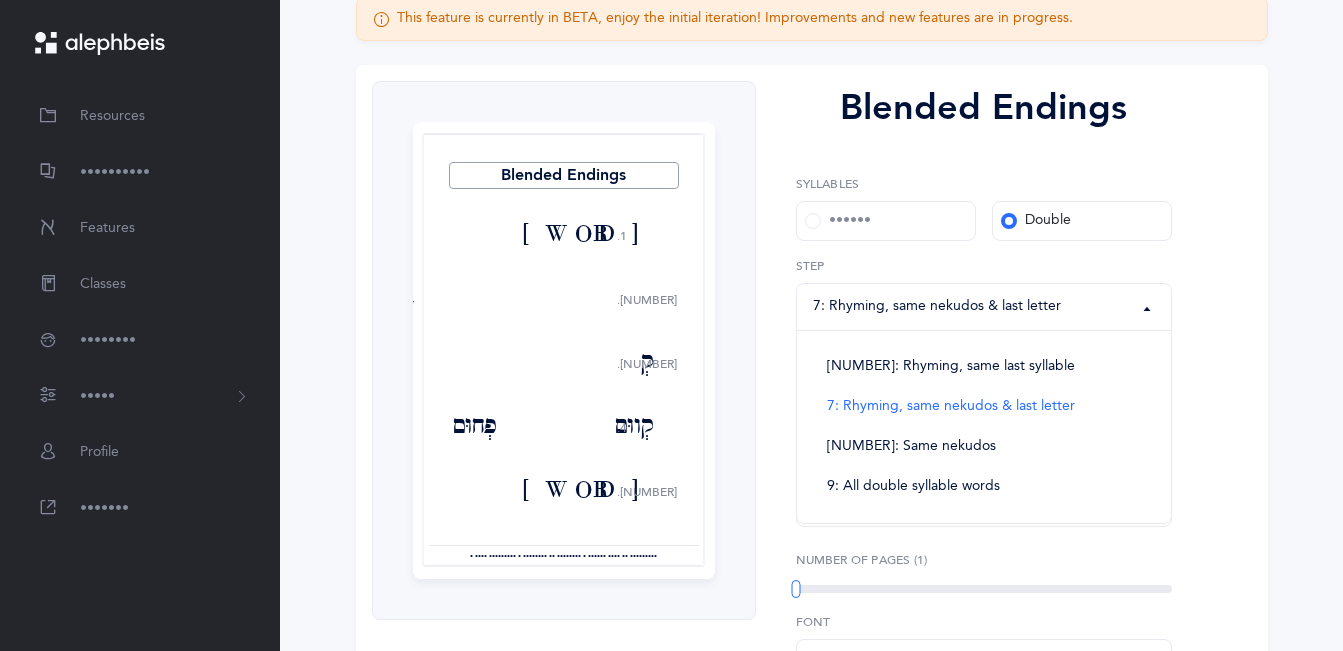 click on "••••••• •••••••   •••••••••
••••••
••••••
•• •••••••• •••• •••• ••••••••
•• •••••••• •••• ••••••• • •••• ••••••
•• •••• •••••••
•• ••• •••••• •••••••• •••••
•• •••••••• •••• ••••••• • •••• ••••••   •• •••••••• •••• •••• ••••••••
•• •••••••• •••• ••••••• • •••• ••••••
•• •••• •••••••
•• ••• •••••• •••••••• •••••
••••
•••
•••
••••
••••
•••
•••• •••
•••• •••
••••• •••
••••• •••
•••••
•••••
•••   •••
•••
••••
••••
•••
•••• •••
•••• •••
••••• •••
••••• •••
•••••
•••••
••••••• •
•••
•••
••••
••••
•••• •••
•••• •••
••••• •••
••••• •••
•••••
•••••
•••••
••••••• •
••••••• •••• •••• •• ••••••••
••••••••" at bounding box center [976, 473] 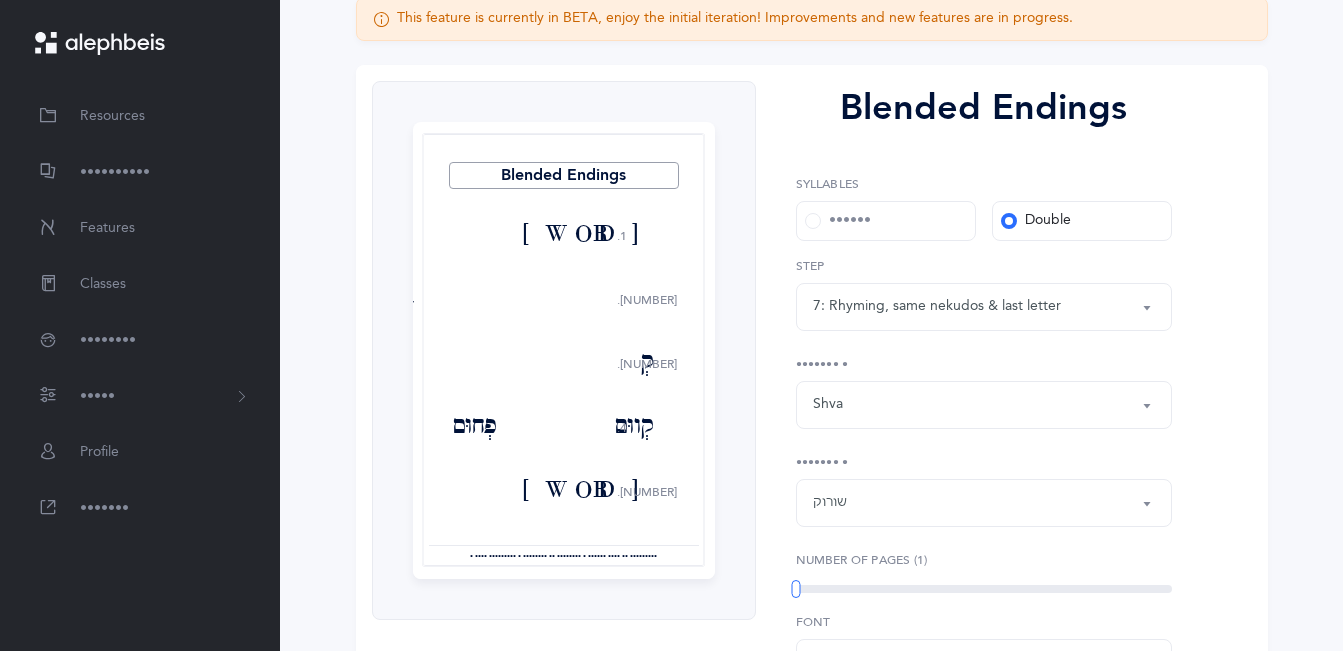 click on "Shva" at bounding box center [984, 405] 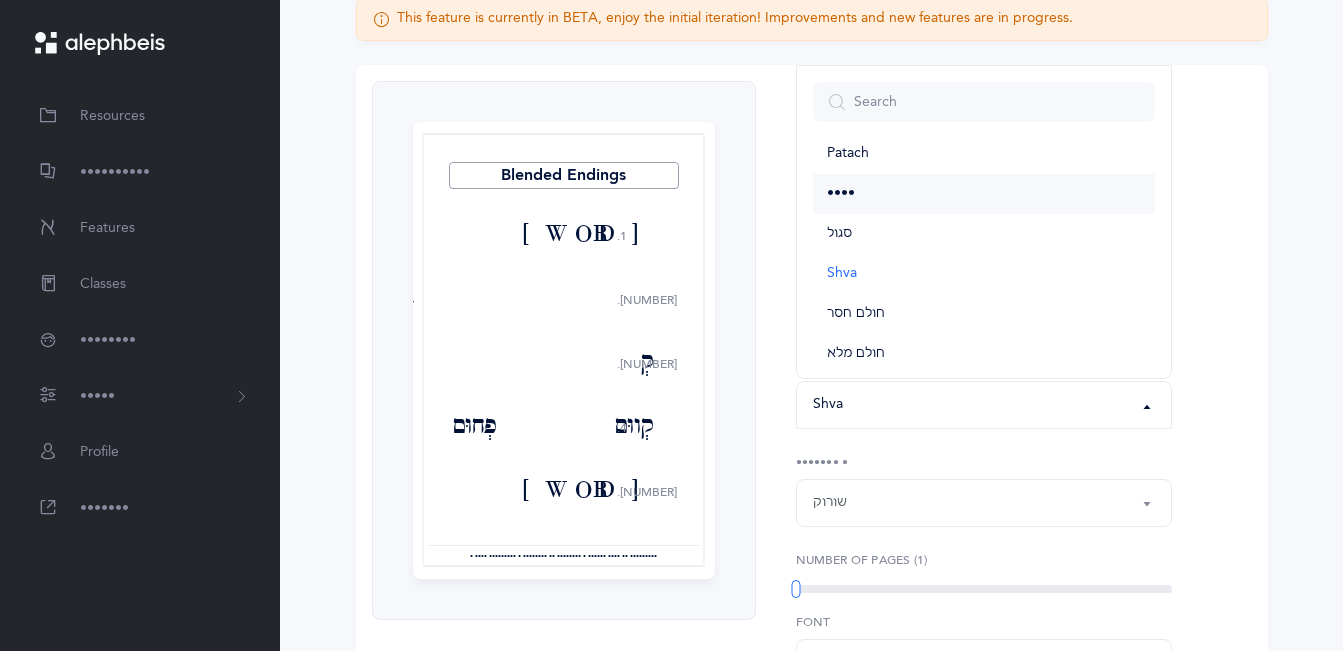 click on "••••" at bounding box center (841, 194) 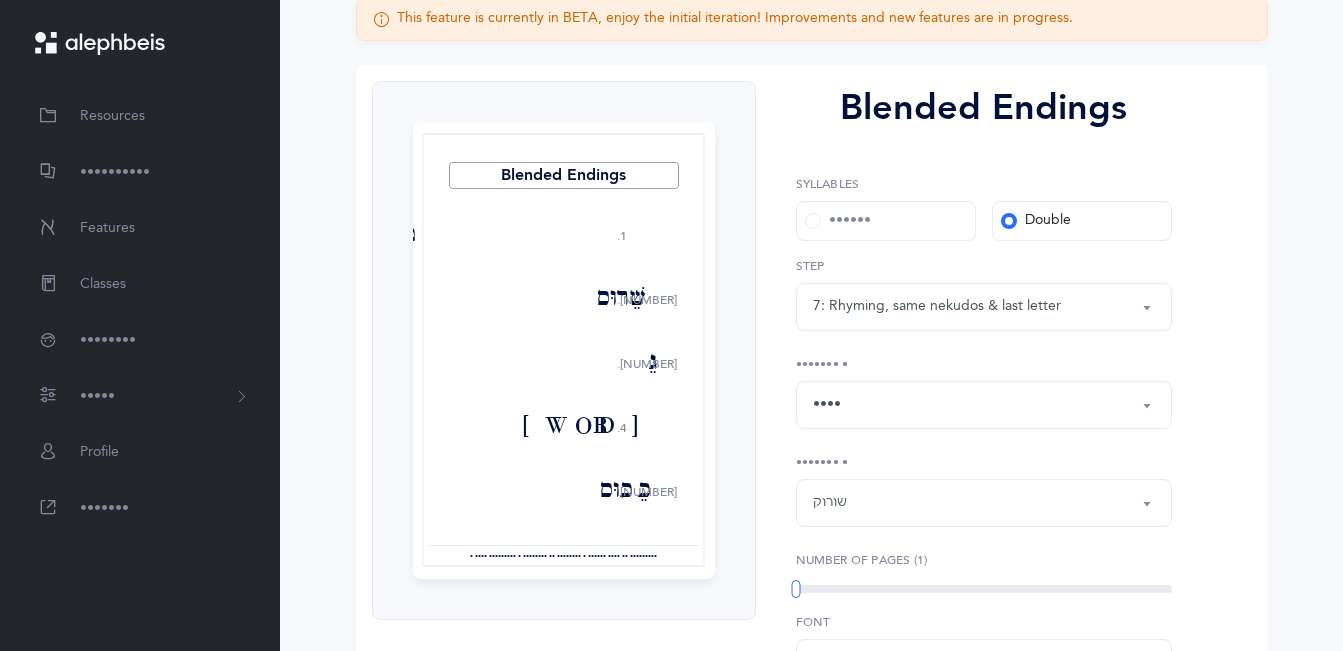 scroll, scrollTop: 0, scrollLeft: 0, axis: both 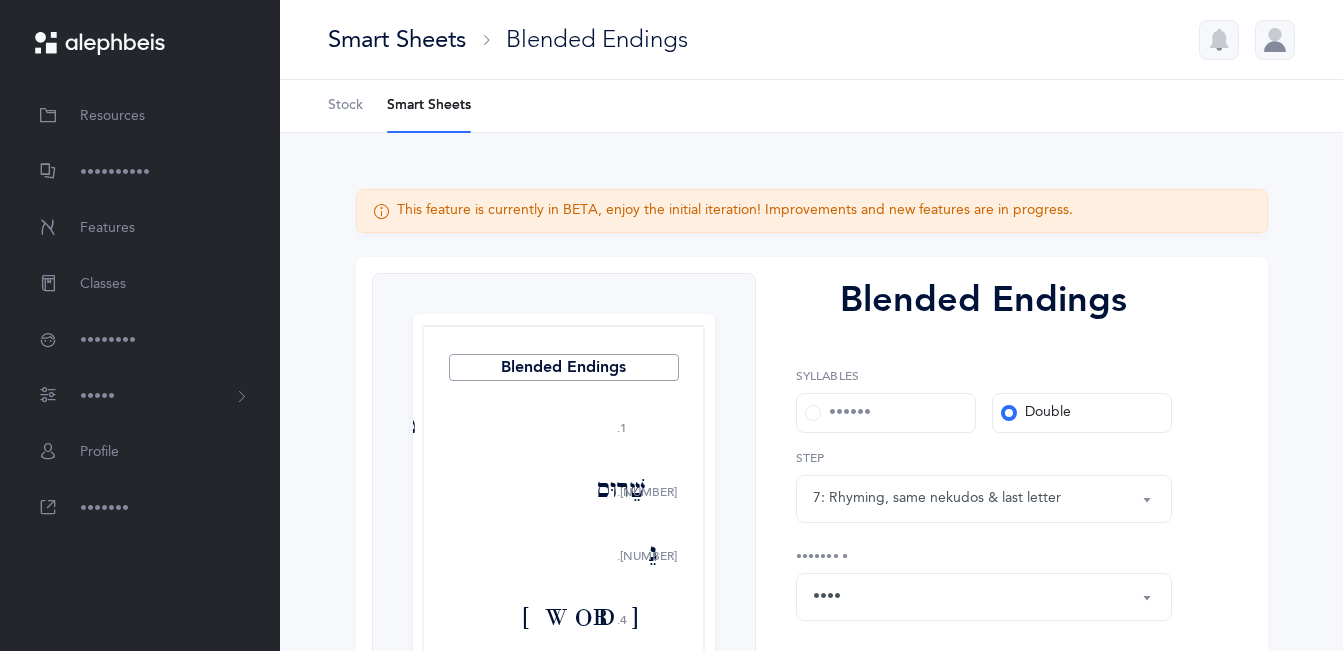click on "Smart Sheets" at bounding box center (397, 39) 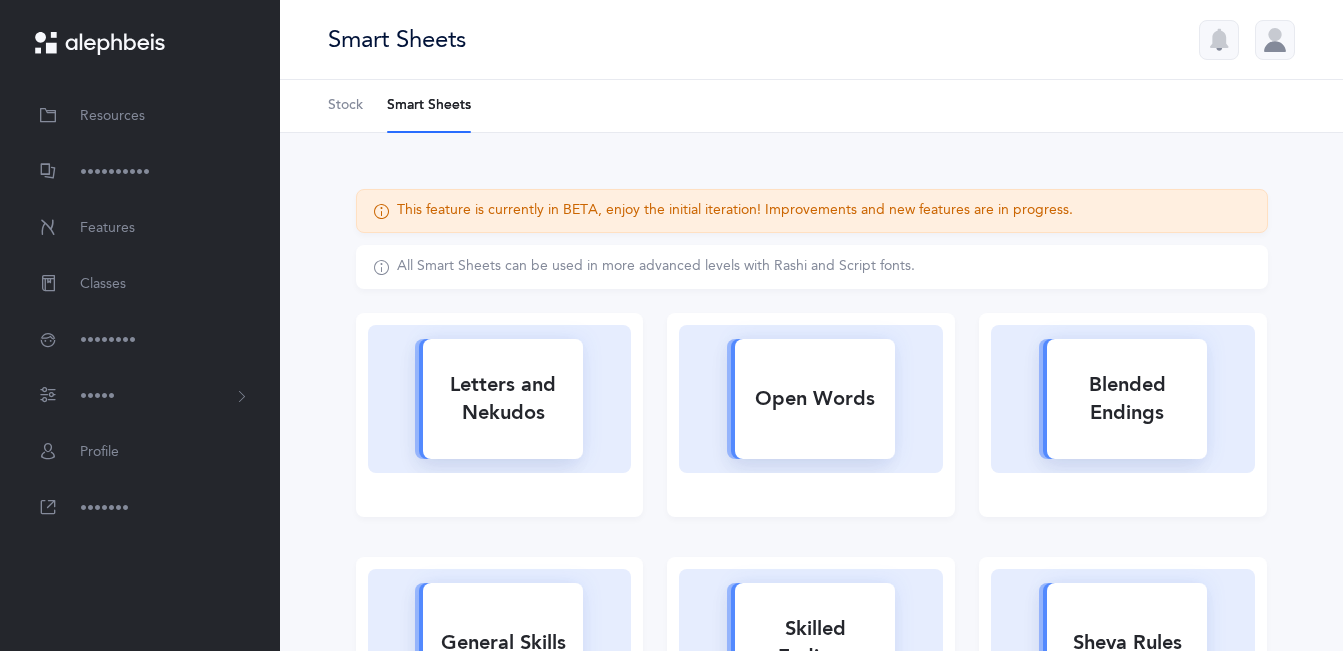 click on "Blended Endings" at bounding box center [503, 399] 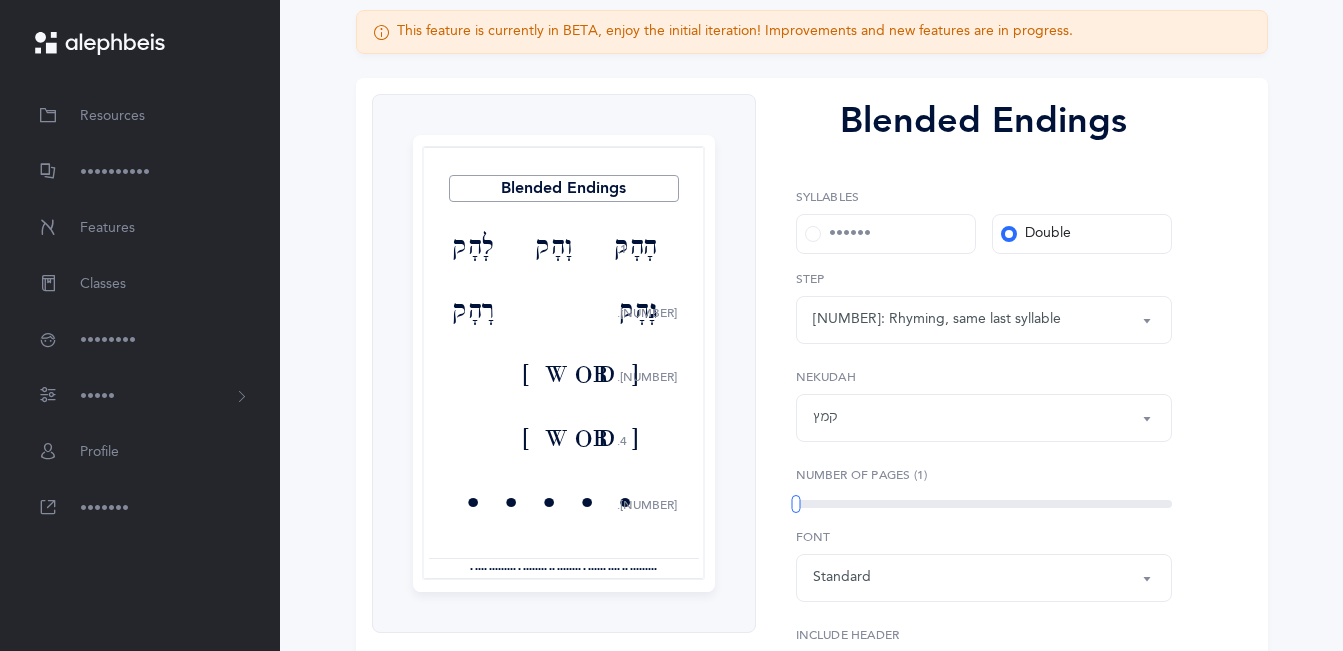 scroll, scrollTop: 0, scrollLeft: 0, axis: both 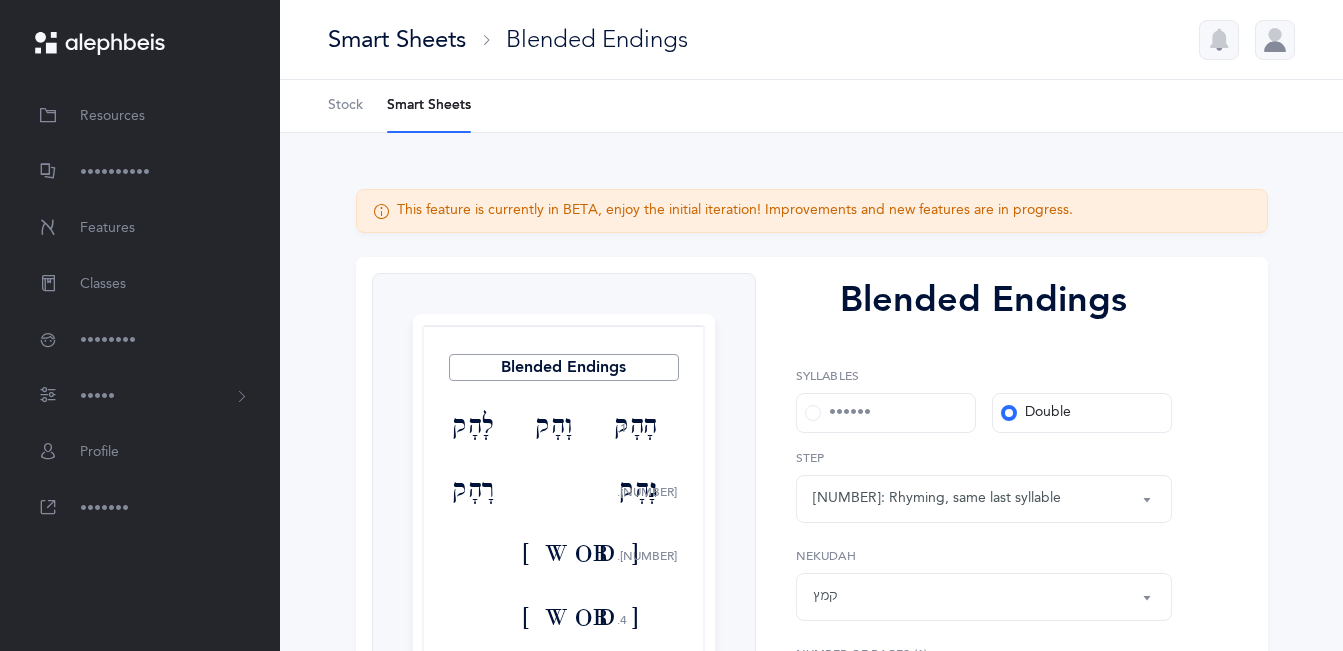 click on "Smart Sheets" at bounding box center [397, 39] 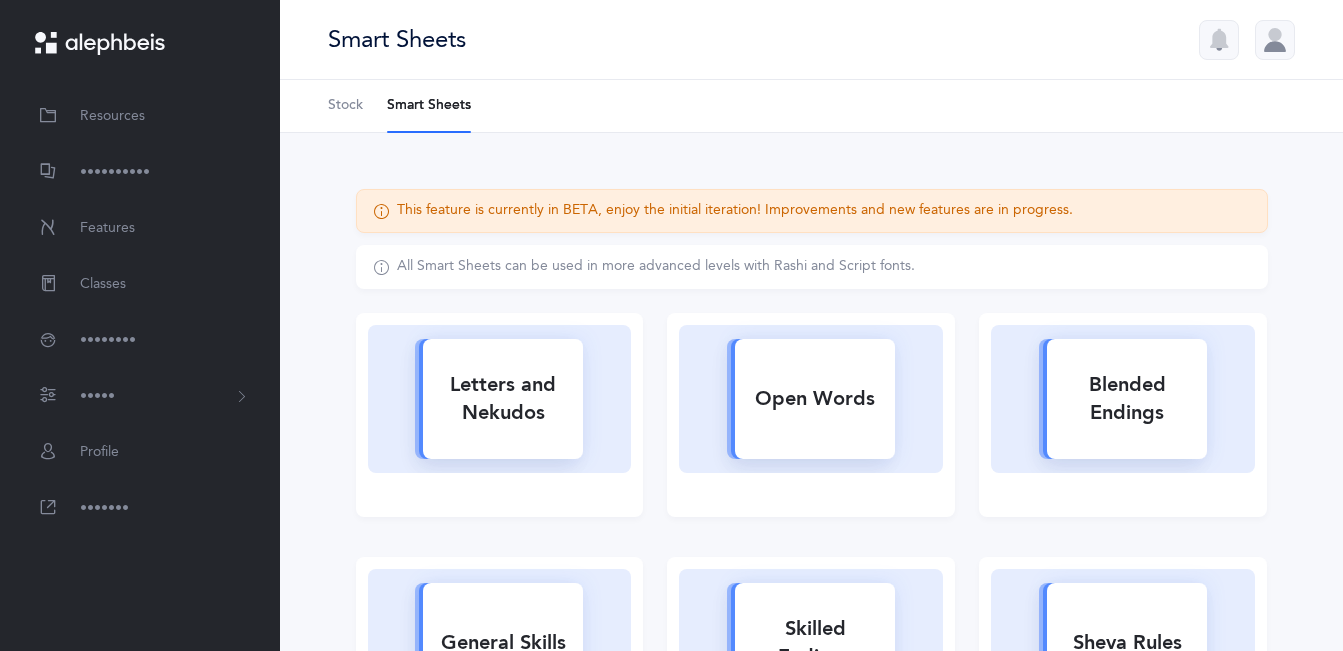 click on "Open Words" at bounding box center (503, 399) 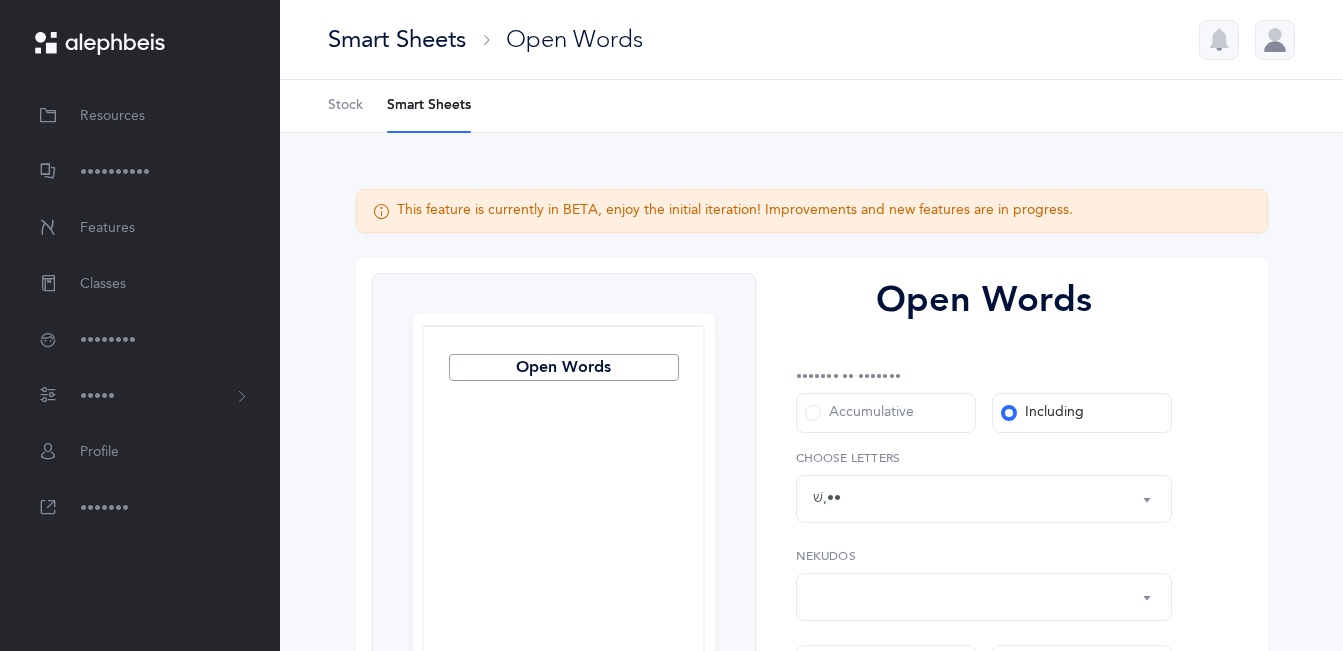 scroll, scrollTop: 540, scrollLeft: 0, axis: vertical 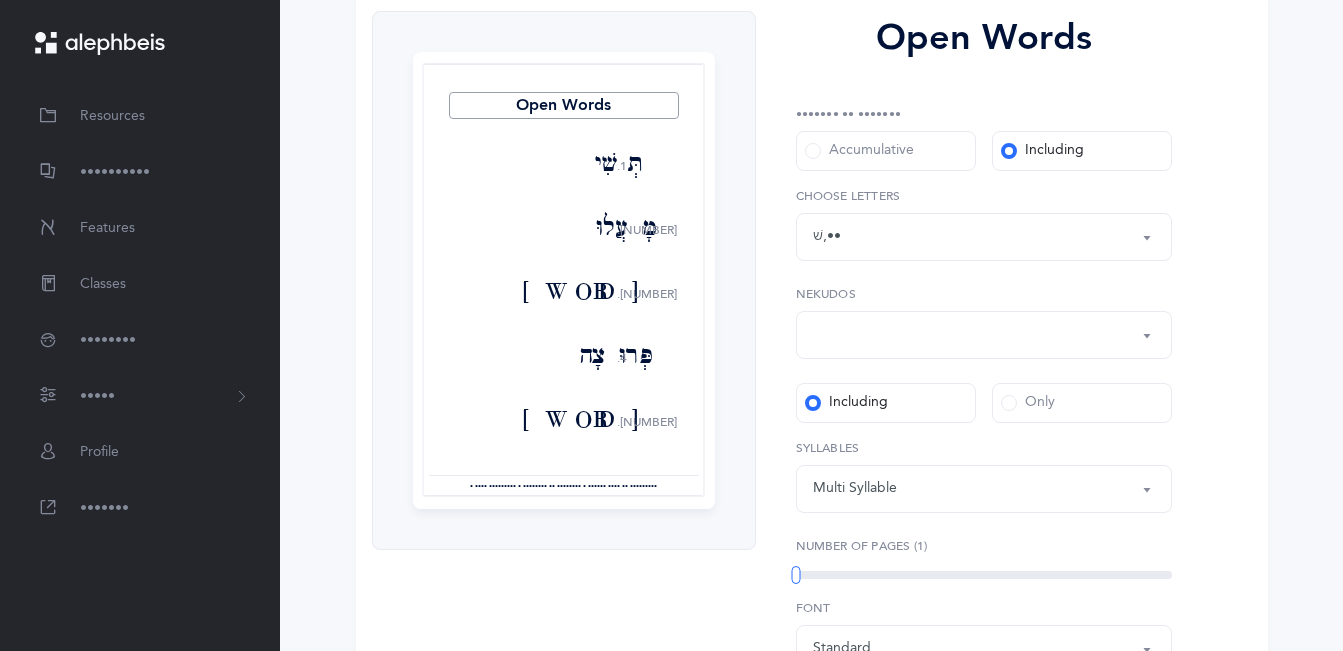 click on "Multi Syllable" at bounding box center [984, 237] 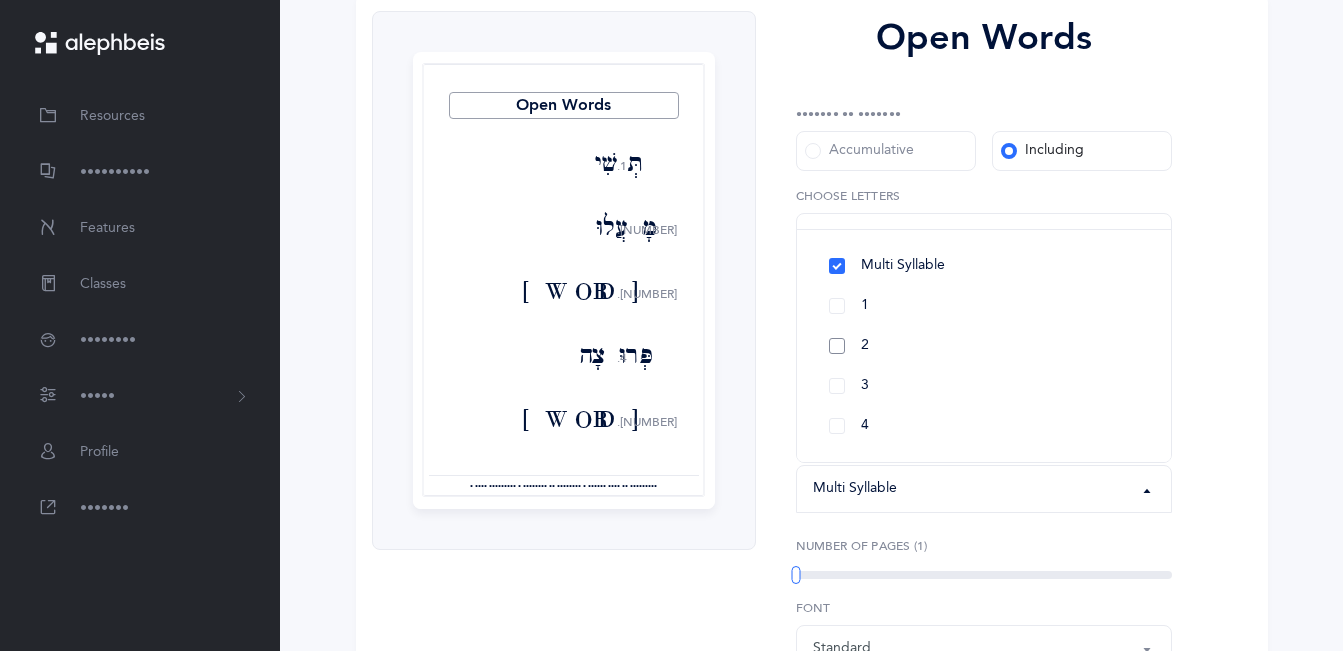 click on "2" at bounding box center [984, 346] 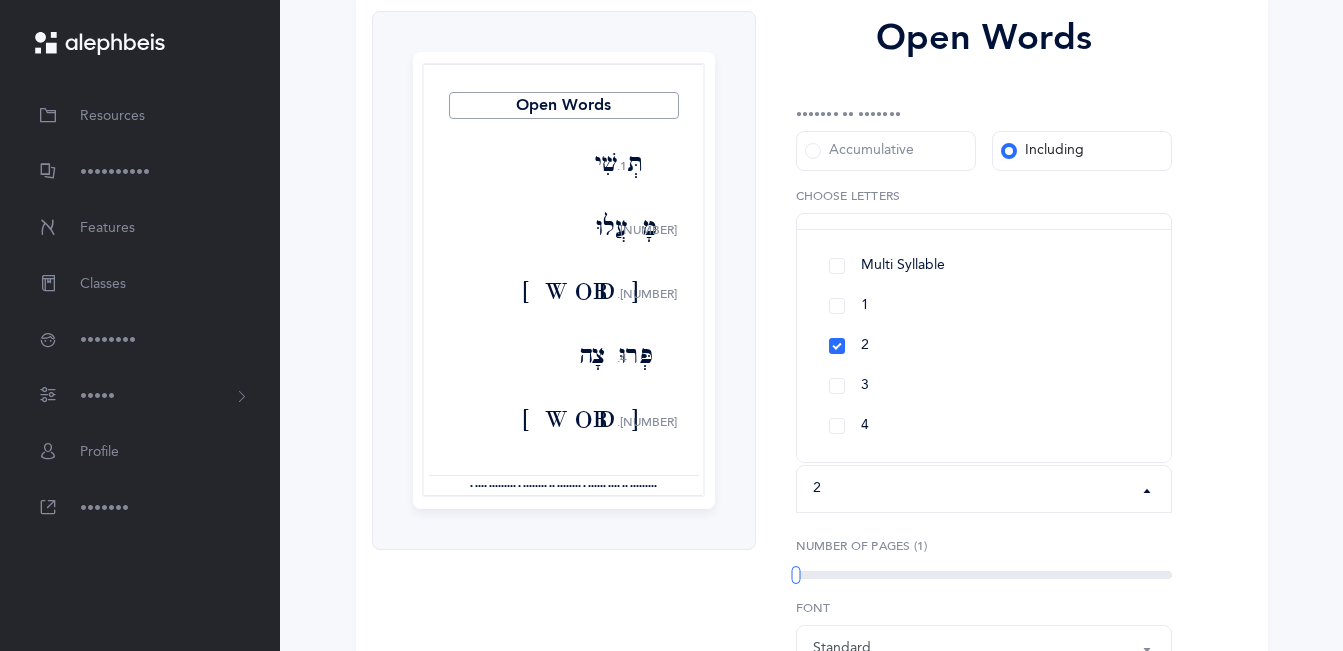 click on "Open Words
1.
2.
3.
4.
5.
[WORD]
[WORD]
[WORD]
[WORD]
[WORD]
[WORD]
[WORD]
[WORD]
[WORD]
[WORD]
[WORD]
[WORD]
[WORD]
[WORD]
[WORD]
Page 1             Open Words" at bounding box center [812, 431] 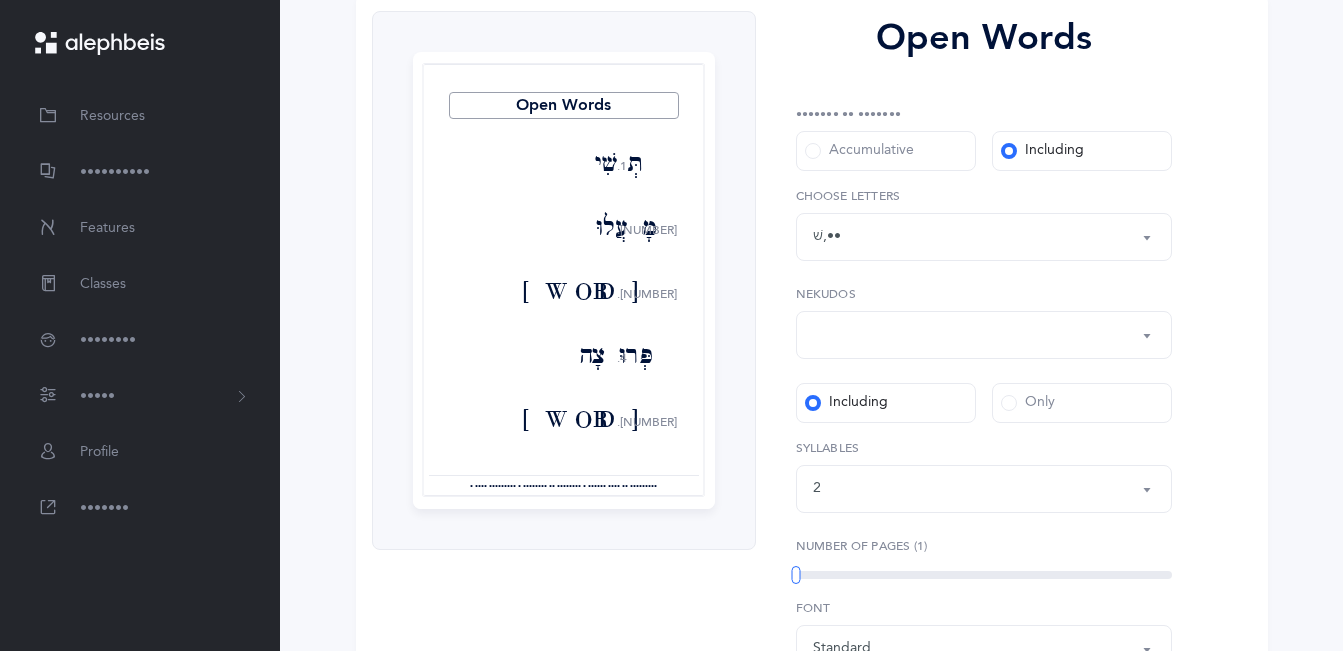 click on "2" at bounding box center [984, 489] 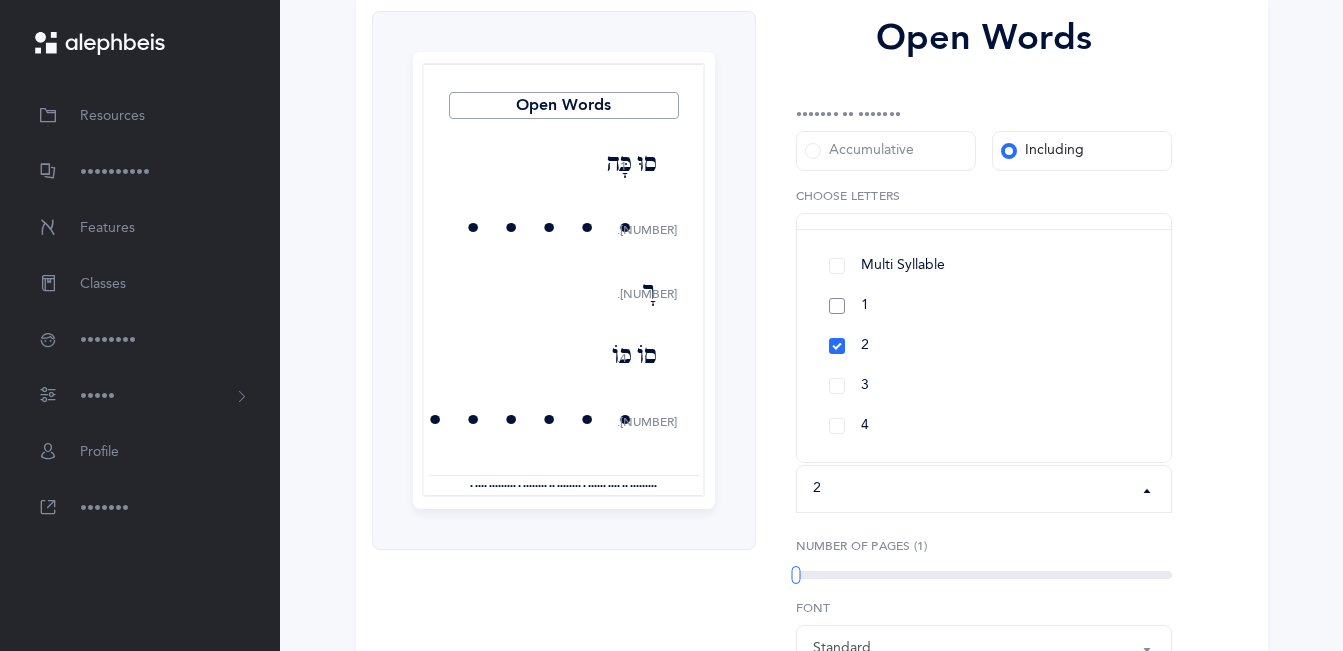 click on "1" at bounding box center (984, 306) 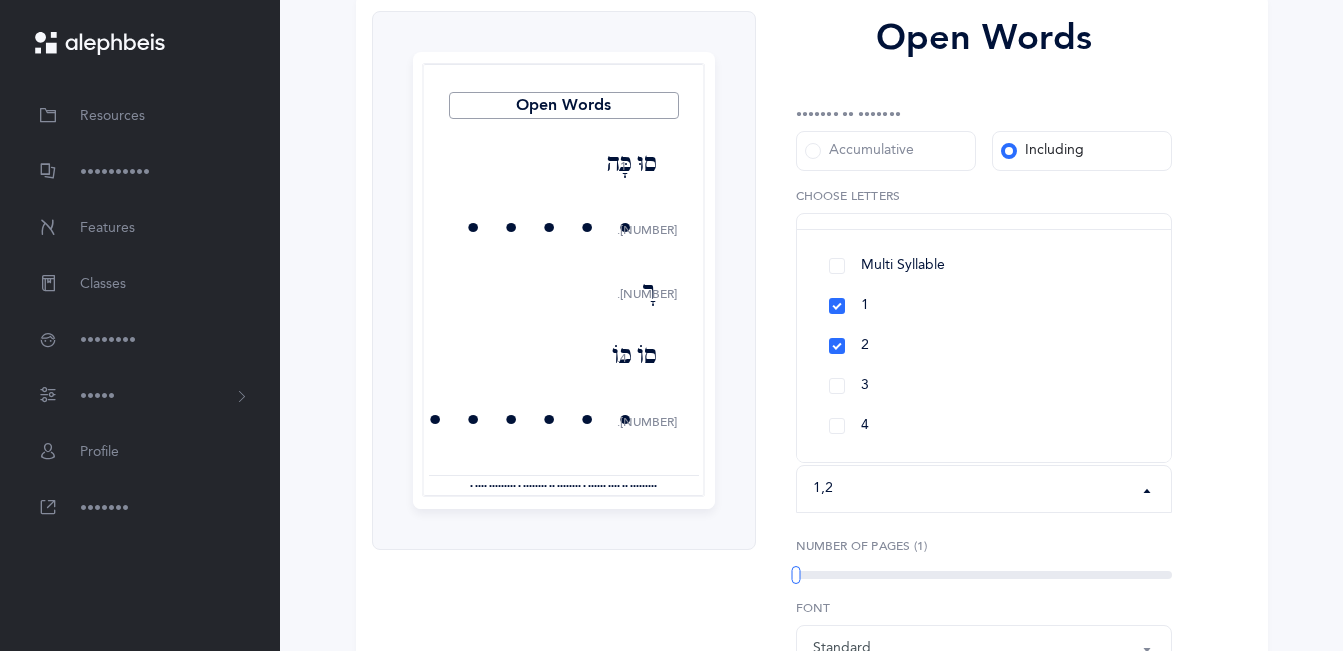 click on "Open Words
1.
2.
3.
4.
5.
סוּכָּה
חָזוּ
רָדָה
סוֹכוֹ
וְהוּא
שִׂימָה
יְמֵי
מַטָה
נְכֹה
שְּׁמָע
שִׁטָּה
נִסֵּי
לִידֵי
צָמָא
אָנִי
שְׁתֵה
שָׁמַע
מוּשִׁי
וְלוּ
Page 1" at bounding box center (812, 431) 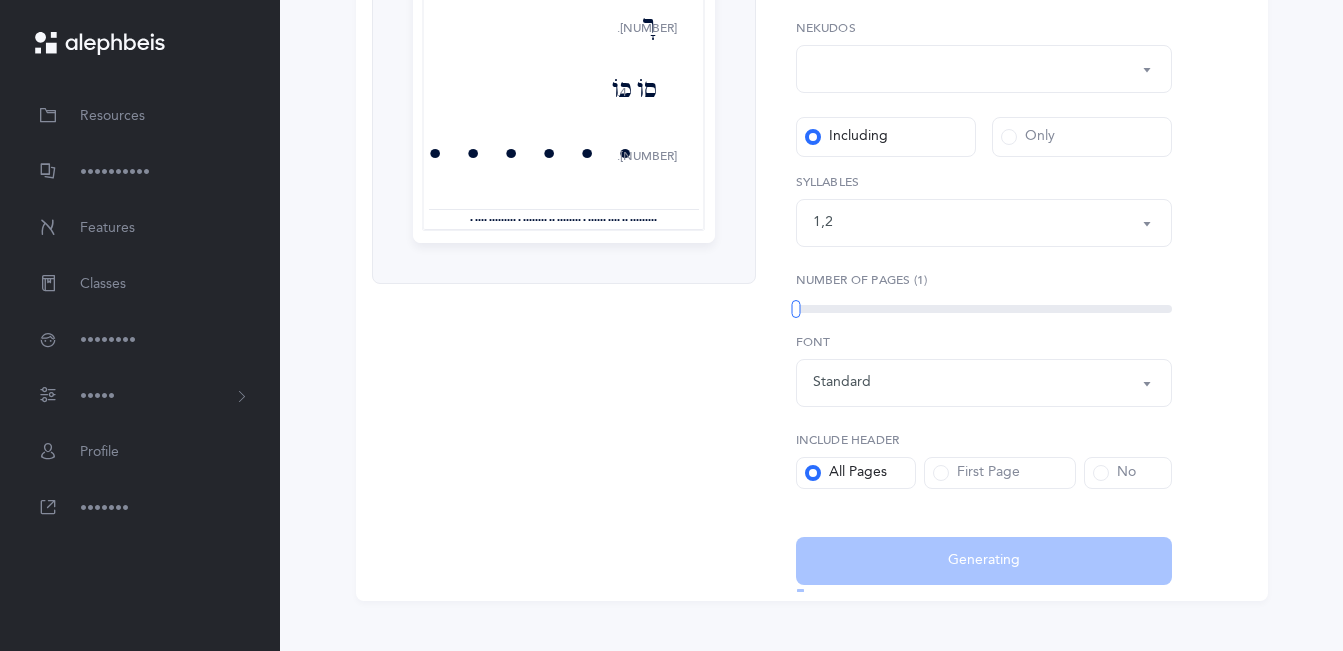 scroll, scrollTop: 558, scrollLeft: 0, axis: vertical 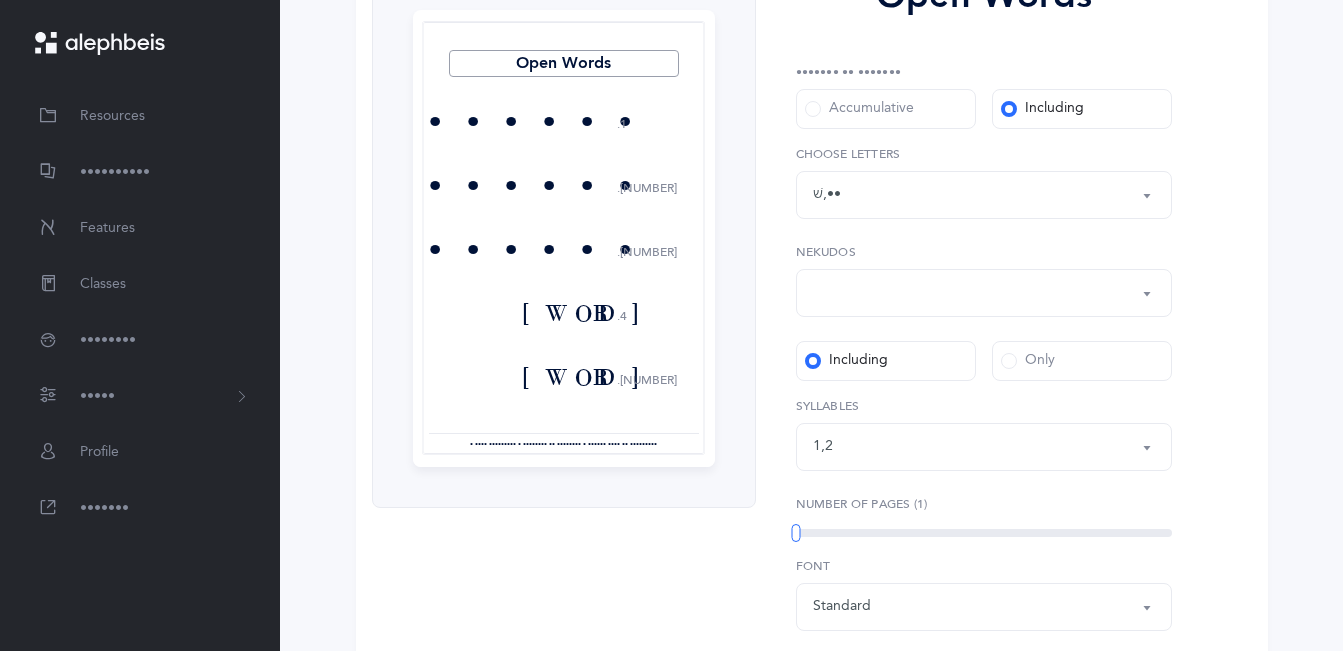 click at bounding box center (813, 109) 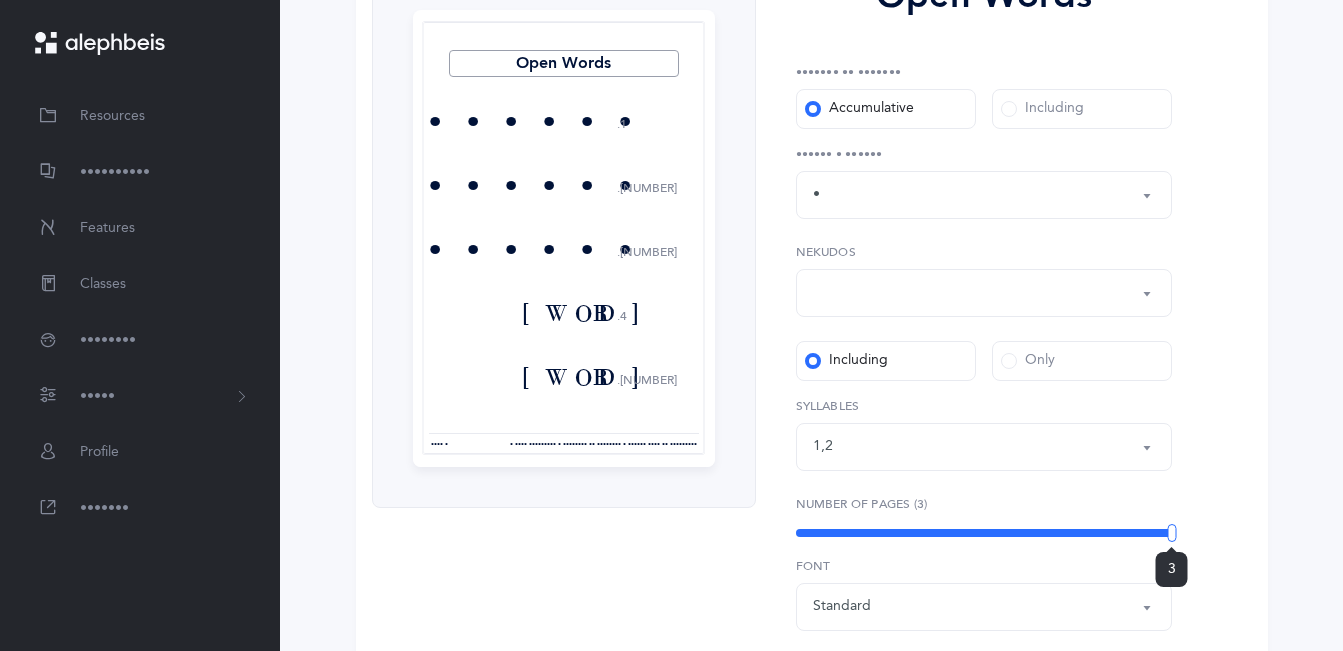 drag, startPoint x: 800, startPoint y: 536, endPoint x: 1230, endPoint y: 529, distance: 430.05698 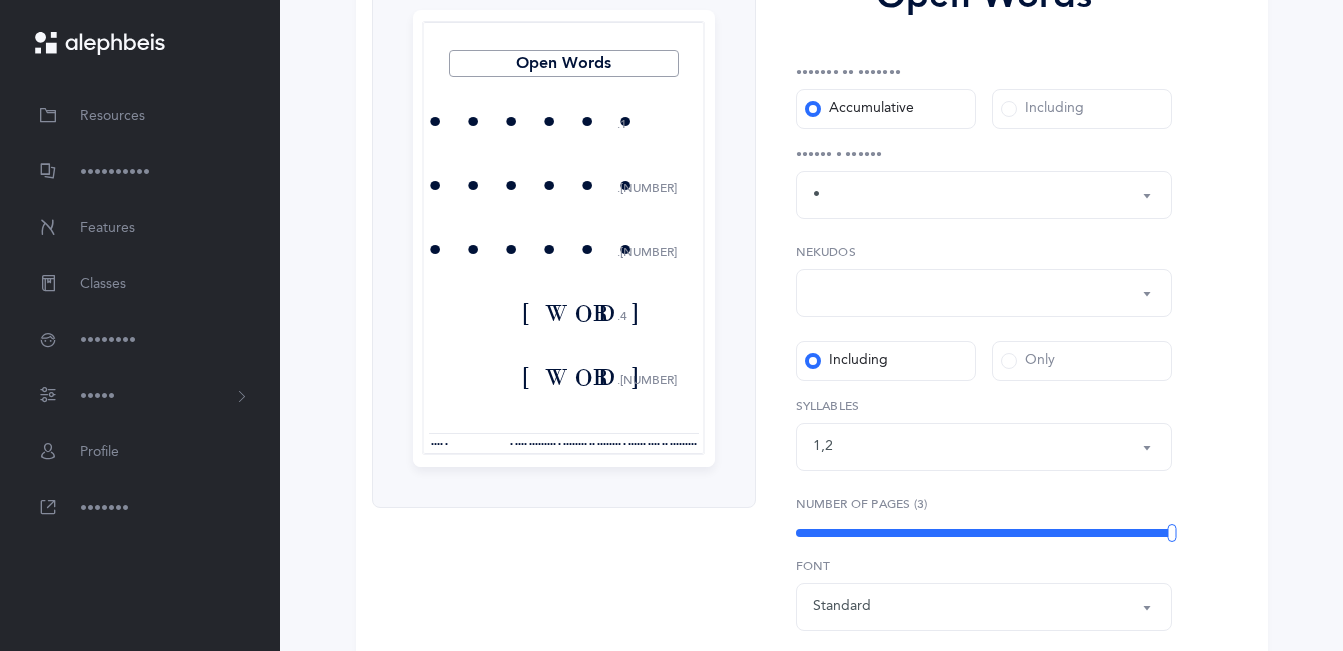 click on "Including" at bounding box center (886, 109) 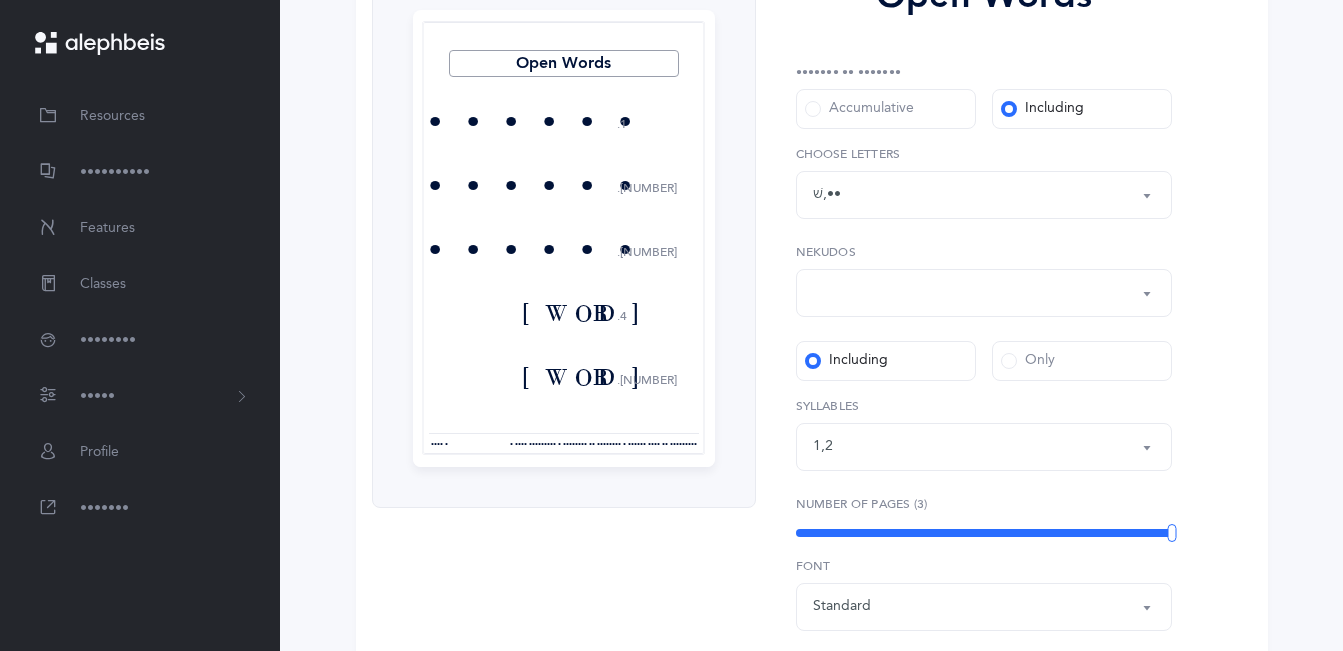 scroll, scrollTop: 540, scrollLeft: 0, axis: vertical 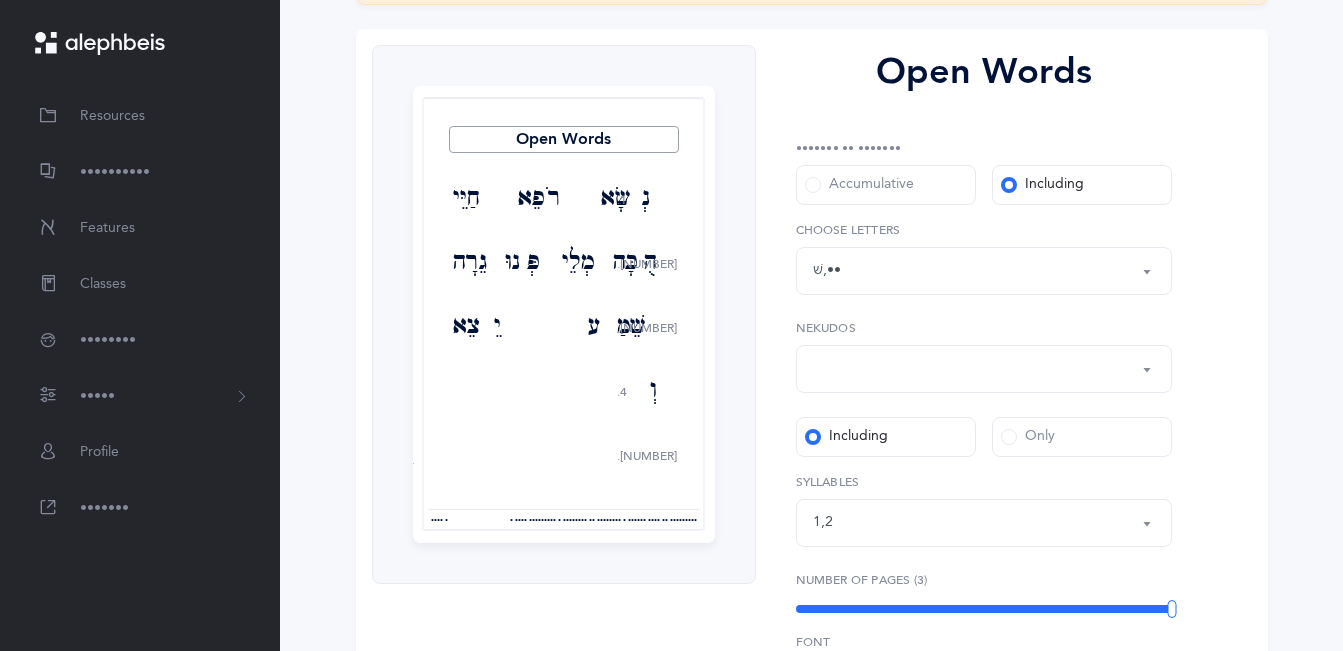 click at bounding box center [984, 369] 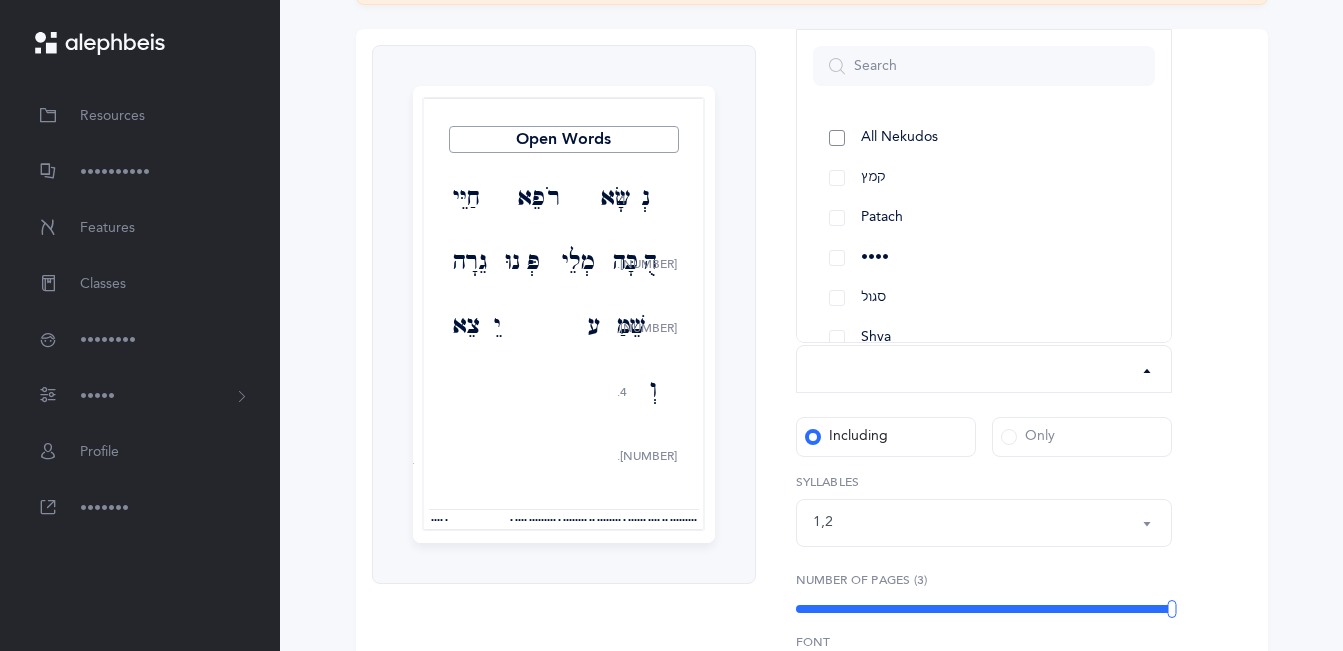 click on "All Nekudos" at bounding box center (984, 138) 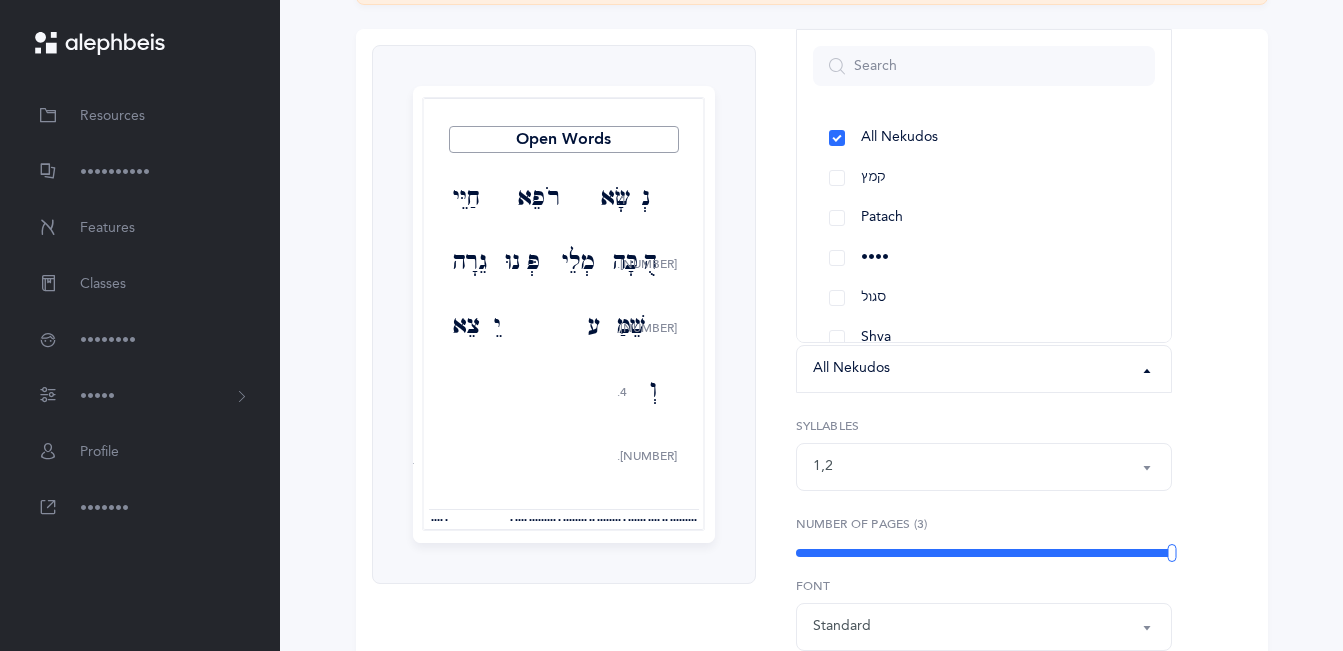 click on "•••• •••••
••
••
••
••
••
••••••
•••••
••••••
••••••
•••••
••••••
•••••
••••••
•••••
•••••
•••
•••••••
••••••
•••••
•••••
••••••
••••••••
•••
••••••
•••••" at bounding box center [812, 478] 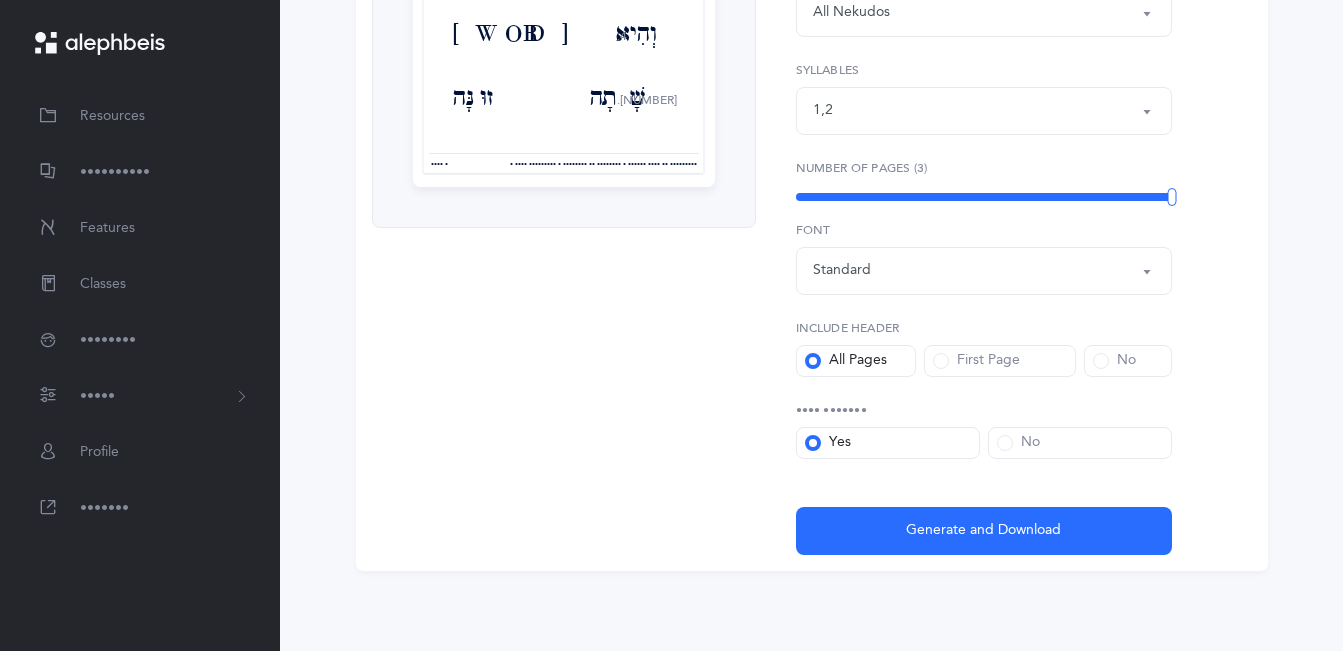 scroll, scrollTop: 0, scrollLeft: 0, axis: both 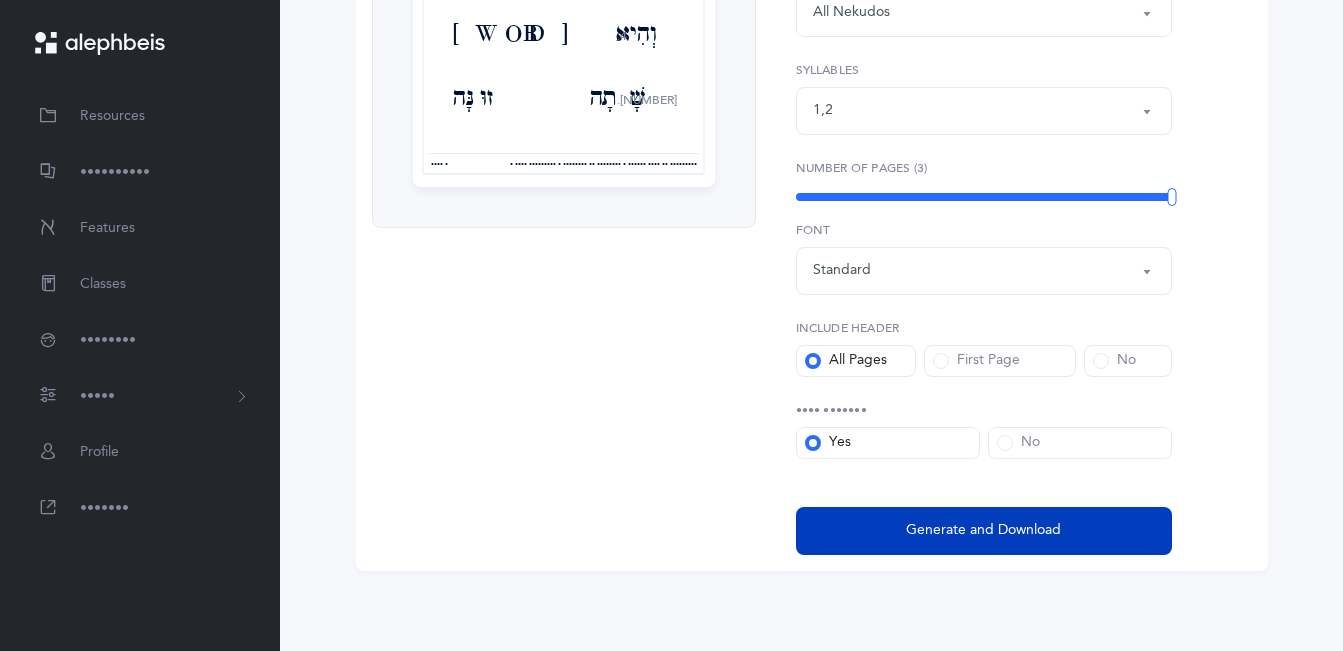 click on "Generate and Download" at bounding box center (983, 530) 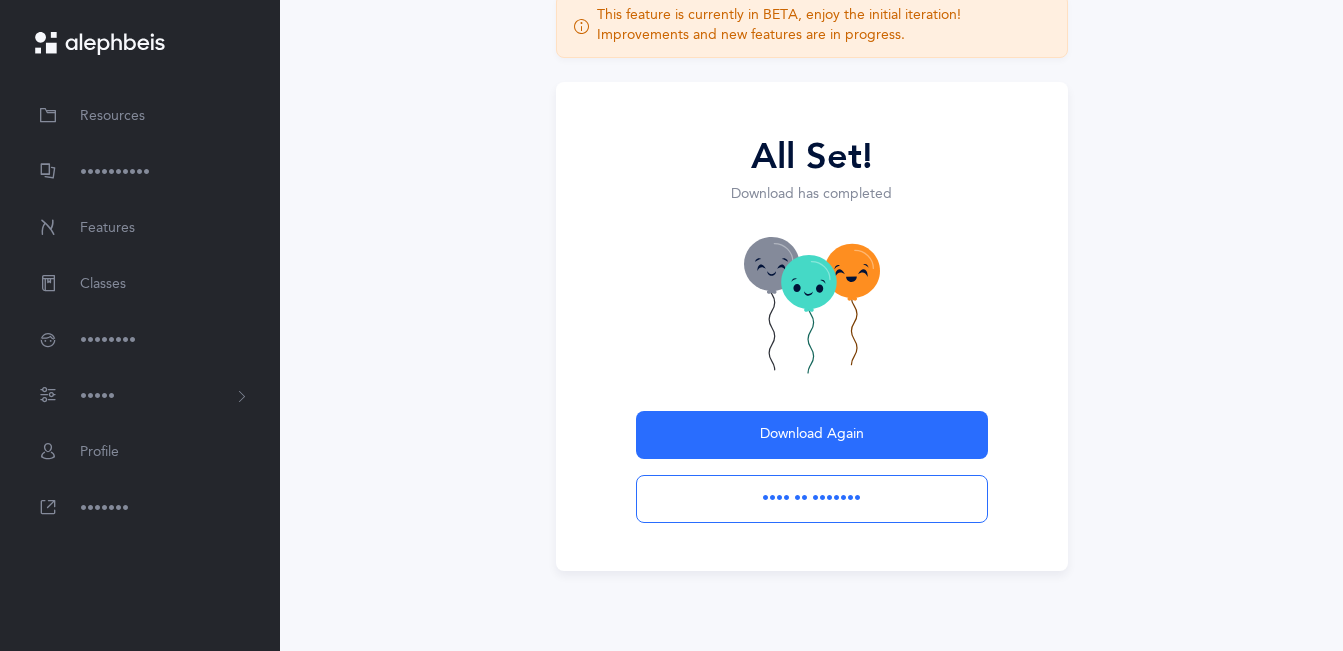 scroll, scrollTop: 142, scrollLeft: 0, axis: vertical 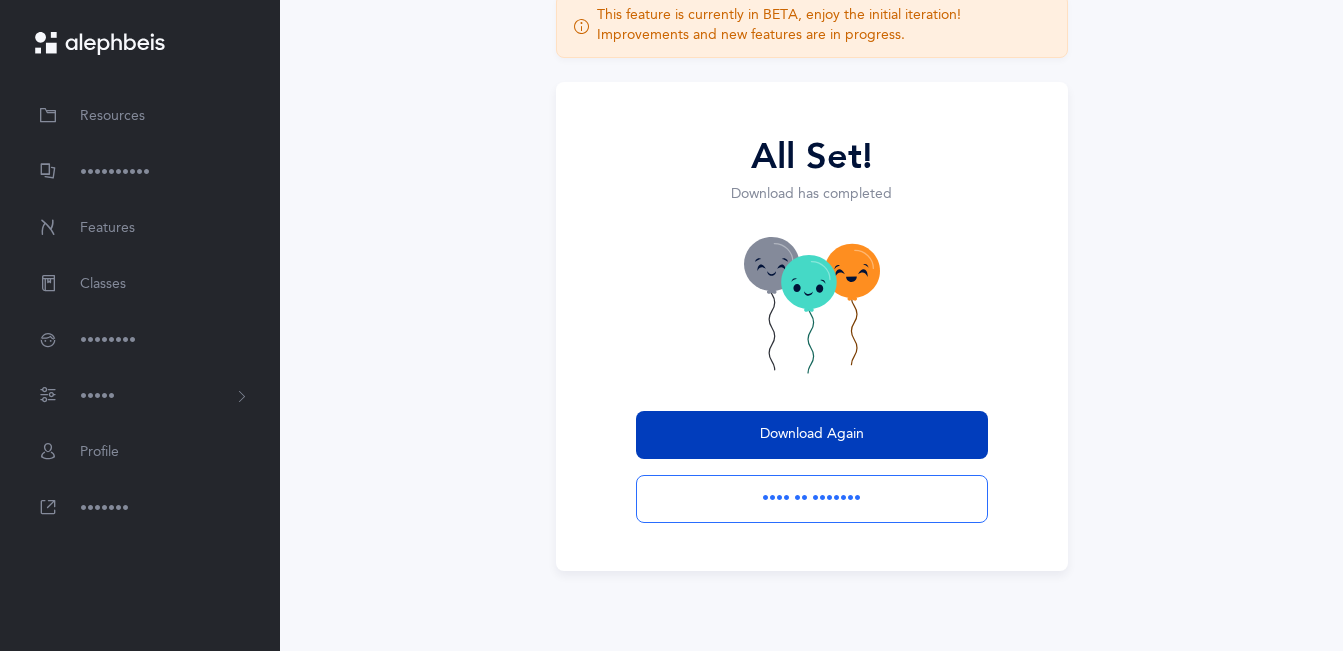 click on "Download Again" at bounding box center [812, 434] 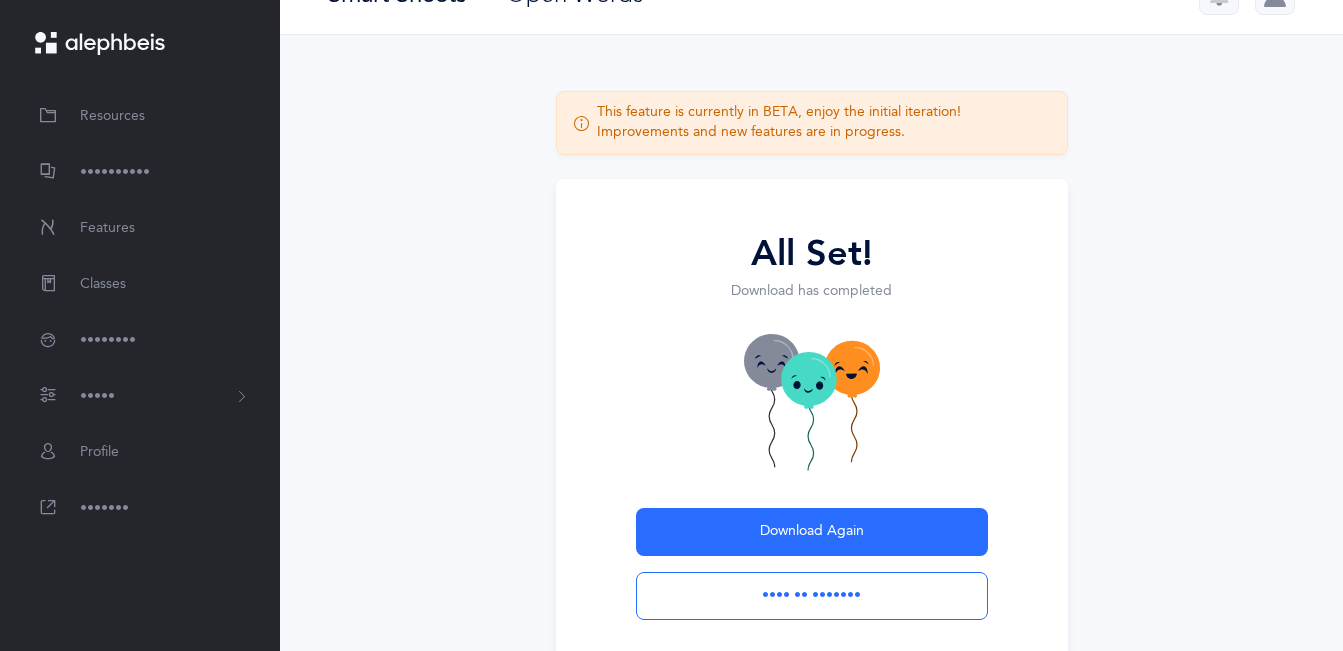 scroll, scrollTop: 0, scrollLeft: 0, axis: both 